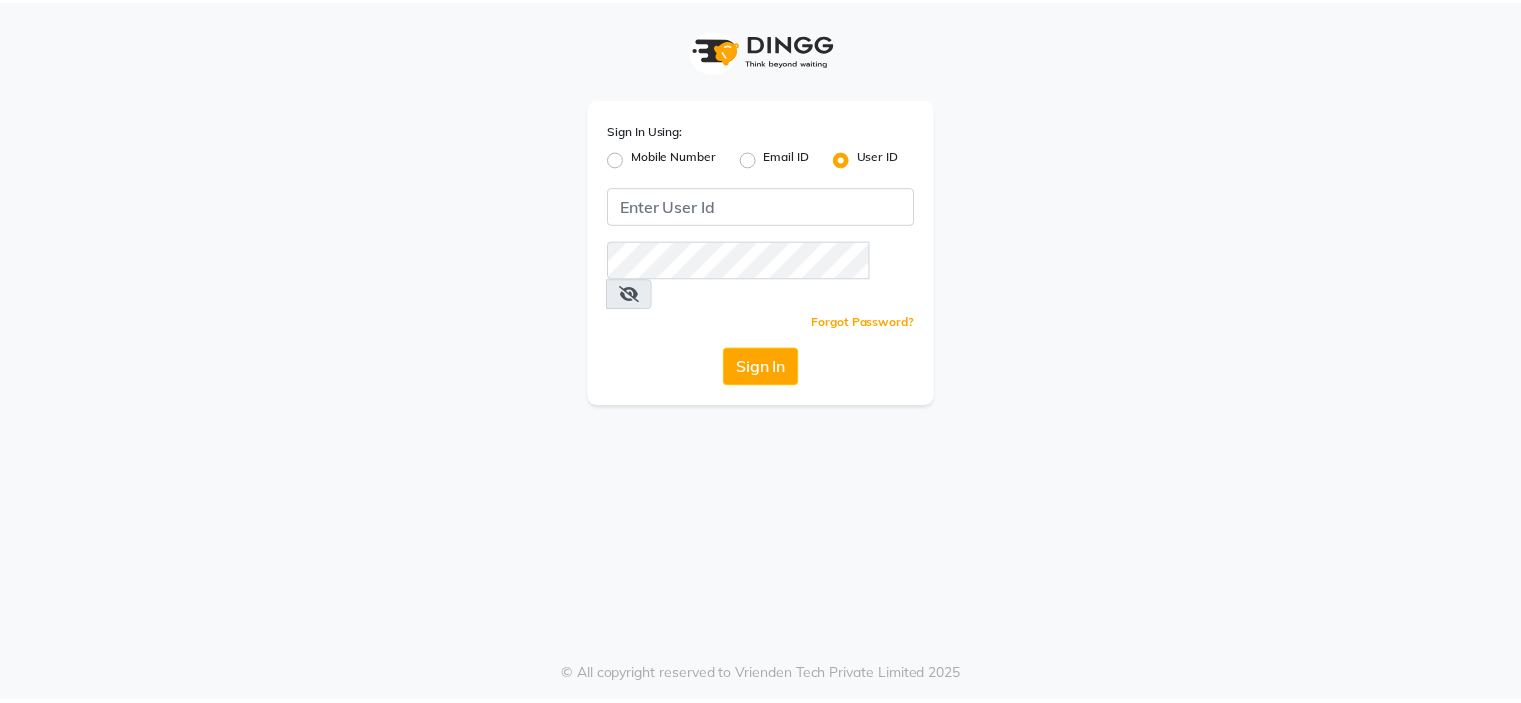 scroll, scrollTop: 0, scrollLeft: 0, axis: both 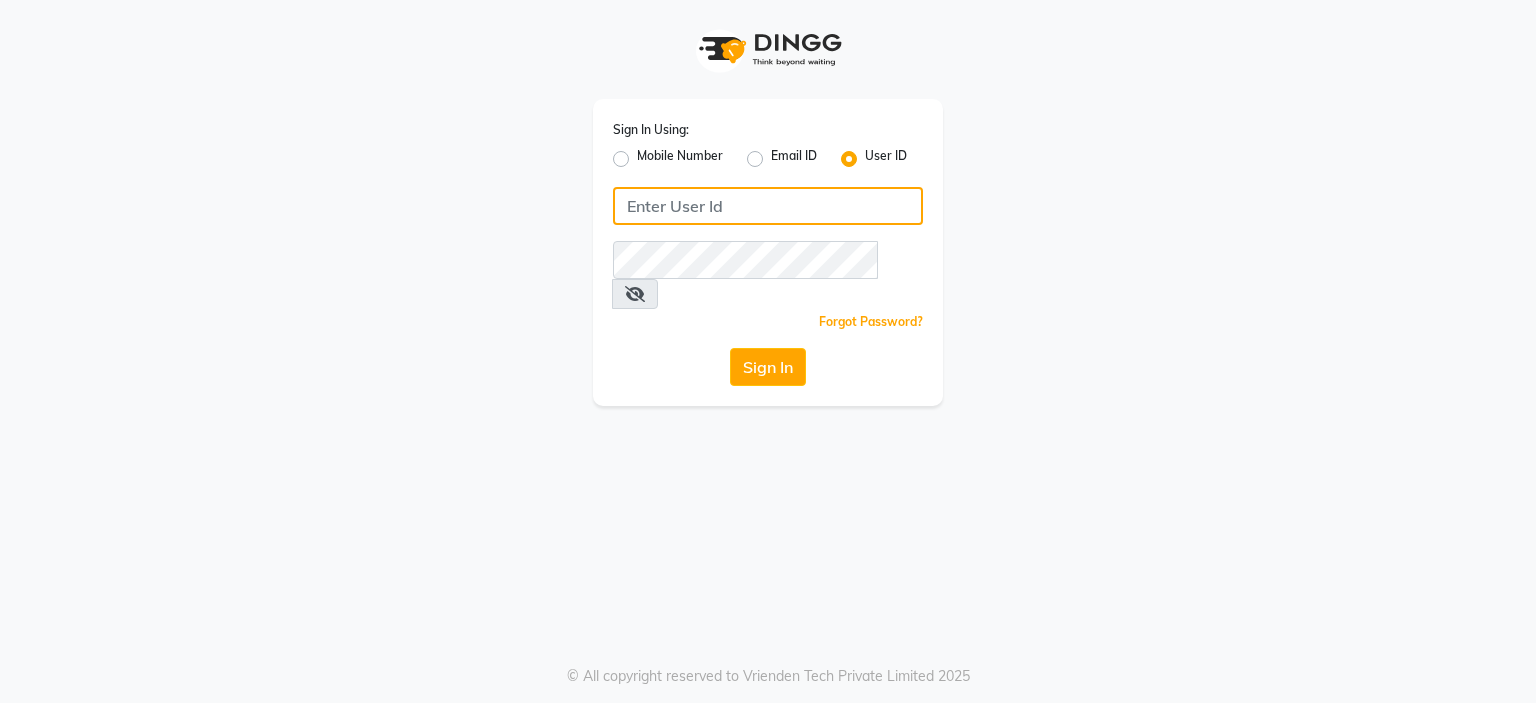 click 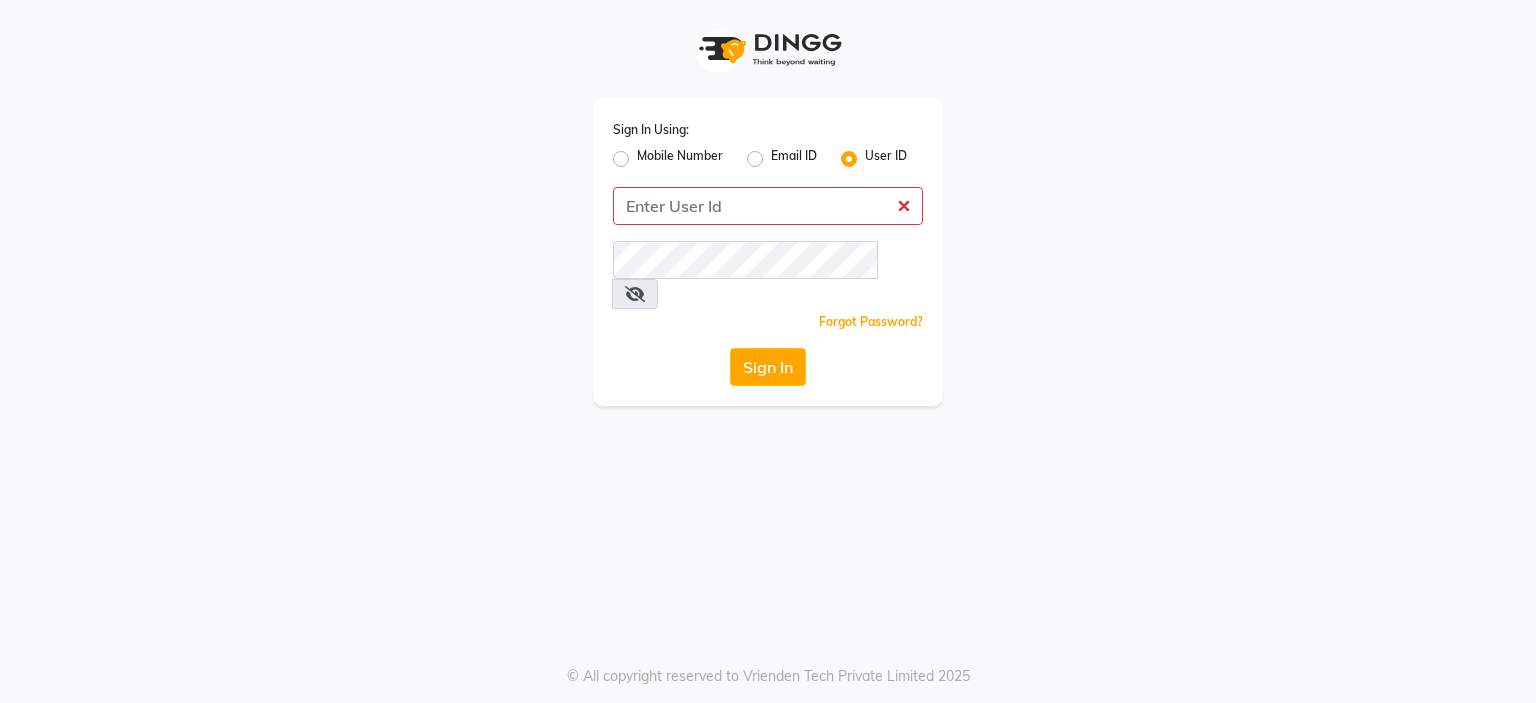 click on "Mobile Number" 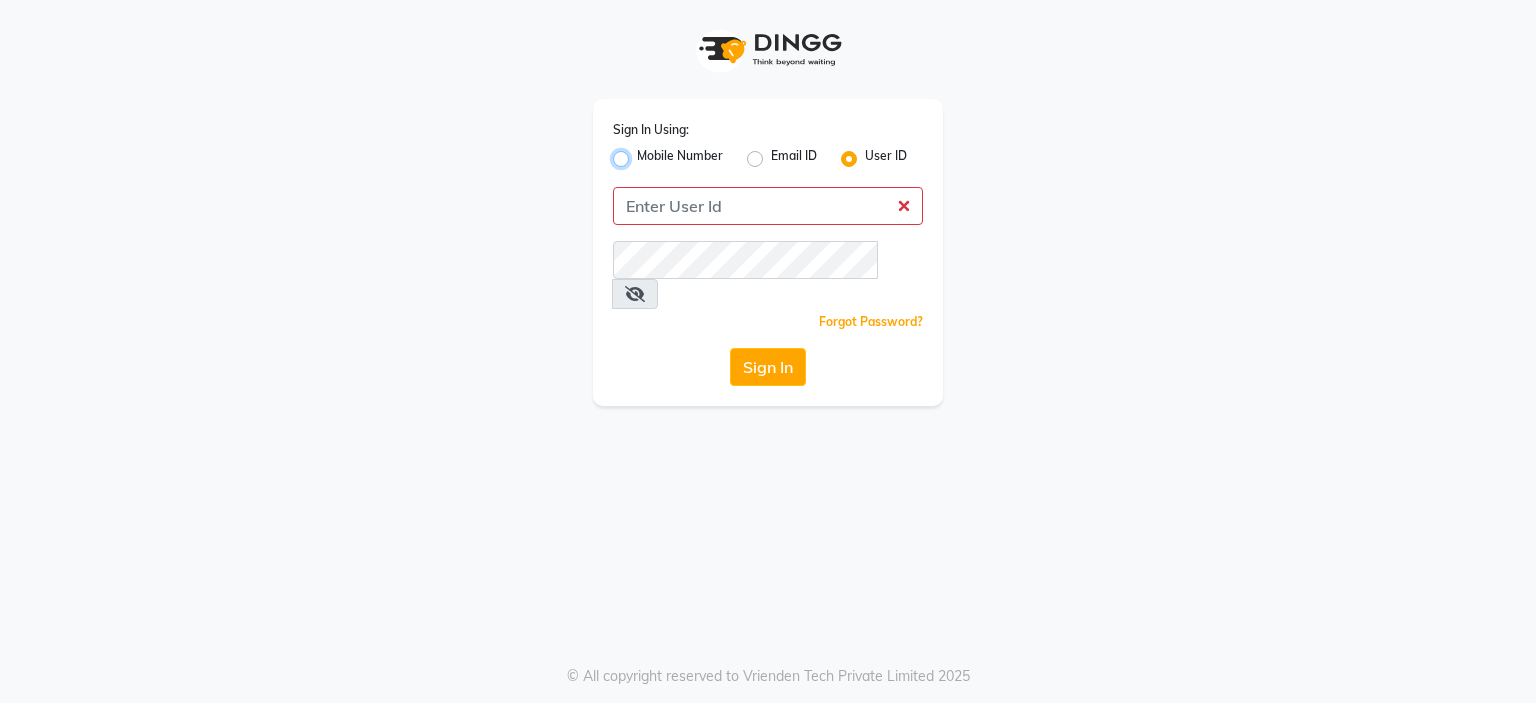 click on "Mobile Number" at bounding box center [643, 153] 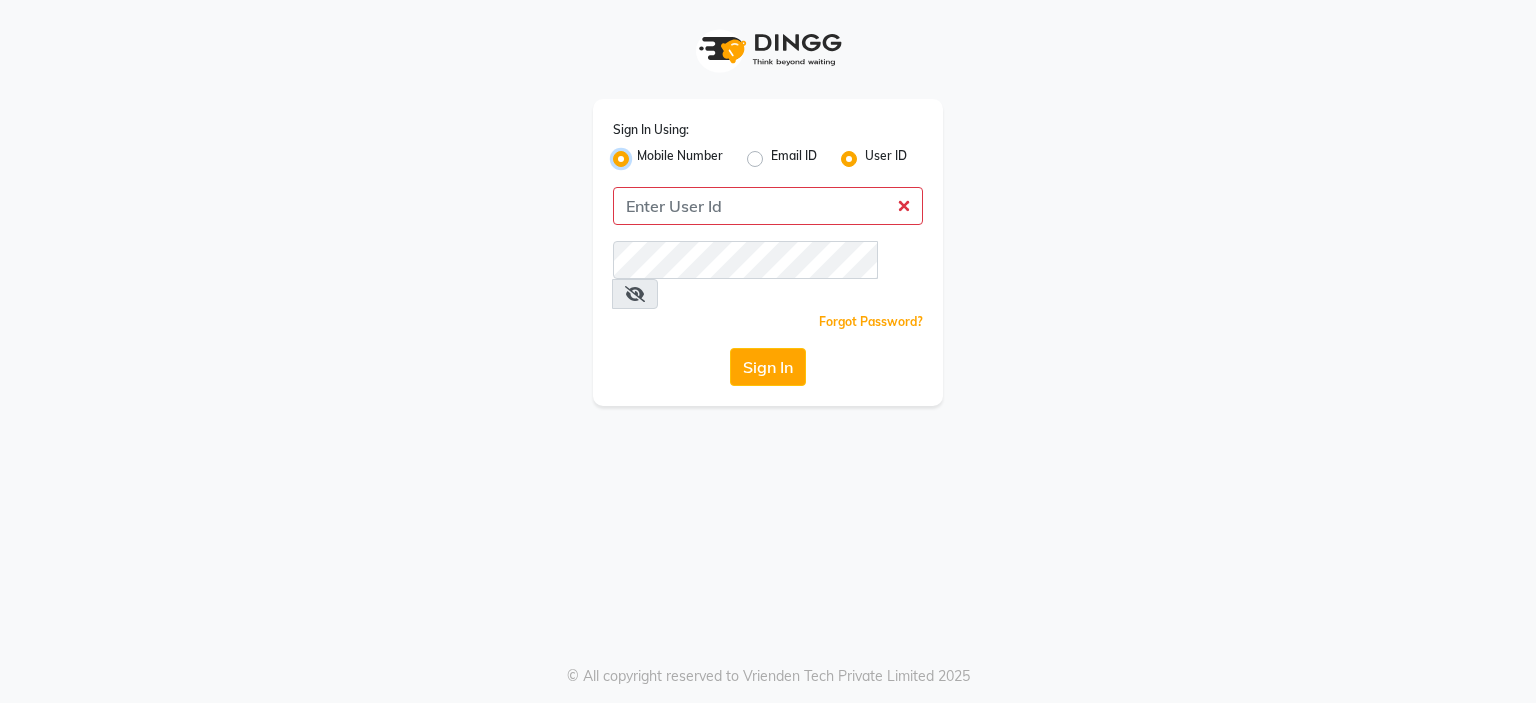 radio on "false" 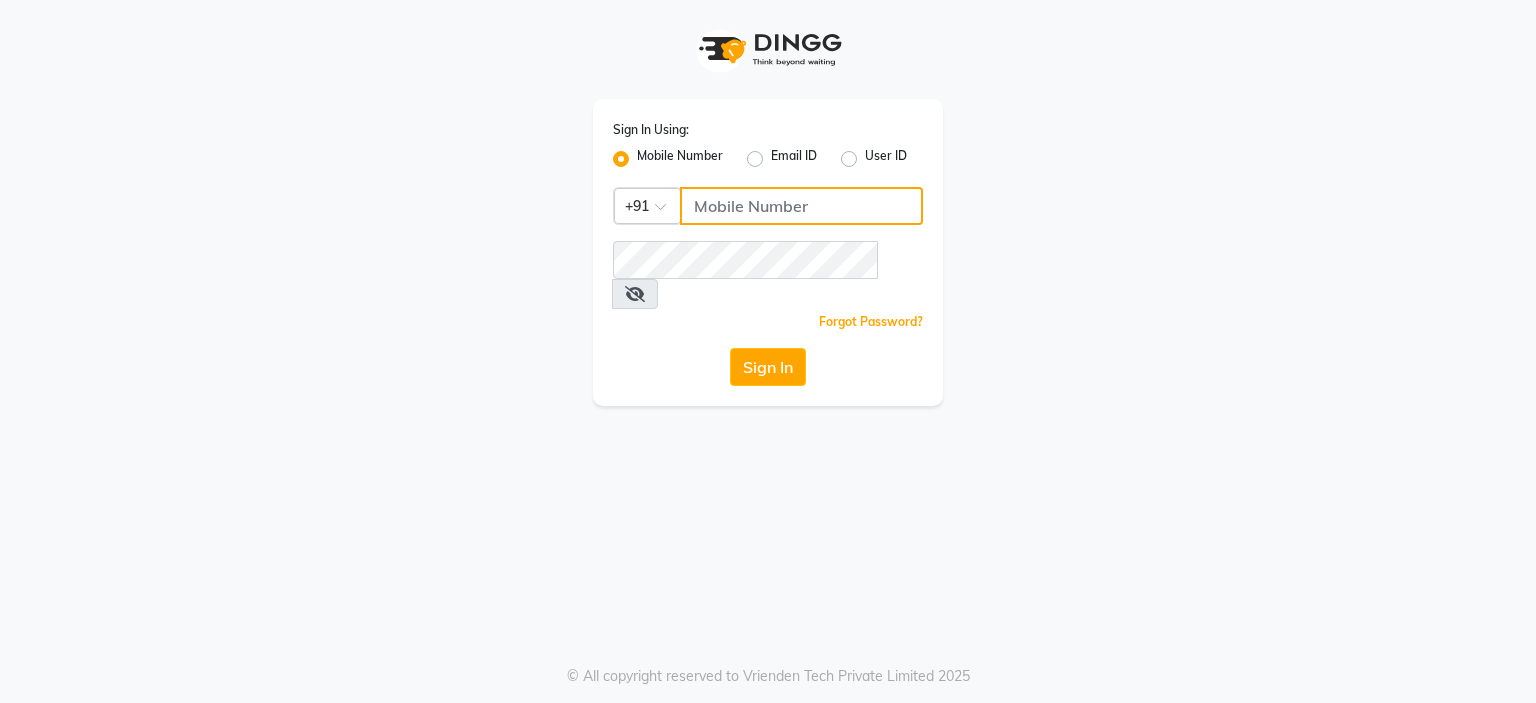 click 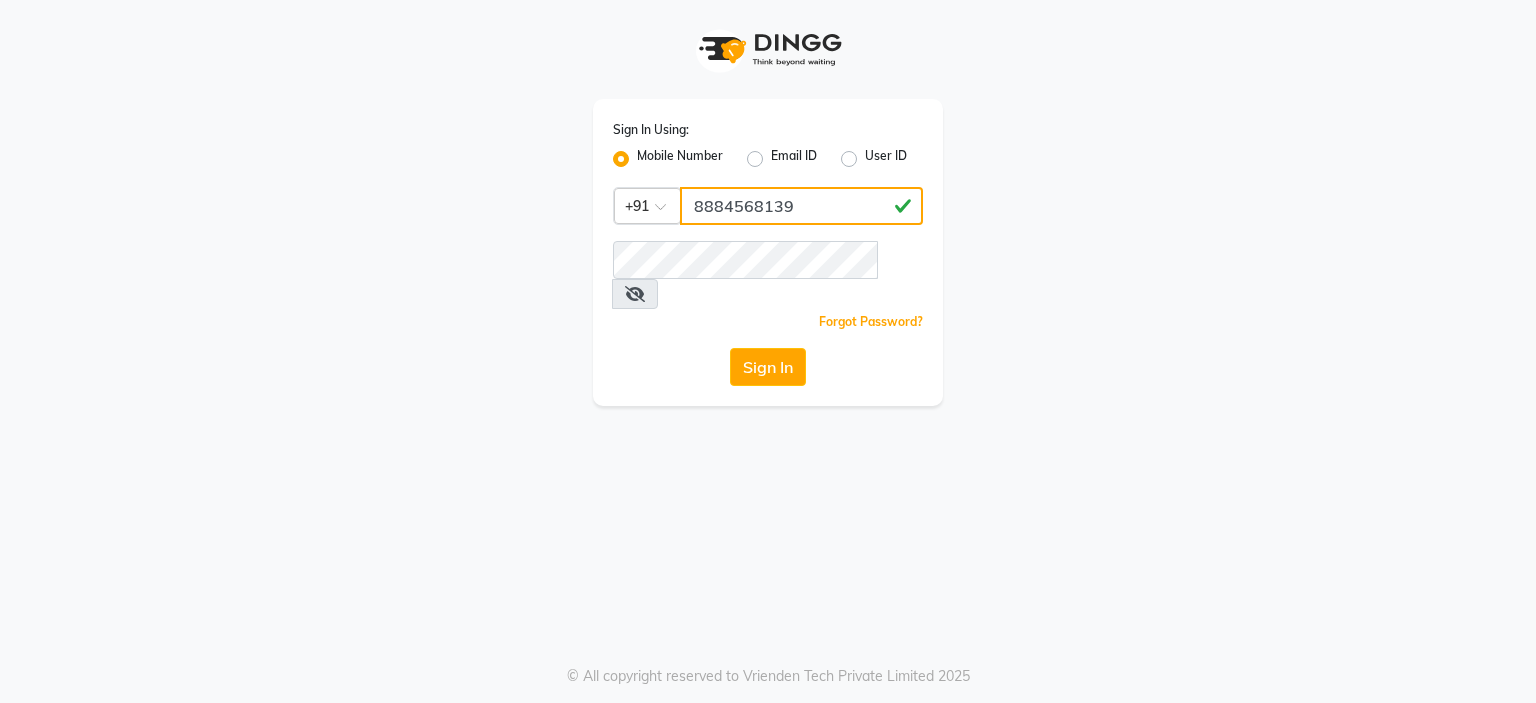 type on "8884568139" 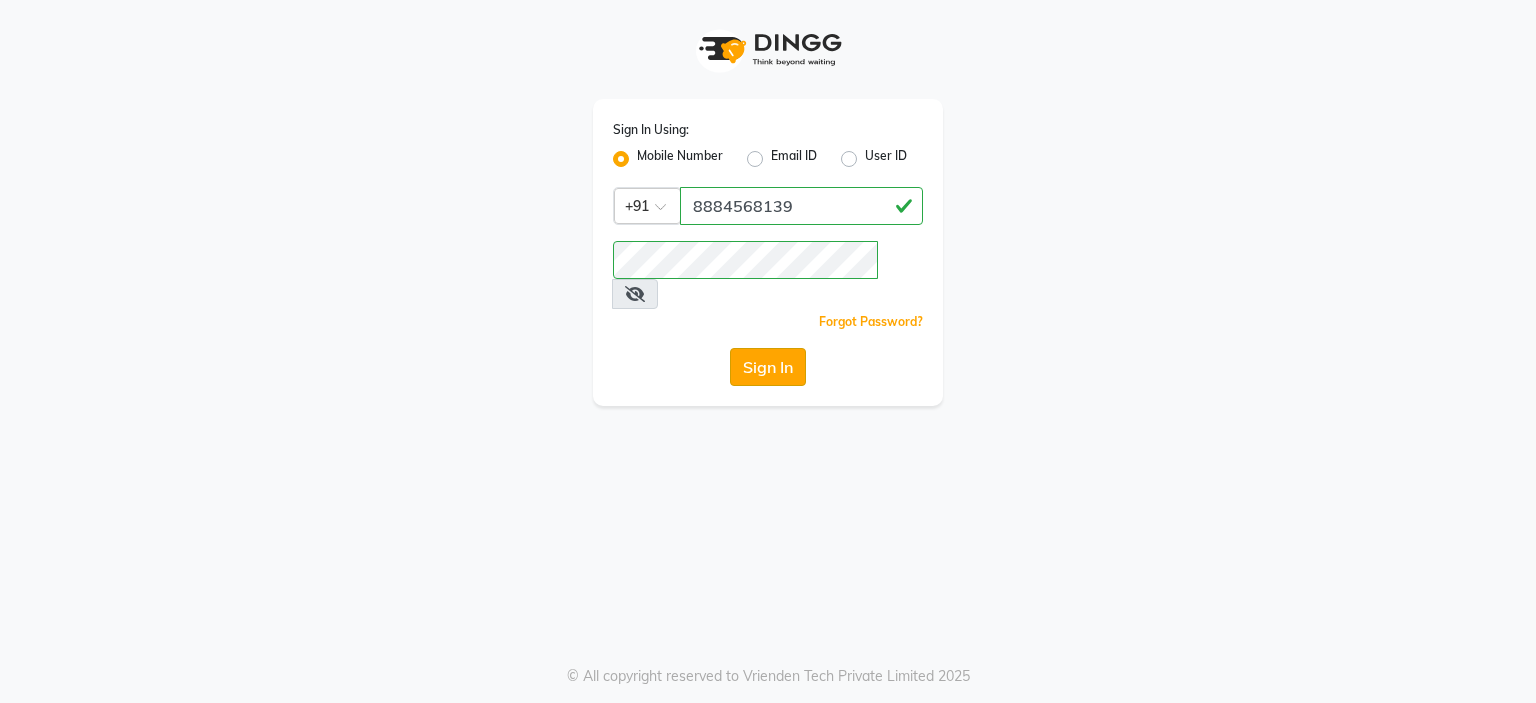 click on "Sign In" 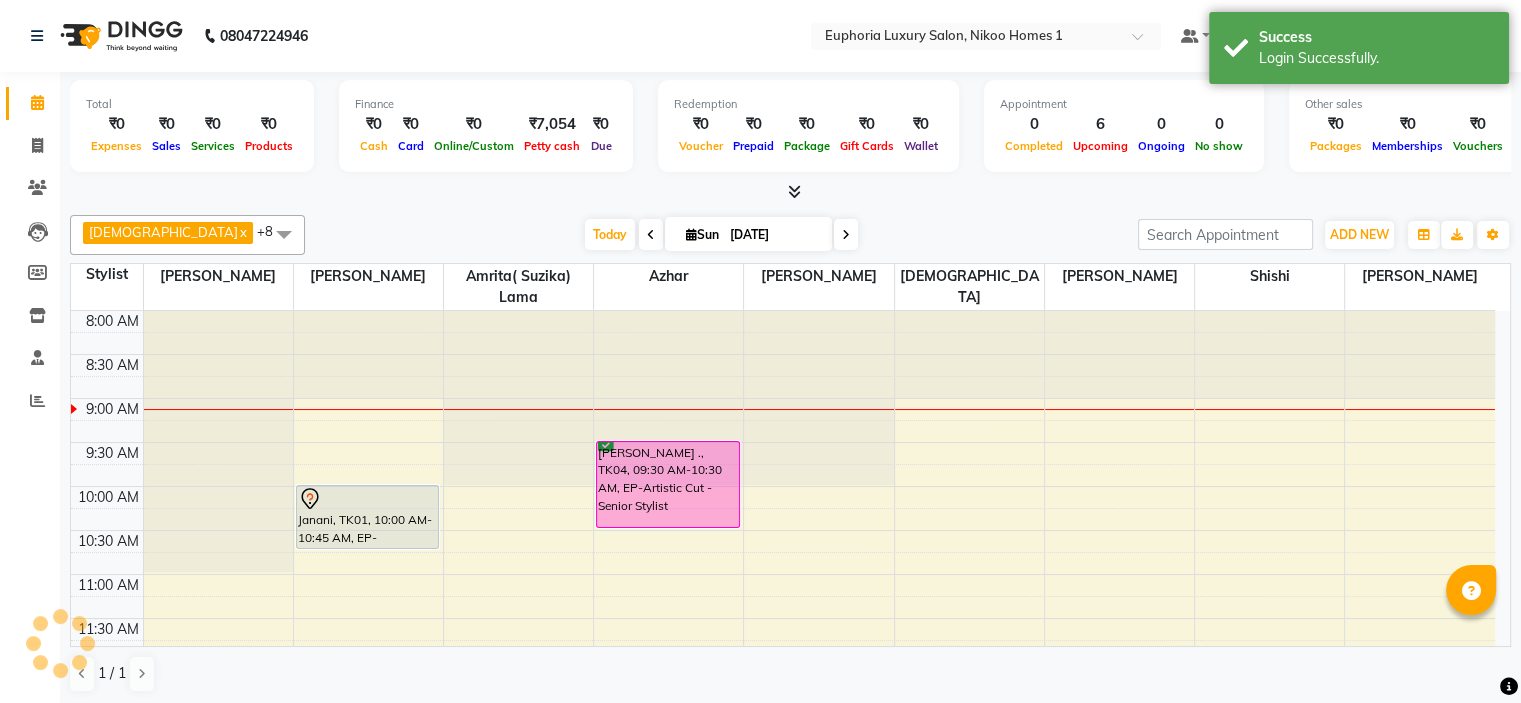 scroll, scrollTop: 0, scrollLeft: 0, axis: both 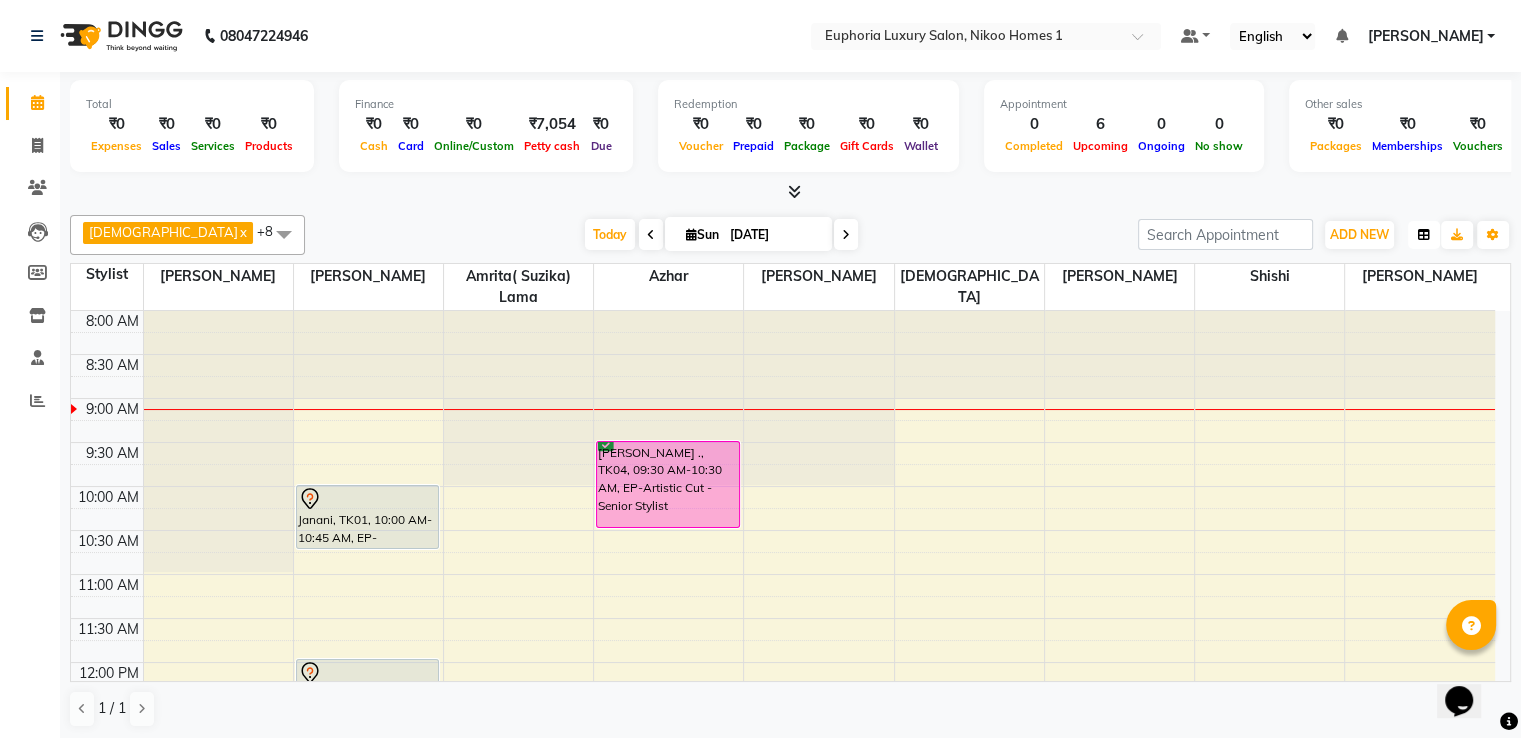 click at bounding box center (1424, 235) 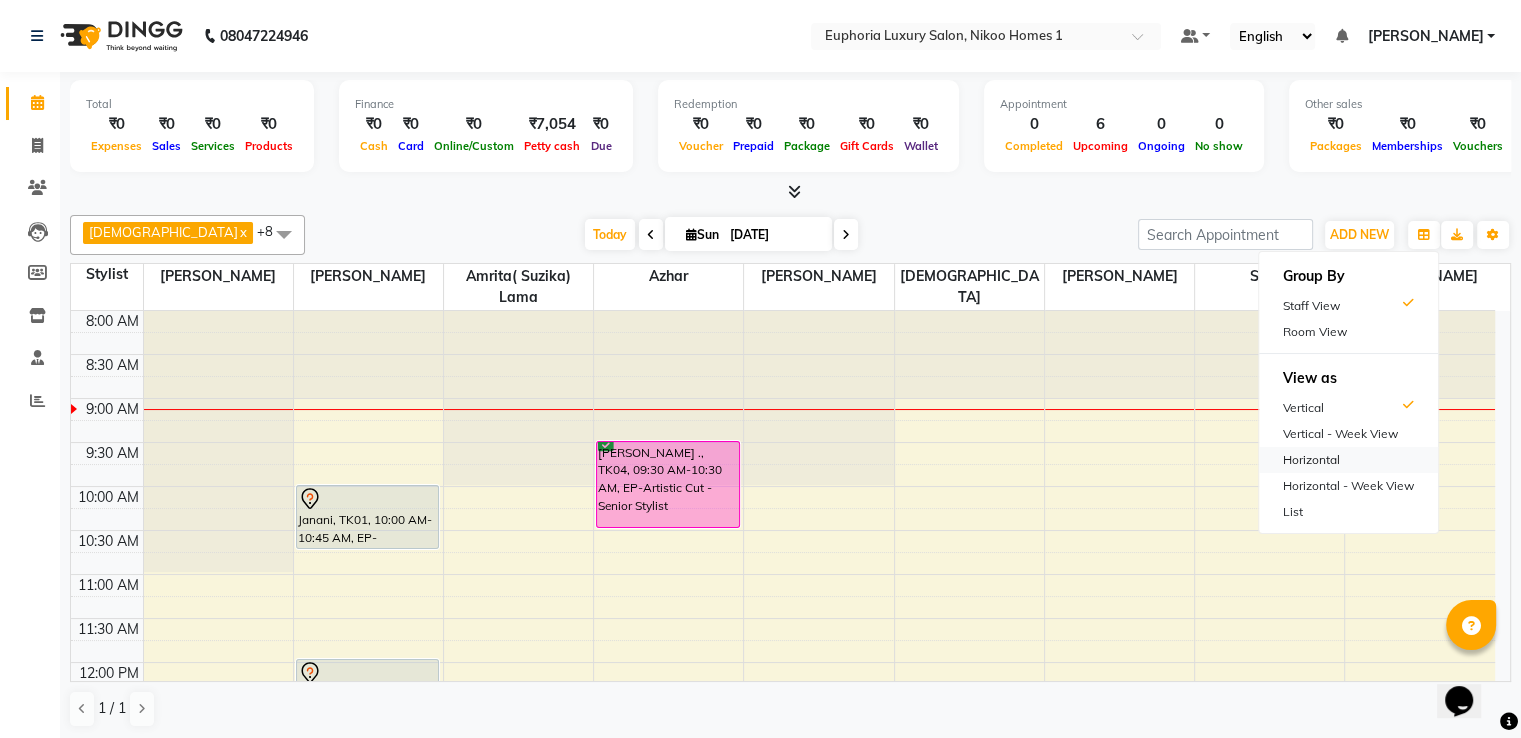 click on "Horizontal" at bounding box center [1348, 460] 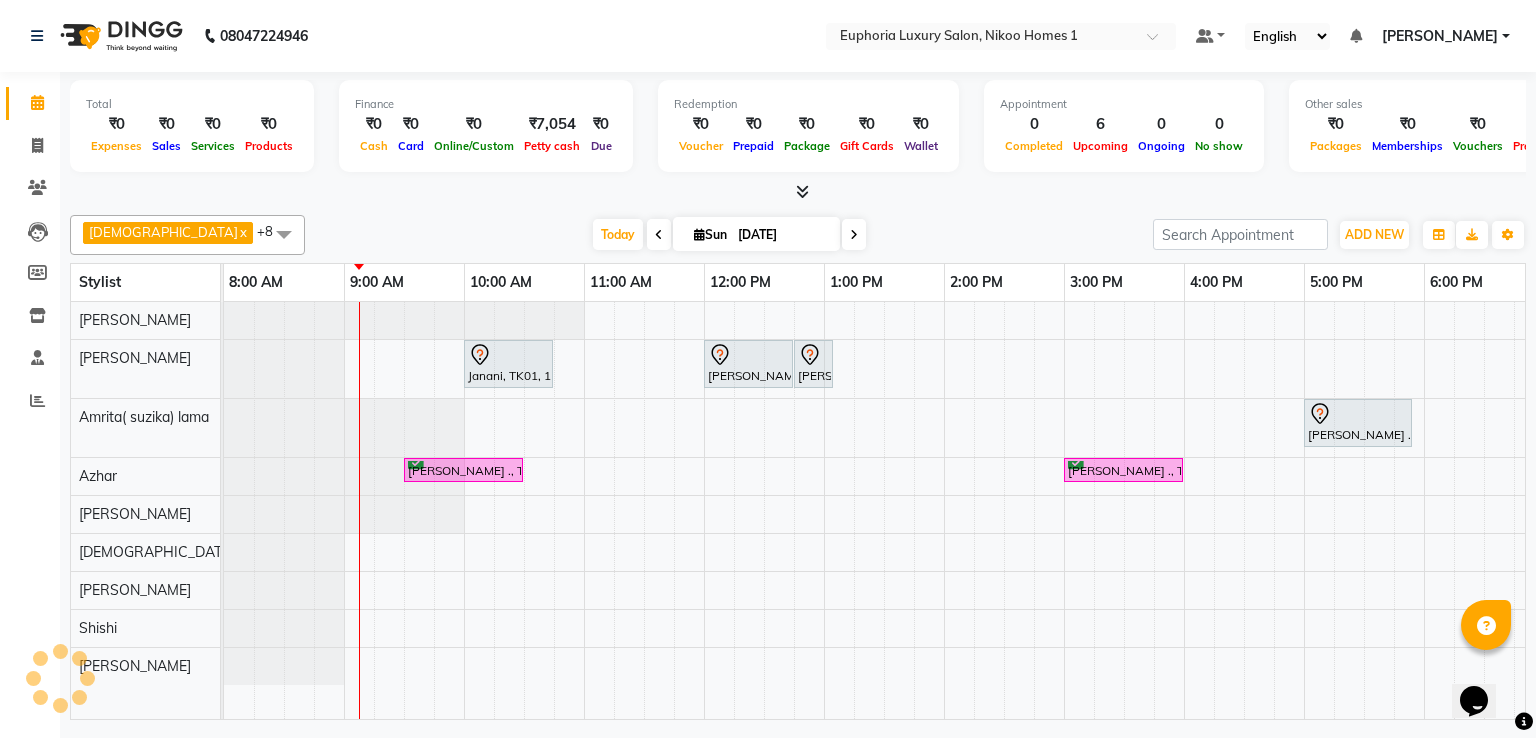 scroll, scrollTop: 0, scrollLeft: 120, axis: horizontal 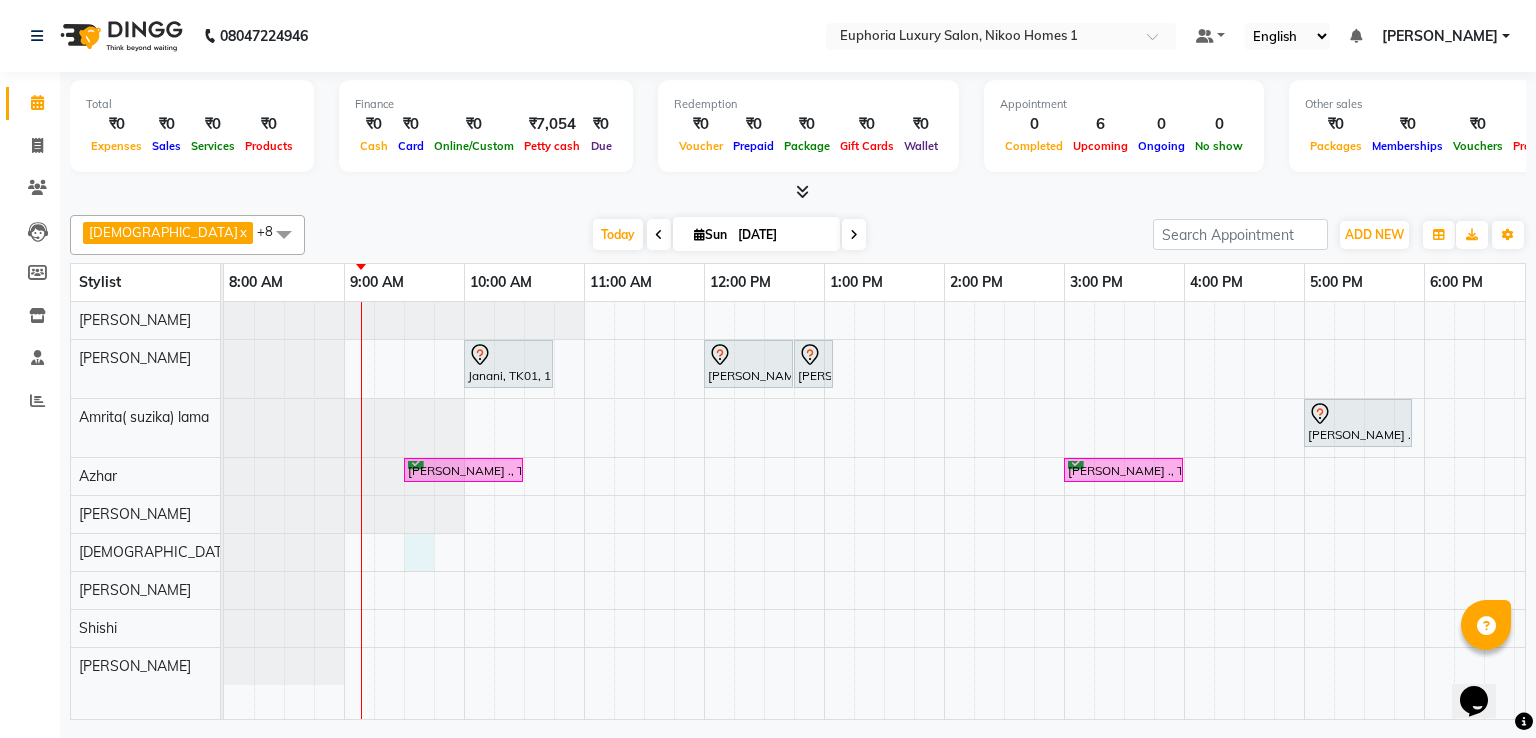 click on "Janani, TK01, 10:00 AM-10:45 AM, EP-Crystal [PERSON_NAME] ., TK02, 12:00 PM-12:45 PM, EL-Express [PERSON_NAME] ., TK02, 12:45 PM-01:05 PM, EL-Eyebrows Threading             Aishwarya ., TK03, 05:00 PM-05:55 PM, EP-Detan Facial     [PERSON_NAME] ., TK04, 09:30 AM-10:30 AM, EP-Artistic Cut - Senior Stylist     [PERSON_NAME] ., TK05, 03:00 PM-04:00 PM, EP-Color My Root  KP" at bounding box center (1004, 510) 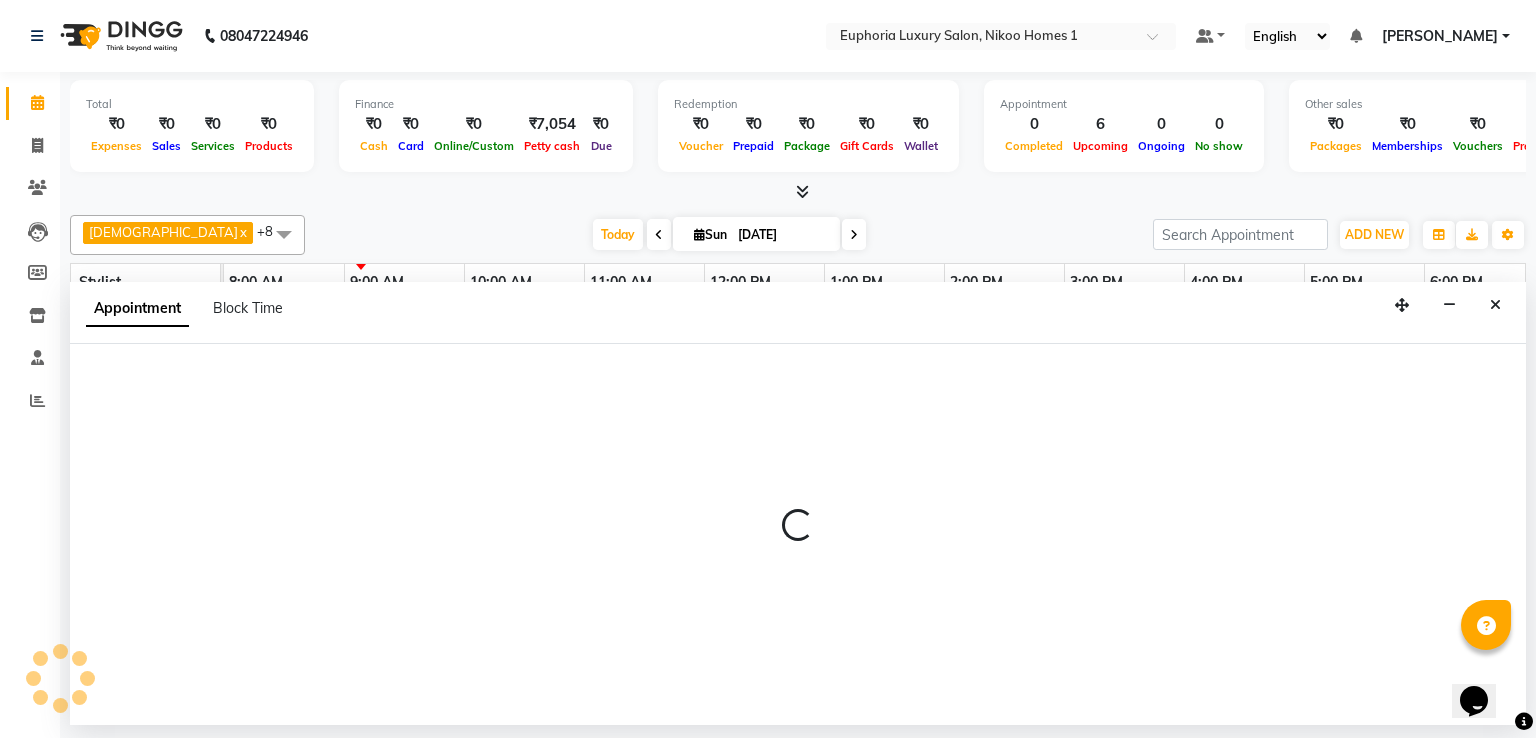 select on "85373" 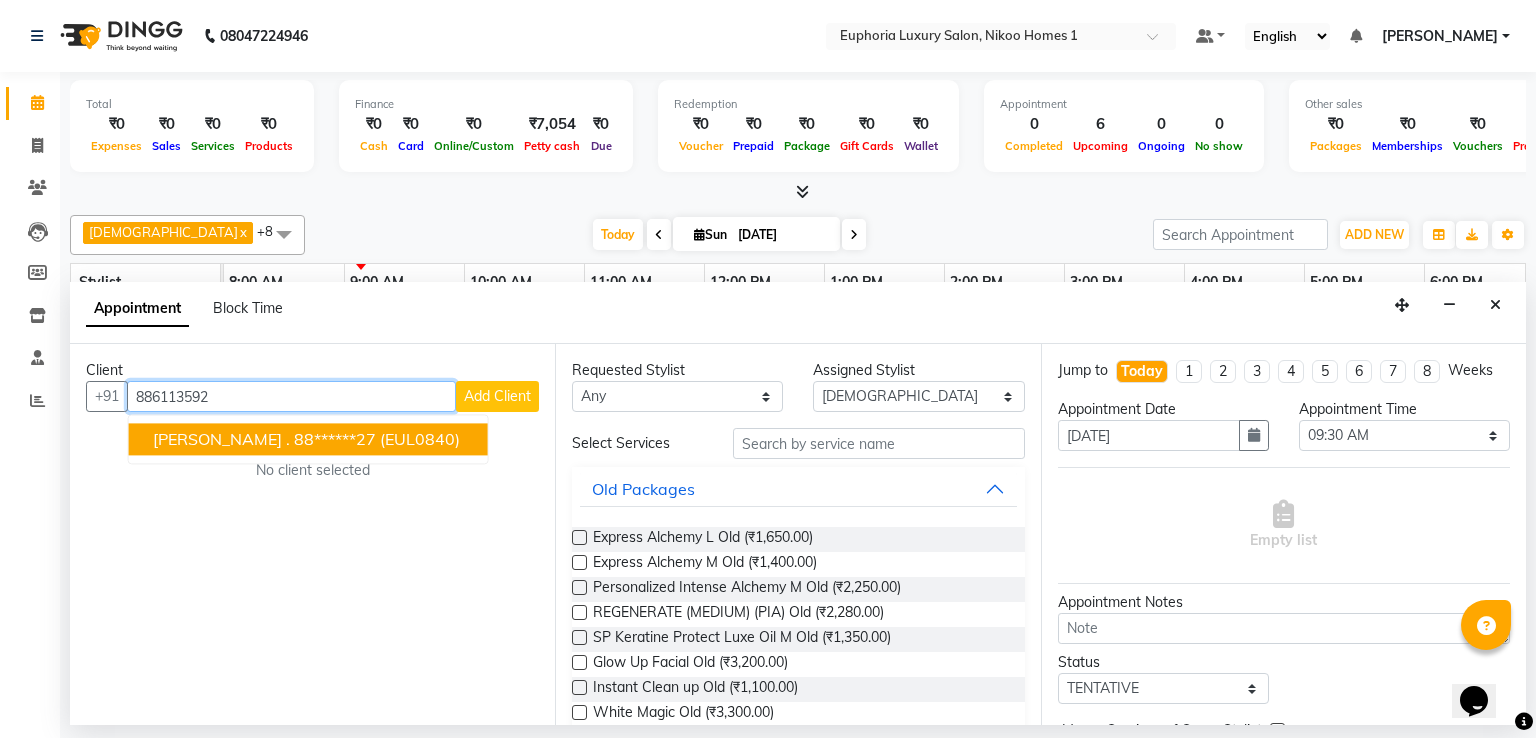 click on "88******27" at bounding box center [335, 439] 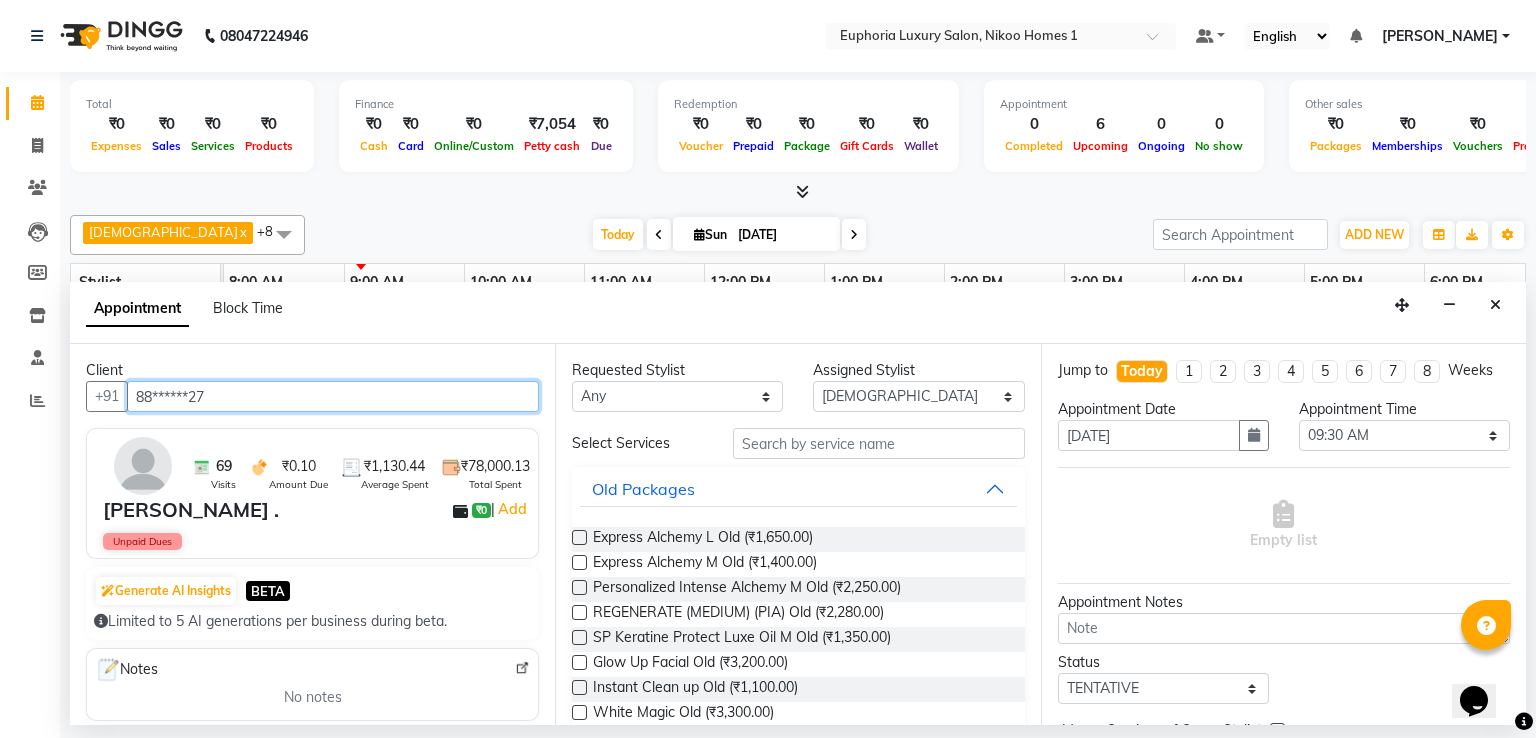 type on "88******27" 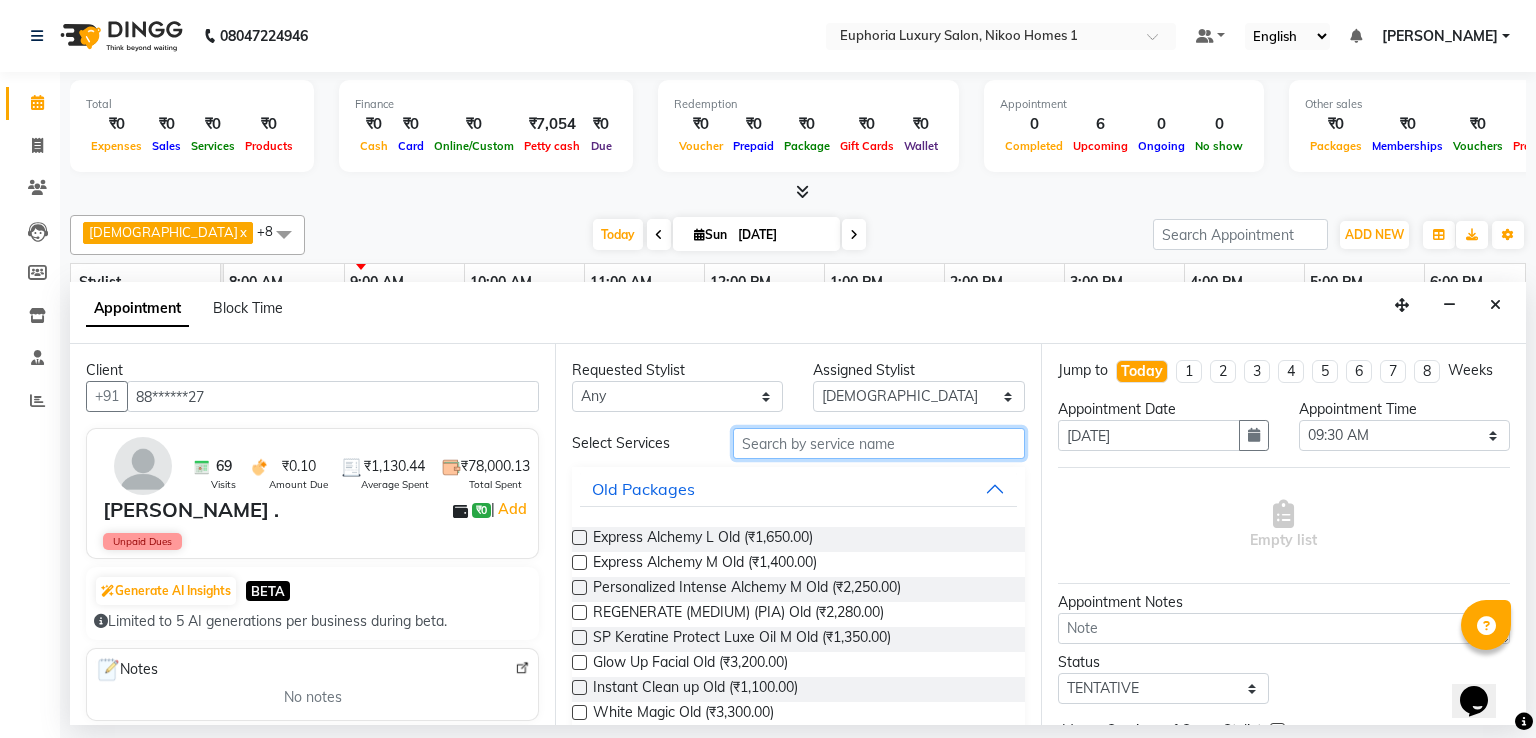 click at bounding box center (879, 443) 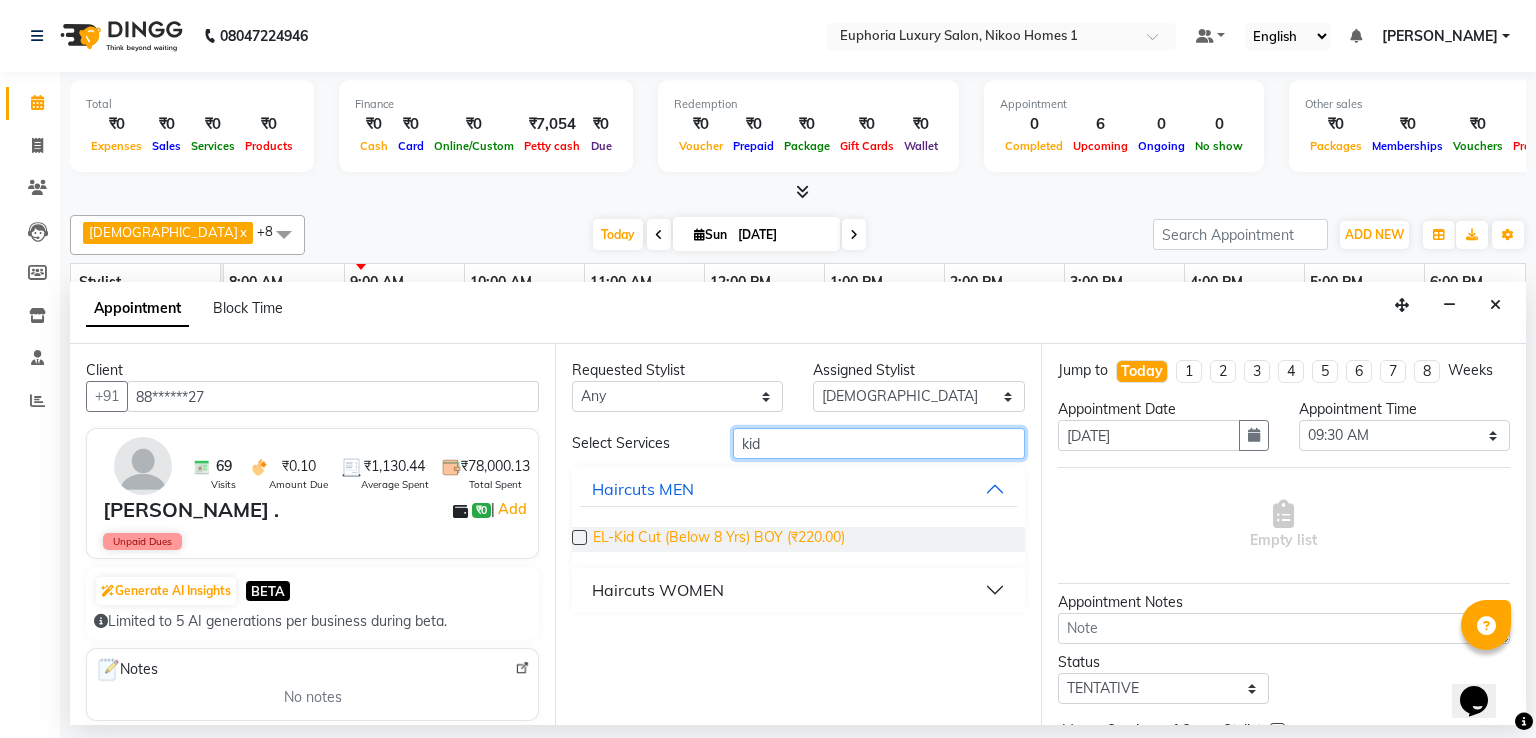 type on "kid" 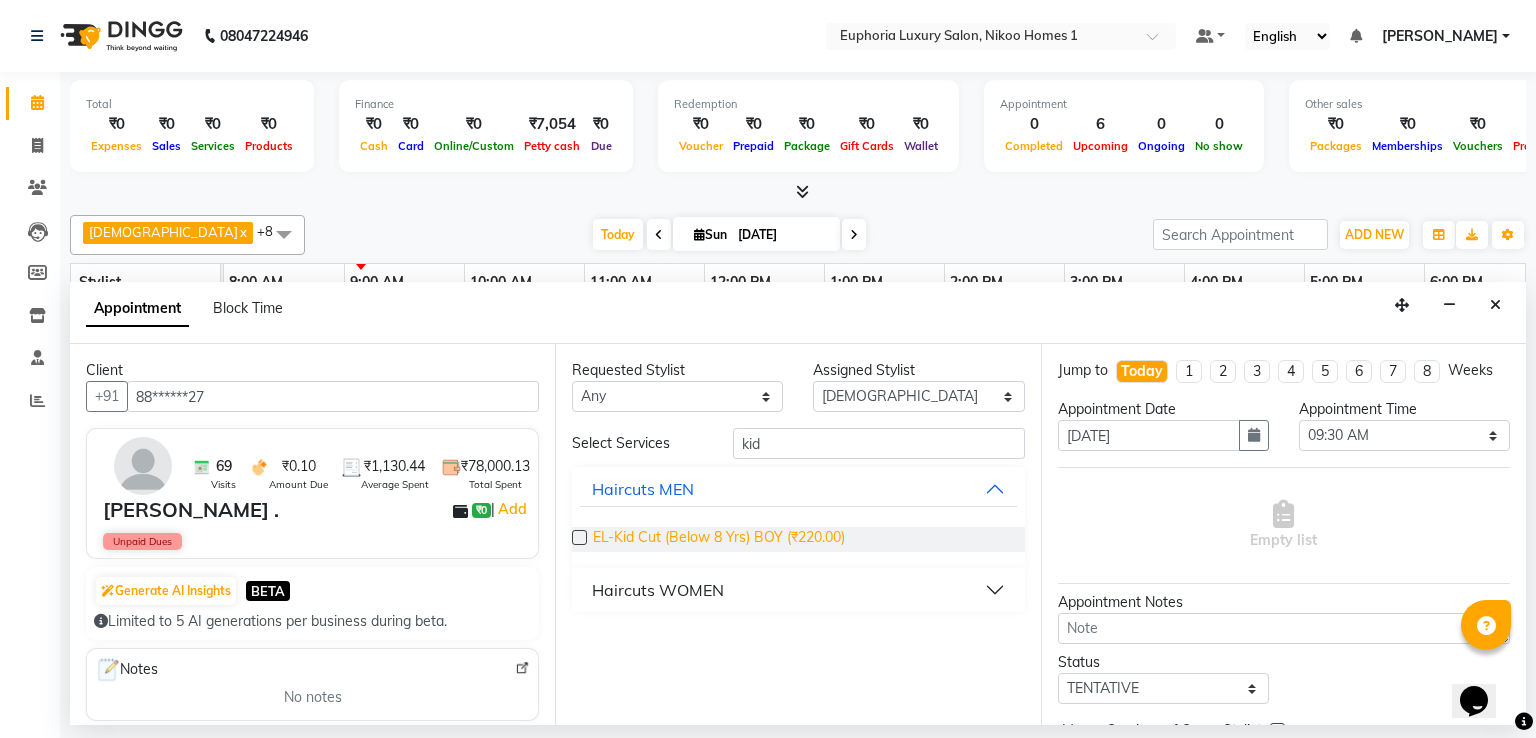 click on "EL-Kid Cut (Below 8 Yrs) BOY (₹220.00)" at bounding box center [719, 539] 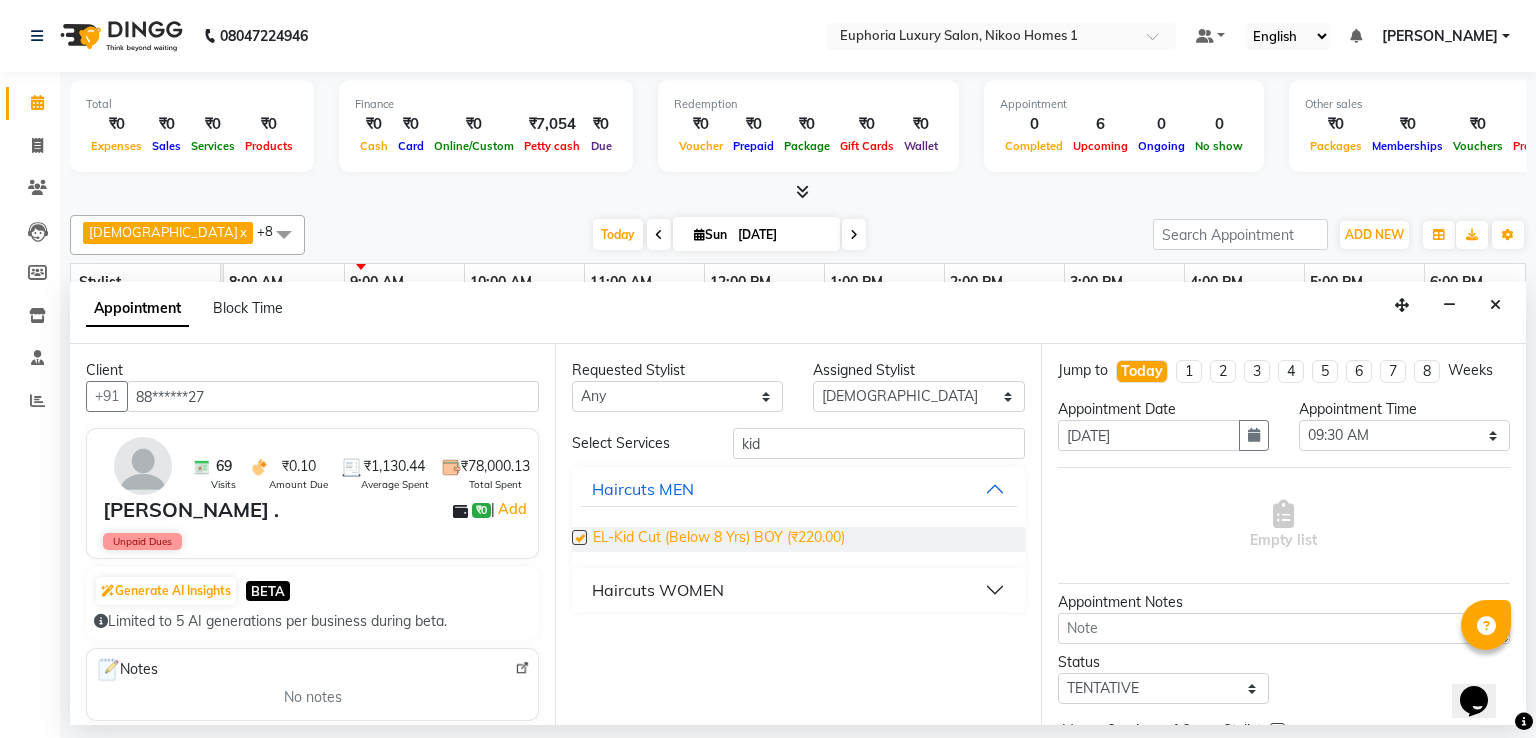 checkbox on "false" 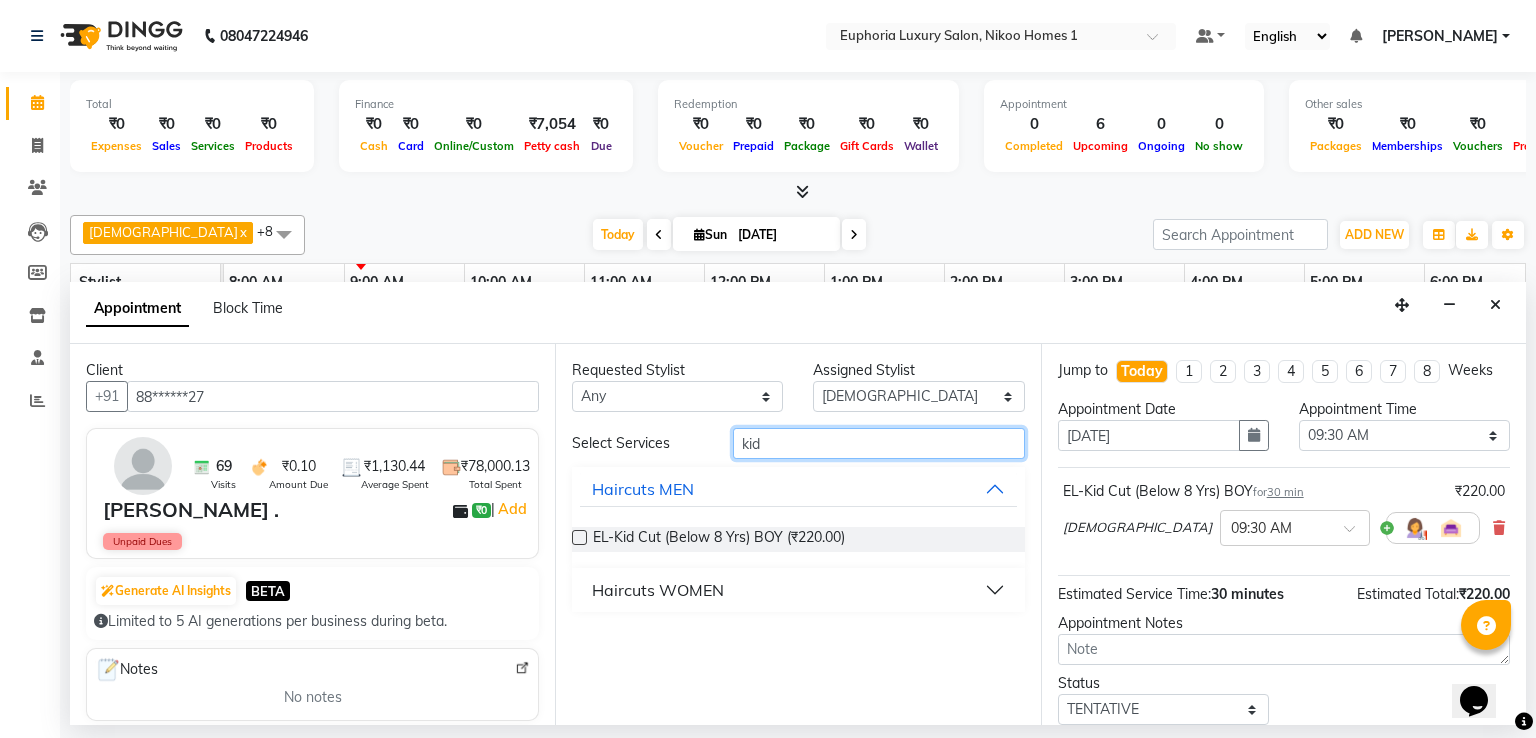 click on "kid" at bounding box center [879, 443] 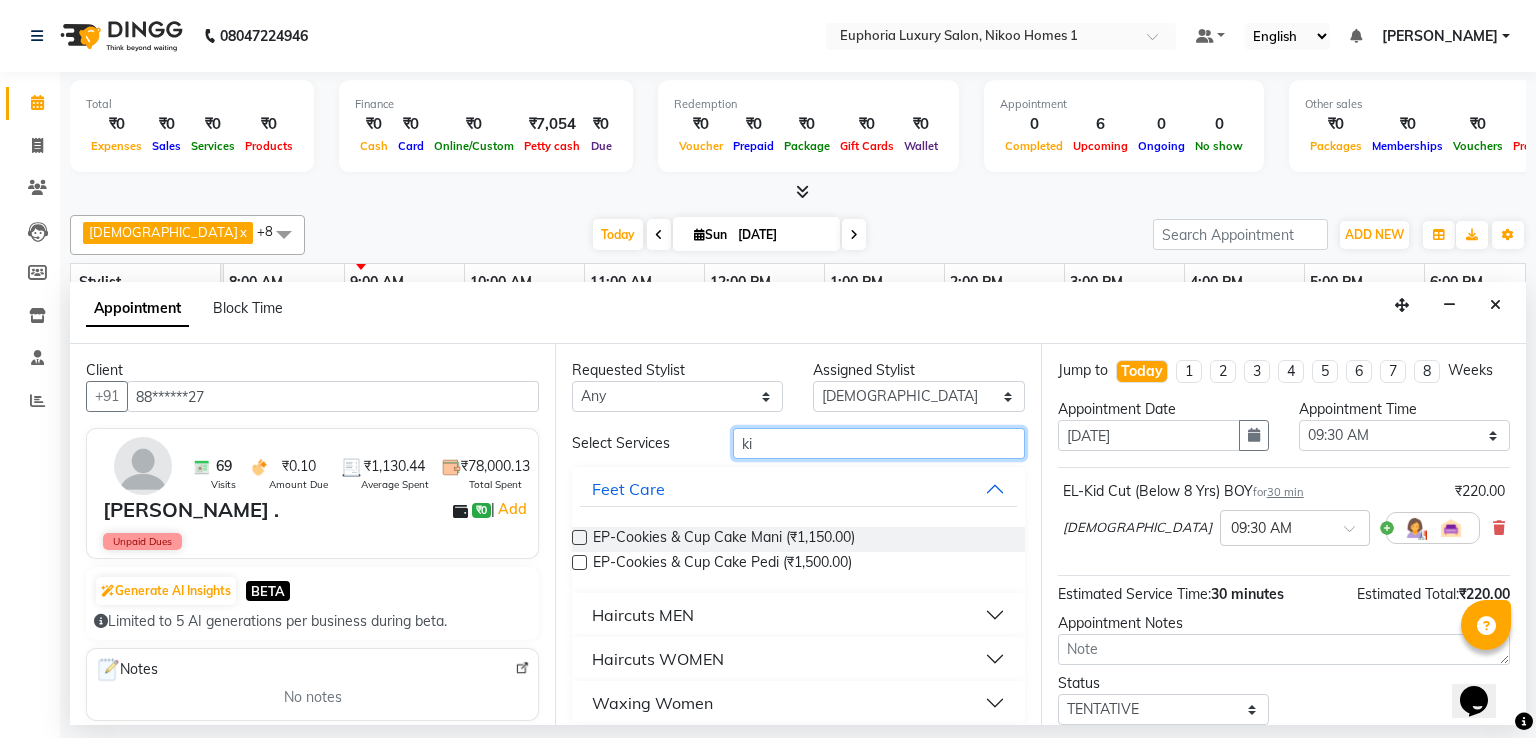 type on "k" 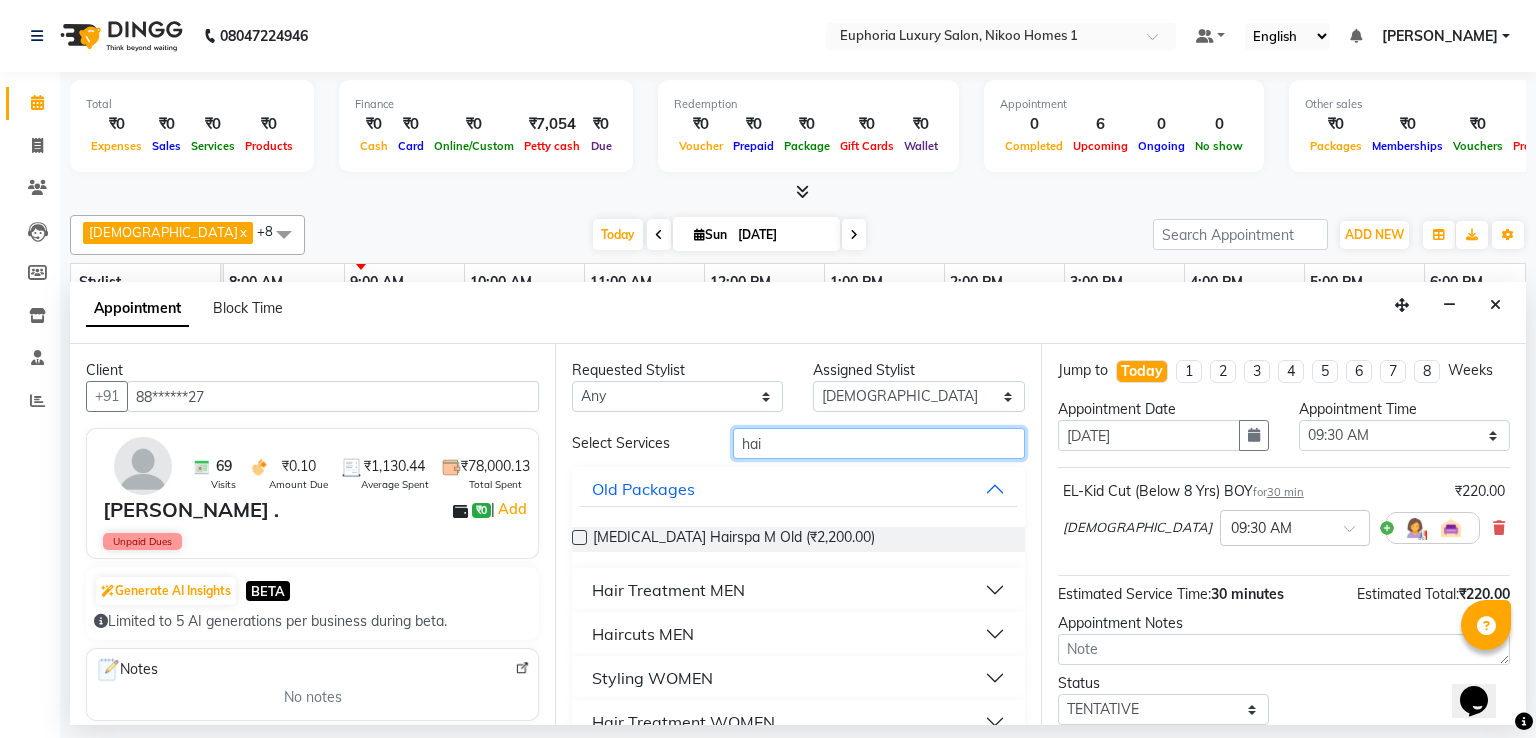 type on "hai" 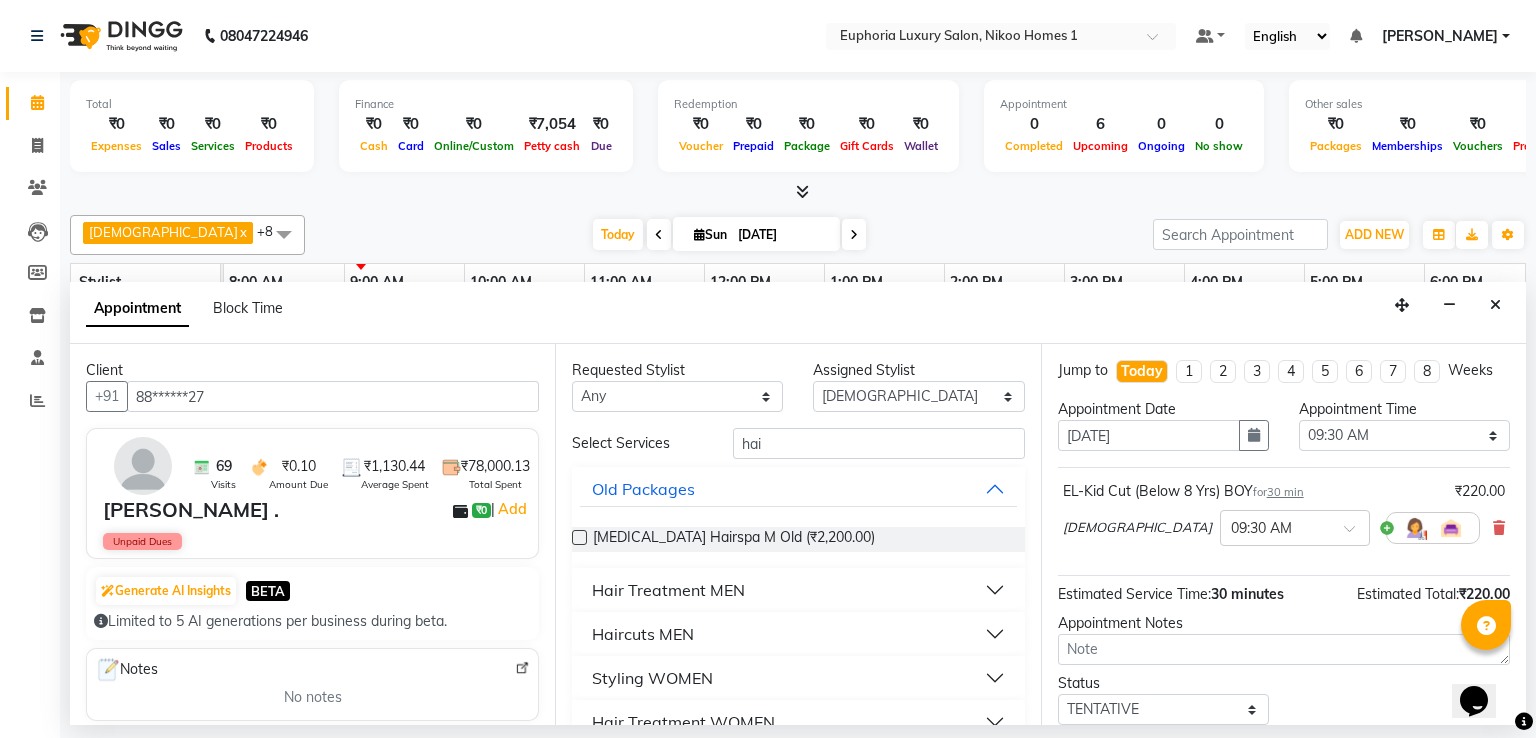 click on "Haircuts MEN" at bounding box center (643, 634) 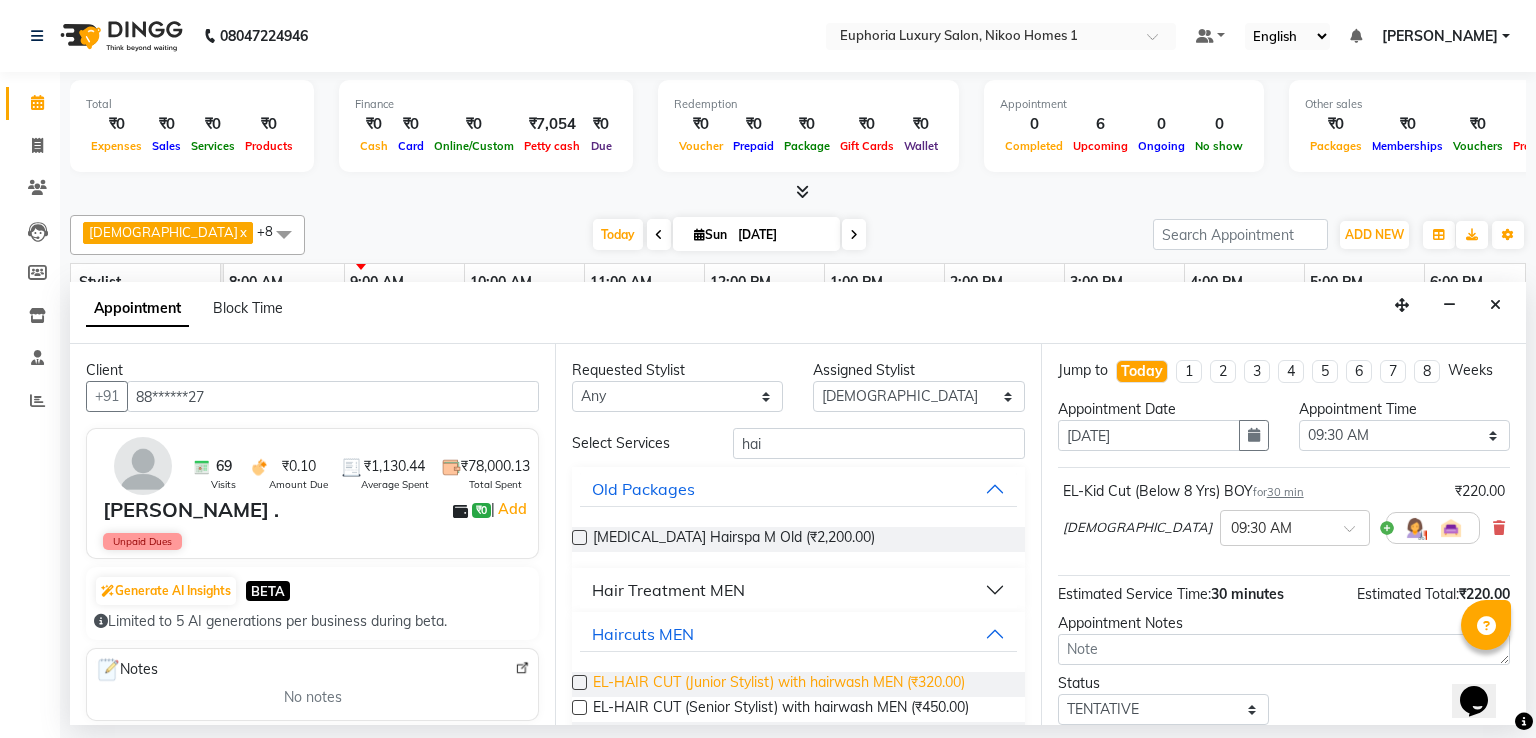 click on "EL-HAIR CUT (Junior Stylist) with hairwash MEN (₹320.00)" at bounding box center [779, 684] 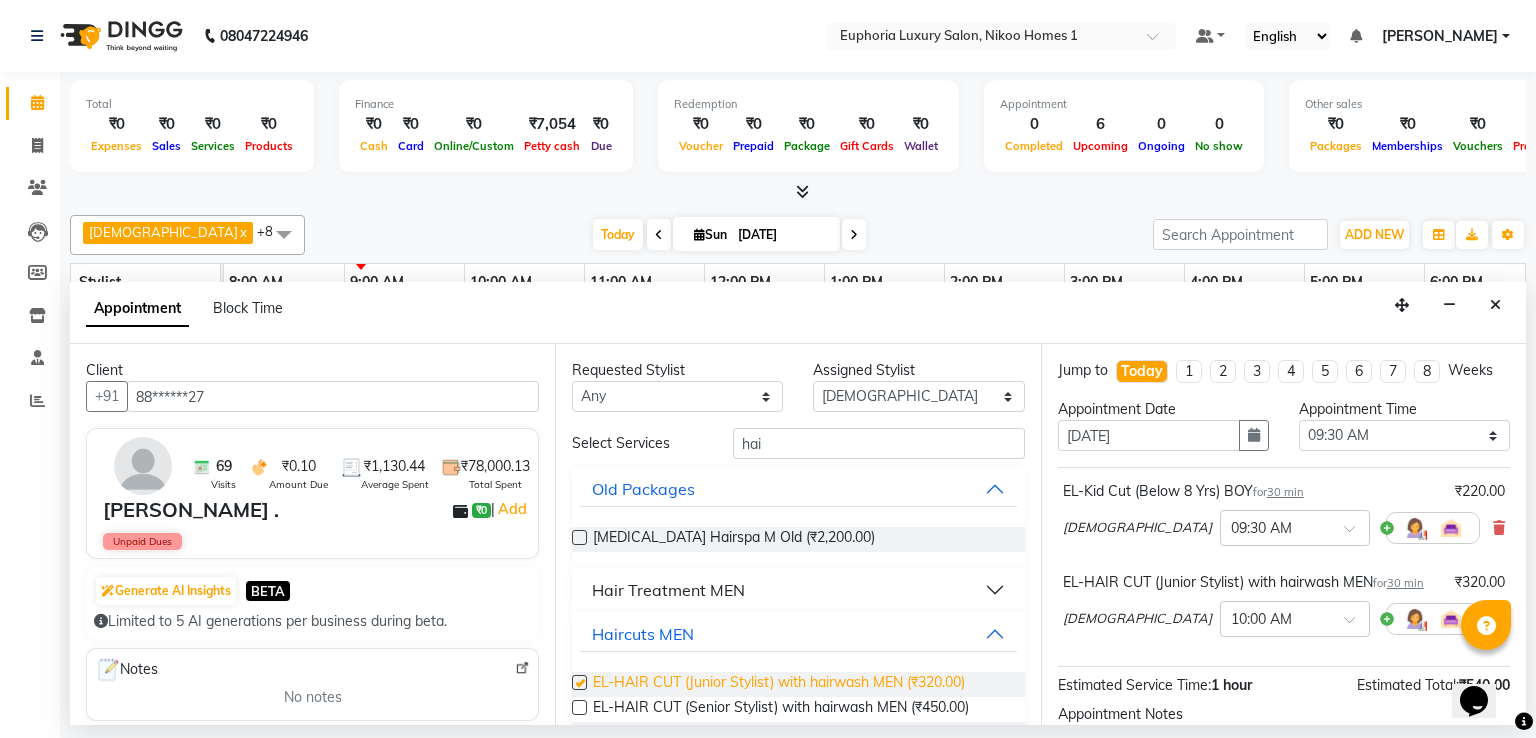 checkbox on "false" 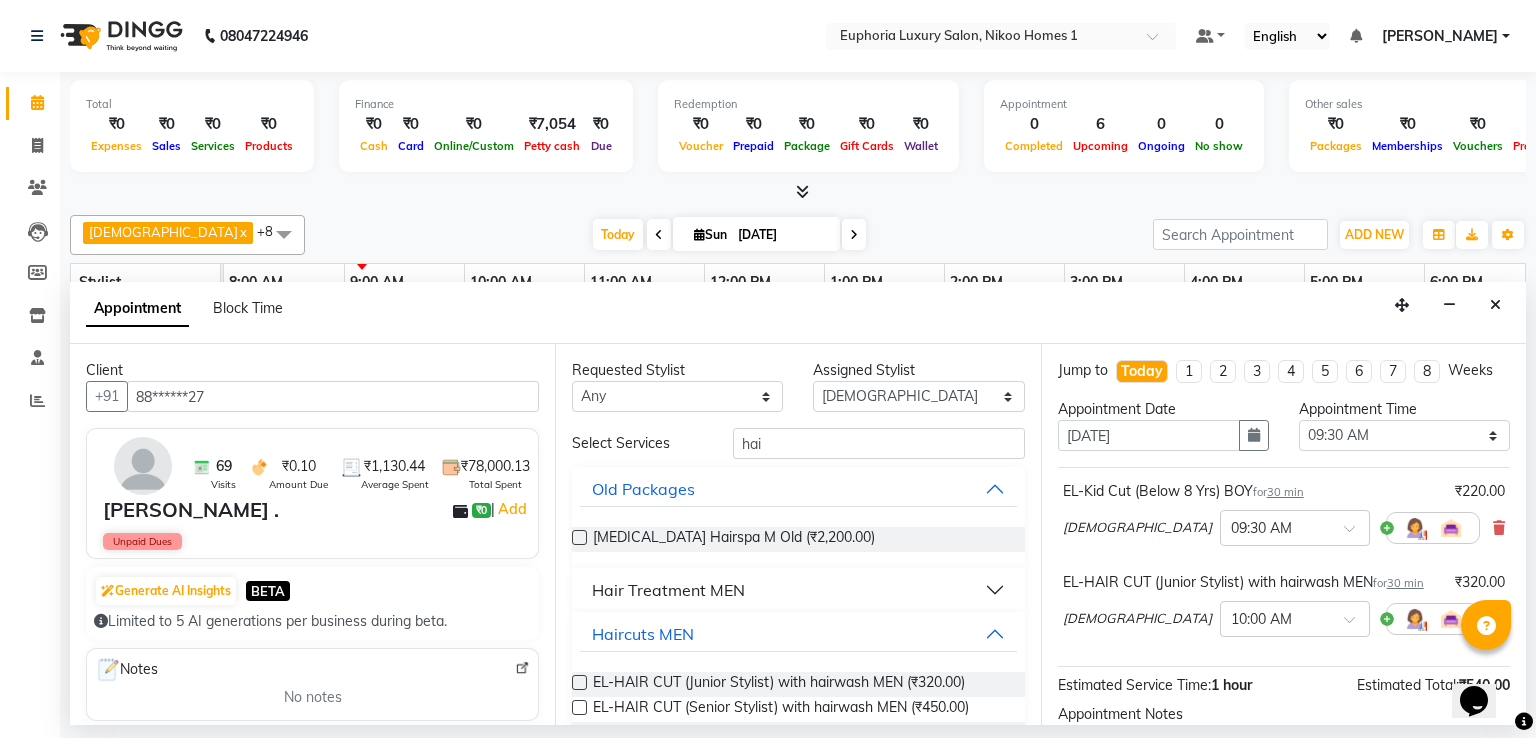scroll, scrollTop: 237, scrollLeft: 0, axis: vertical 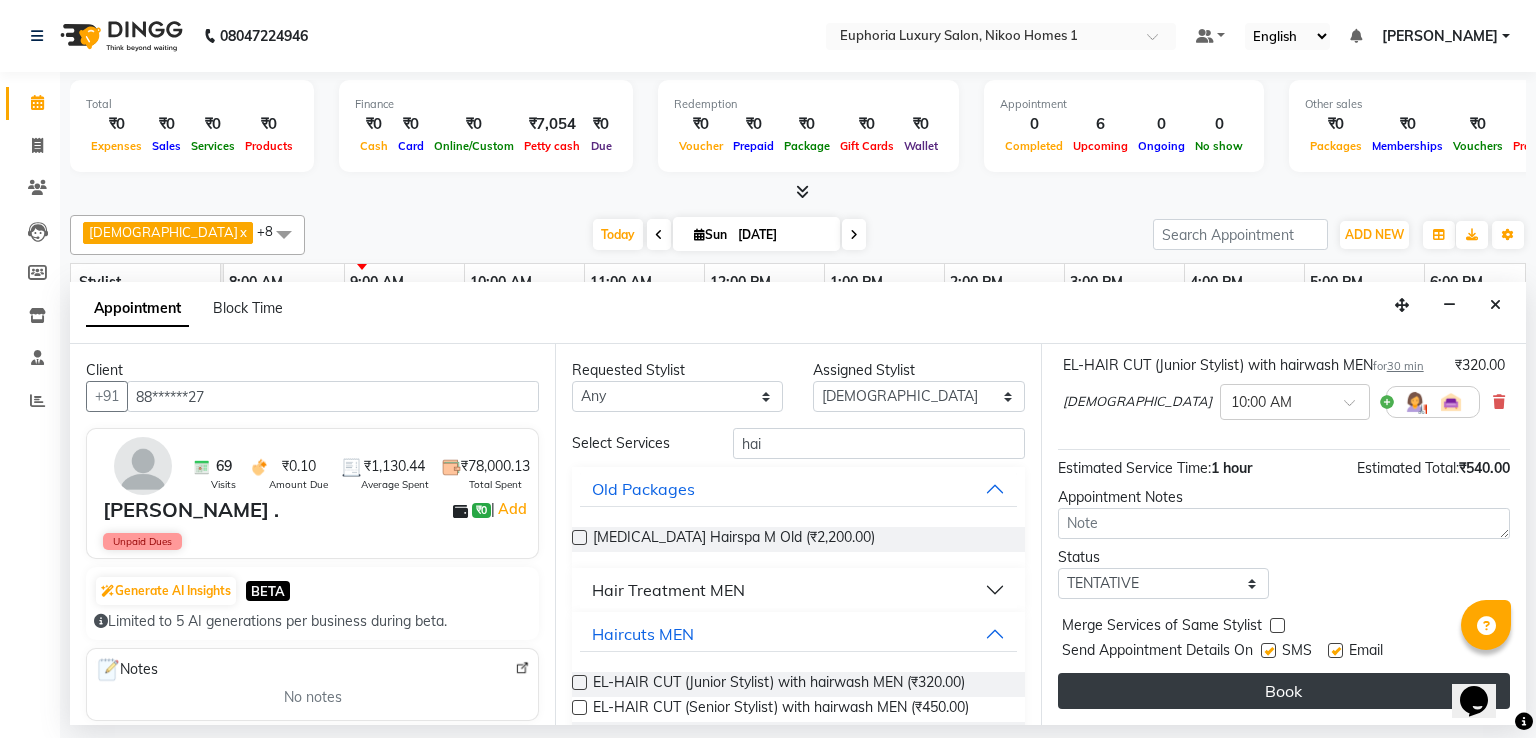 click on "Book" at bounding box center (1284, 691) 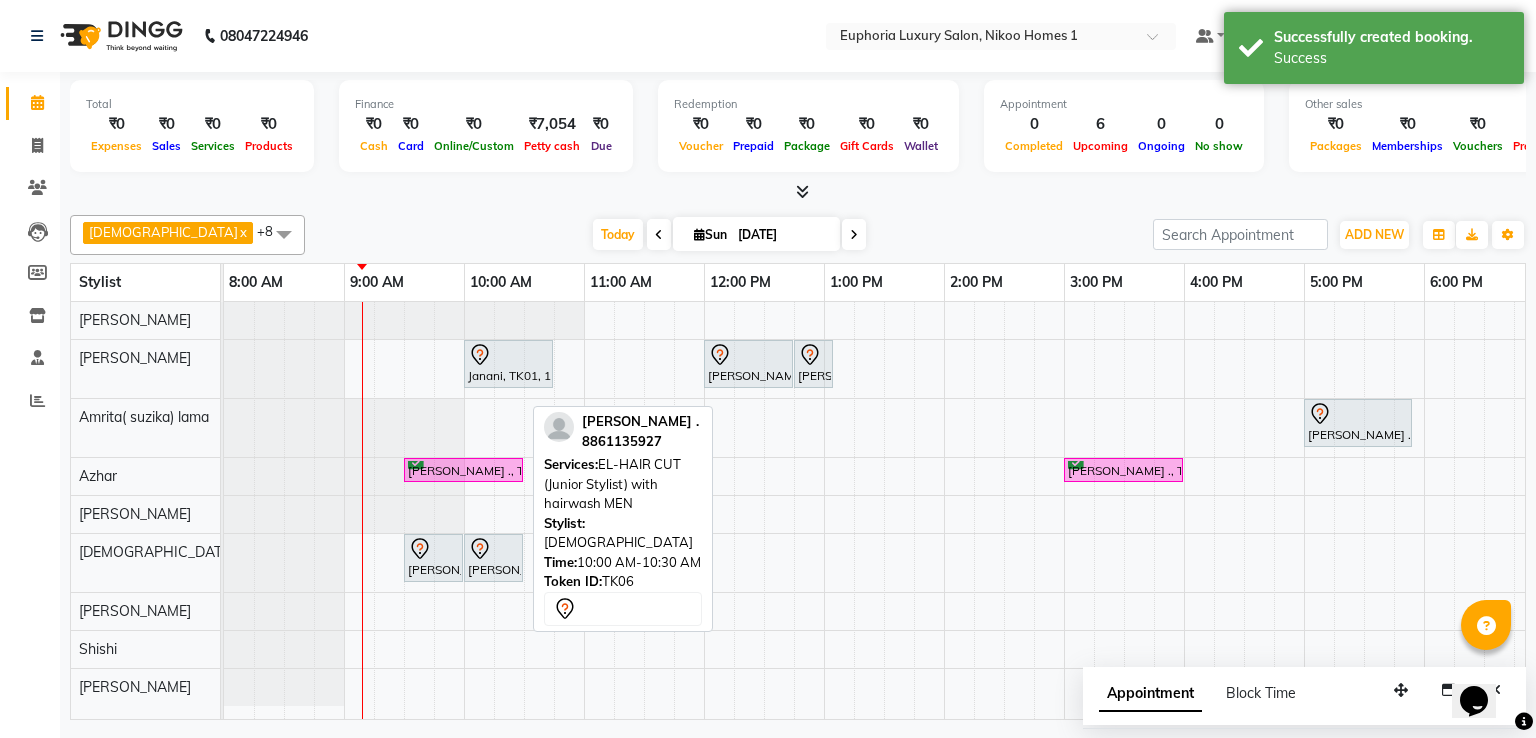 click at bounding box center [522, 558] 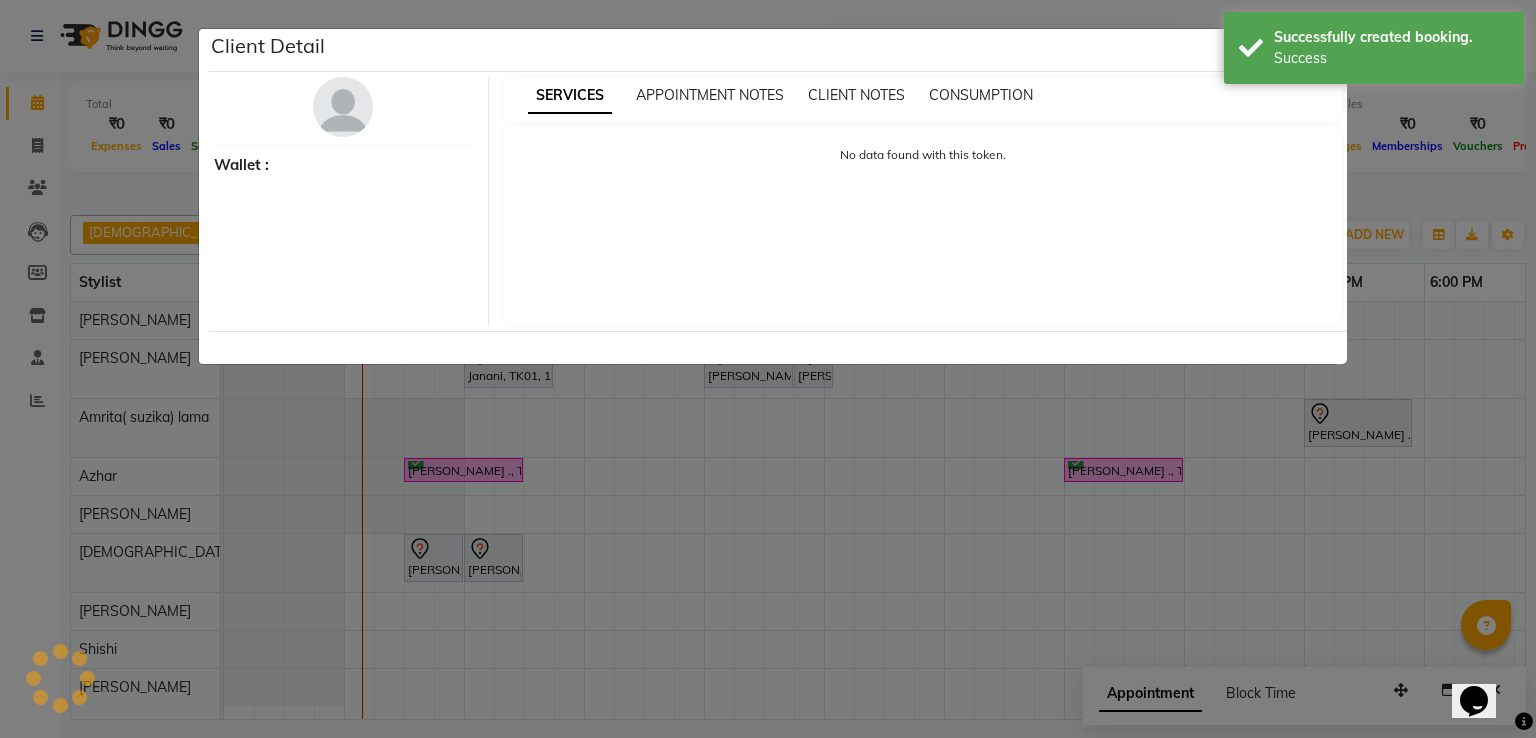 select on "7" 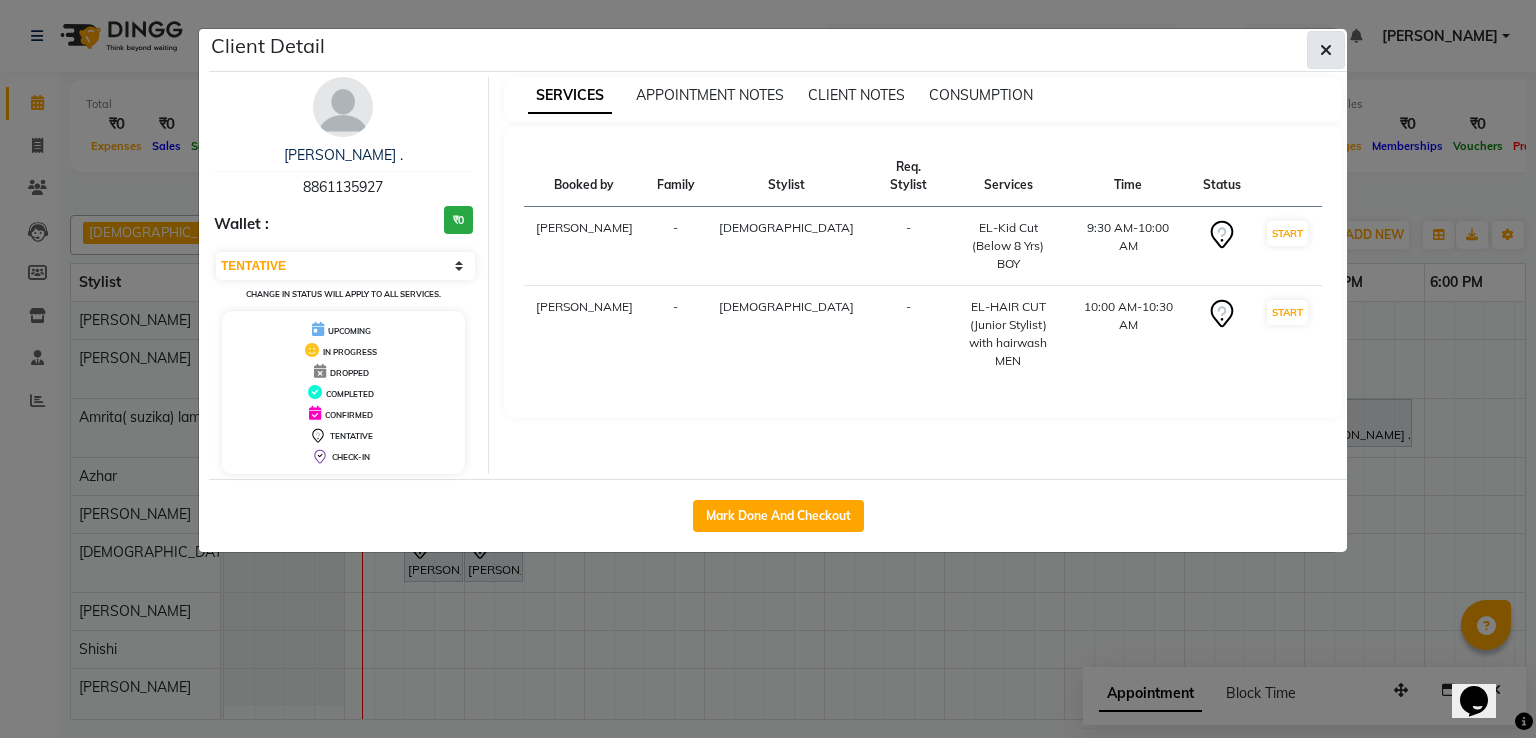 click 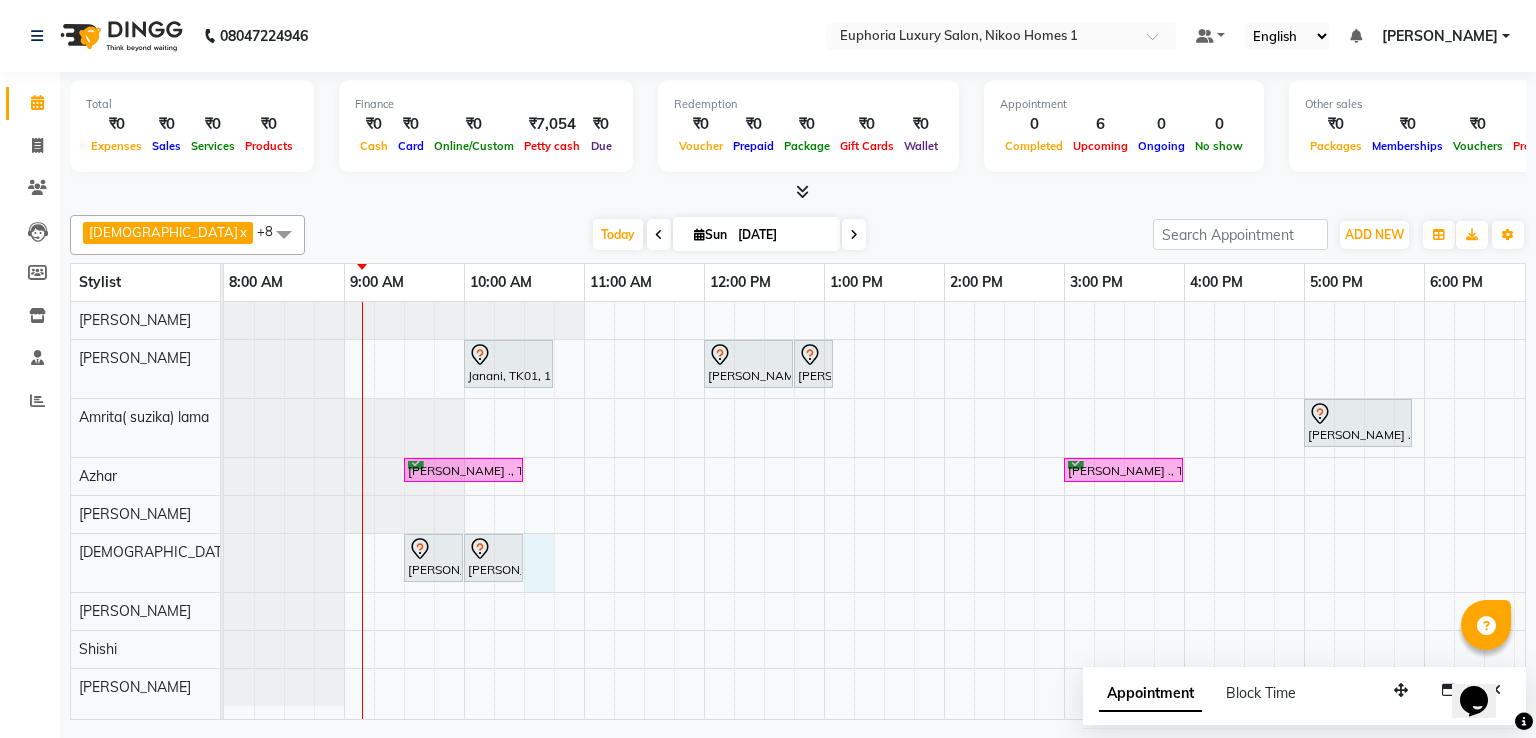 click on "Janani, TK01, 10:00 AM-10:45 AM, EP-Crystal [PERSON_NAME] ., TK02, 12:00 PM-12:45 PM, EL-Express [PERSON_NAME] ., TK02, 12:45 PM-01:05 PM, EL-Eyebrows Threading             Aishwarya ., TK03, 05:00 PM-05:55 PM, EP-Detan Facial     [PERSON_NAME] ., TK04, 09:30 AM-10:30 AM, EP-Artistic Cut - Senior Stylist     [PERSON_NAME] ., TK05, 03:00 PM-04:00 PM, EP-Color My Root  [PERSON_NAME] ., TK06, 09:30 AM-10:00 AM, EL-Kid Cut (Below 8 Yrs) BOY             [PERSON_NAME] ., TK06, 10:00 AM-10:30 AM, EL-HAIR CUT (Junior Stylist) with hairwash MEN" at bounding box center (1004, 510) 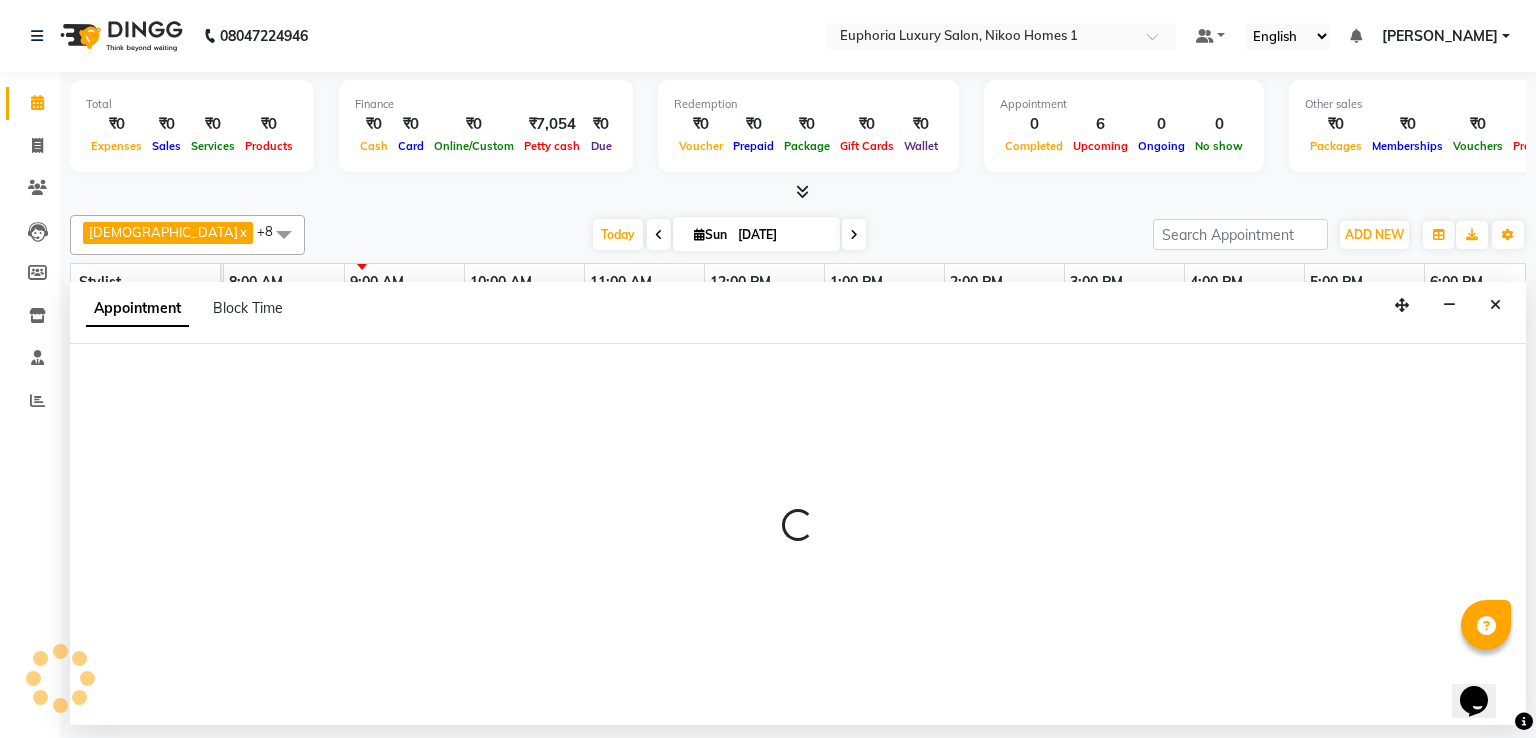 select on "85373" 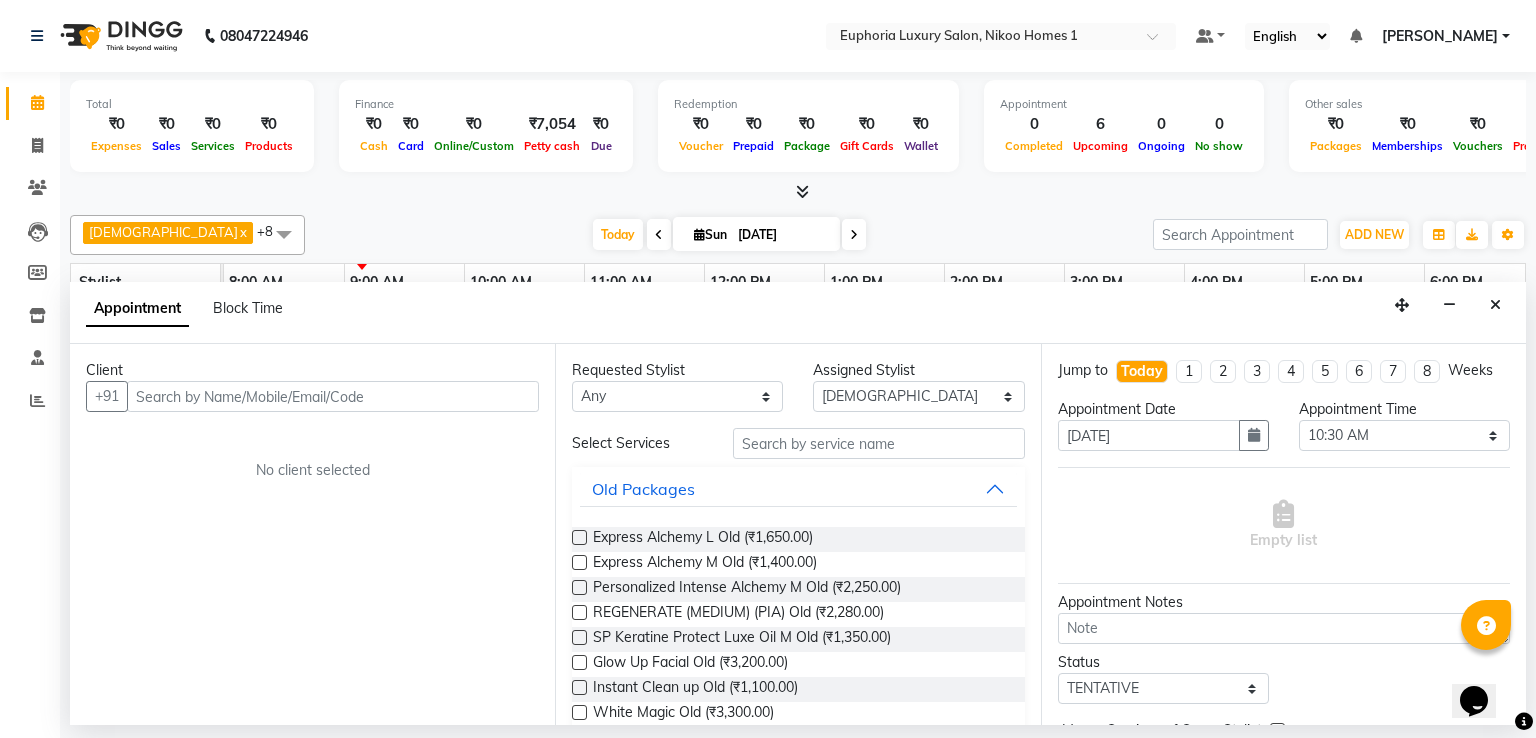 click on "Client +91  No client selected" at bounding box center (312, 534) 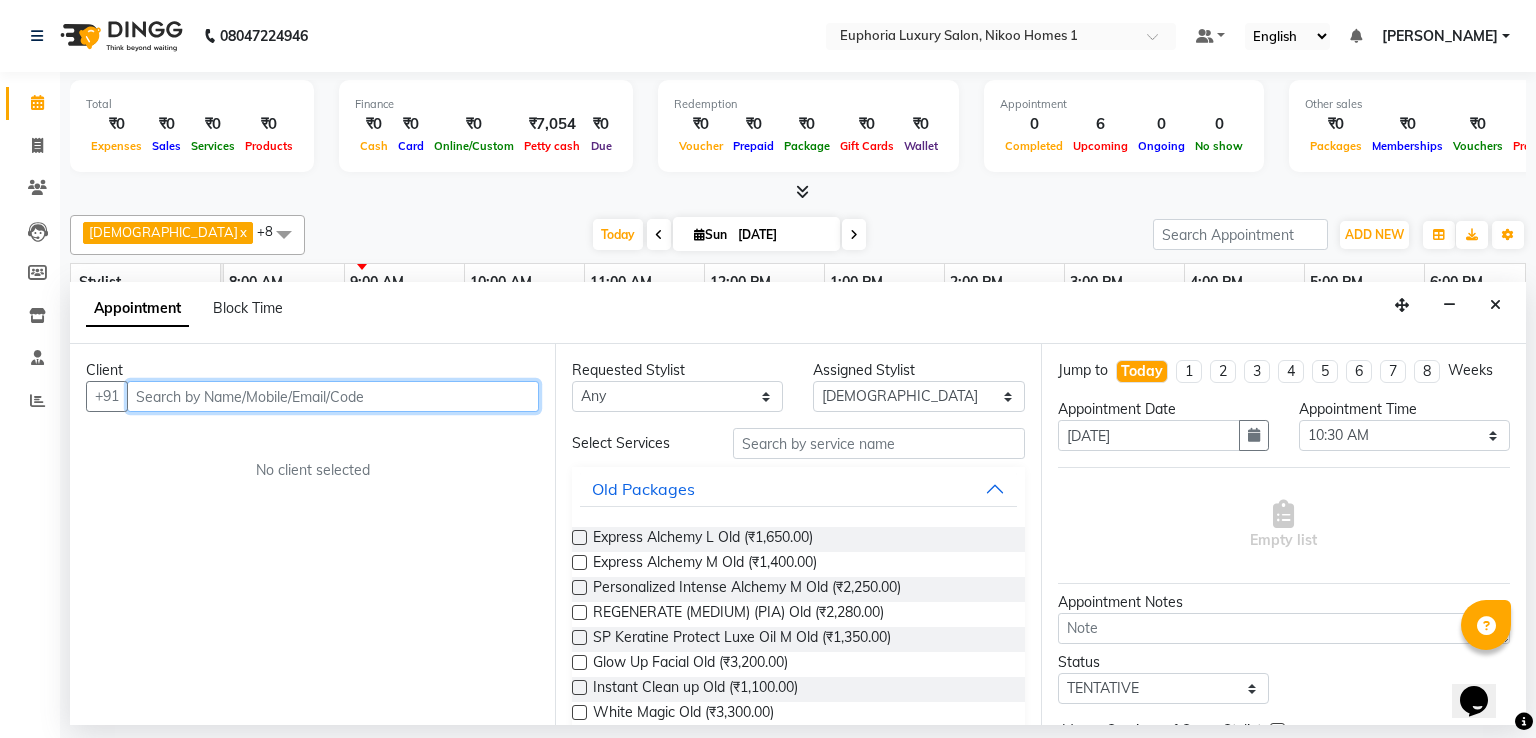 click at bounding box center [333, 396] 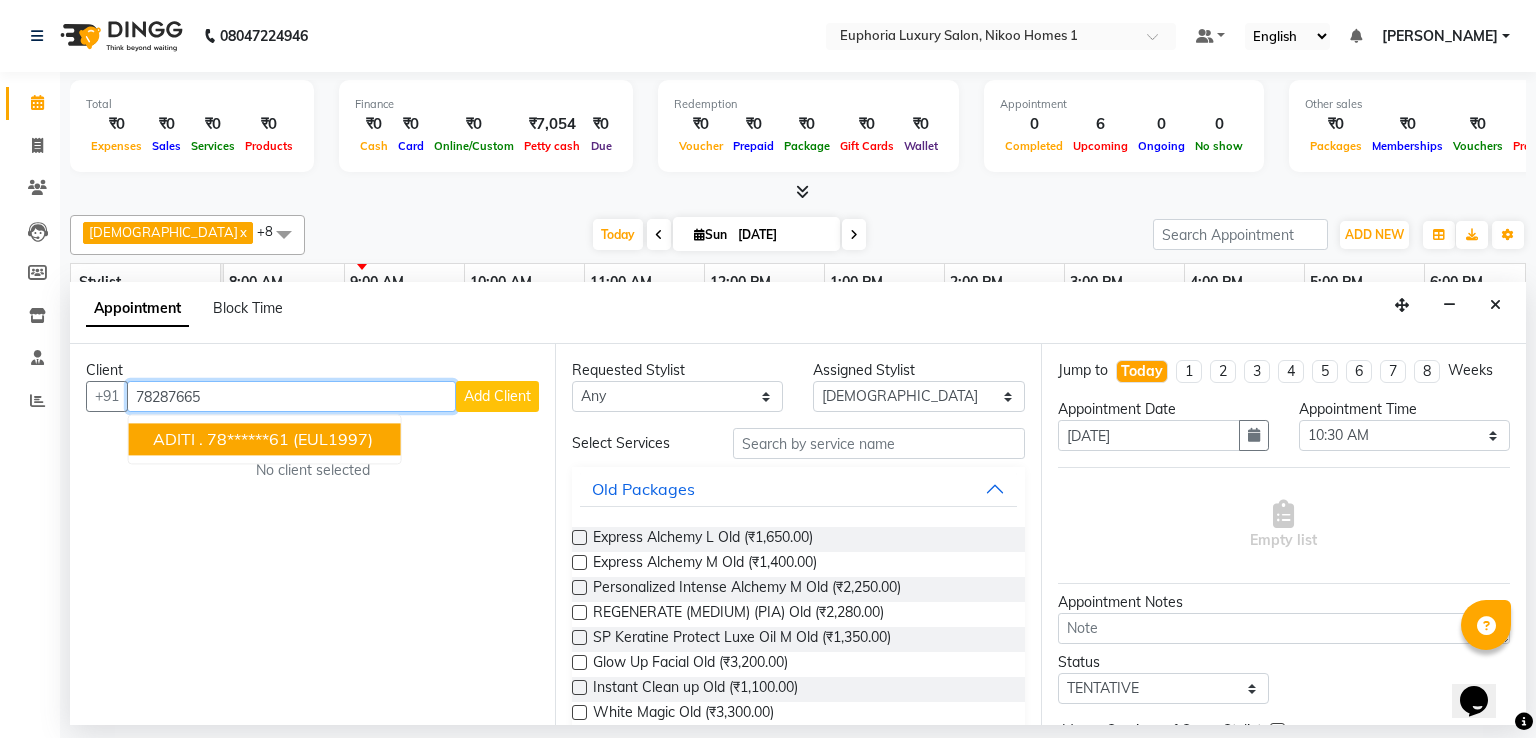 click on "ADITI .  78******61 (EUL1997)" at bounding box center (265, 439) 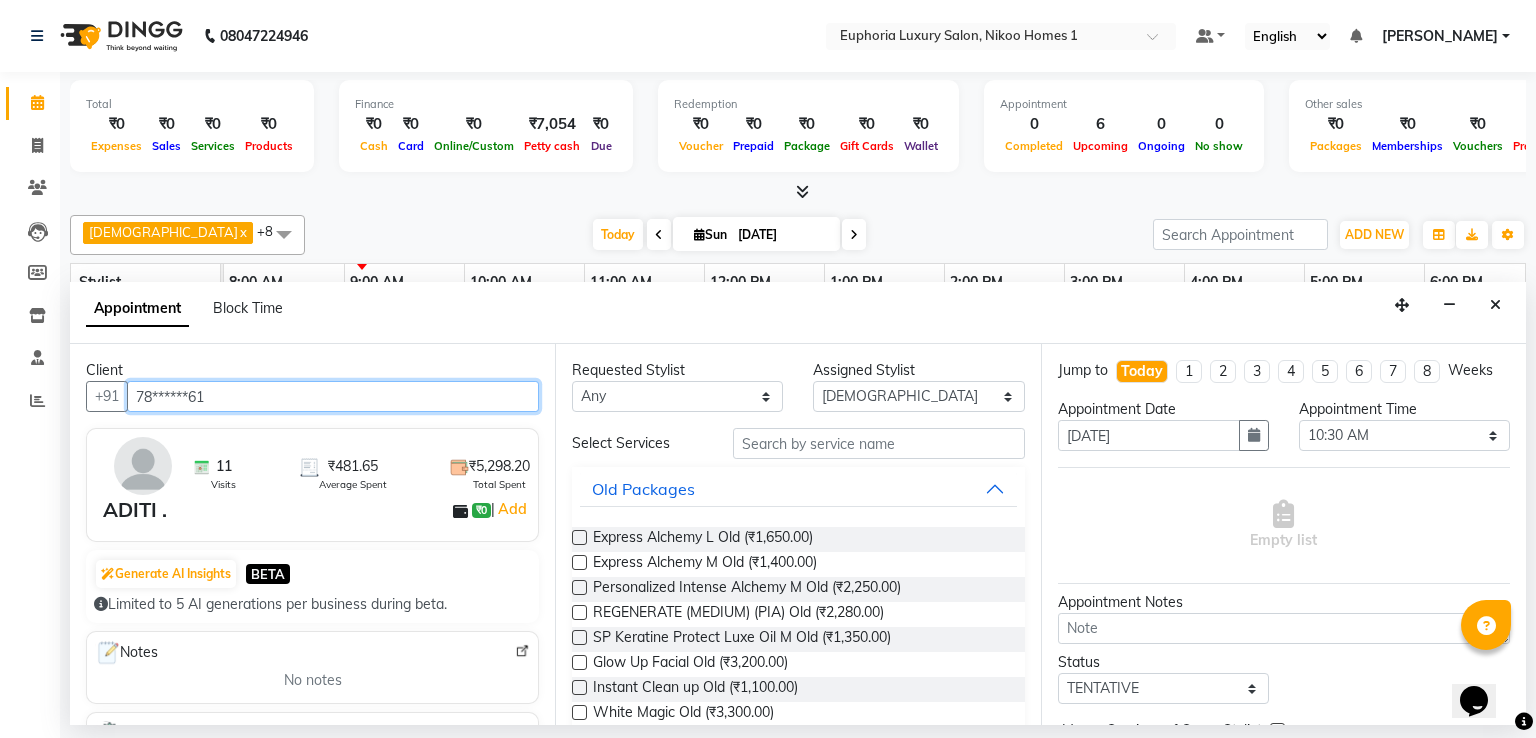type on "78******61" 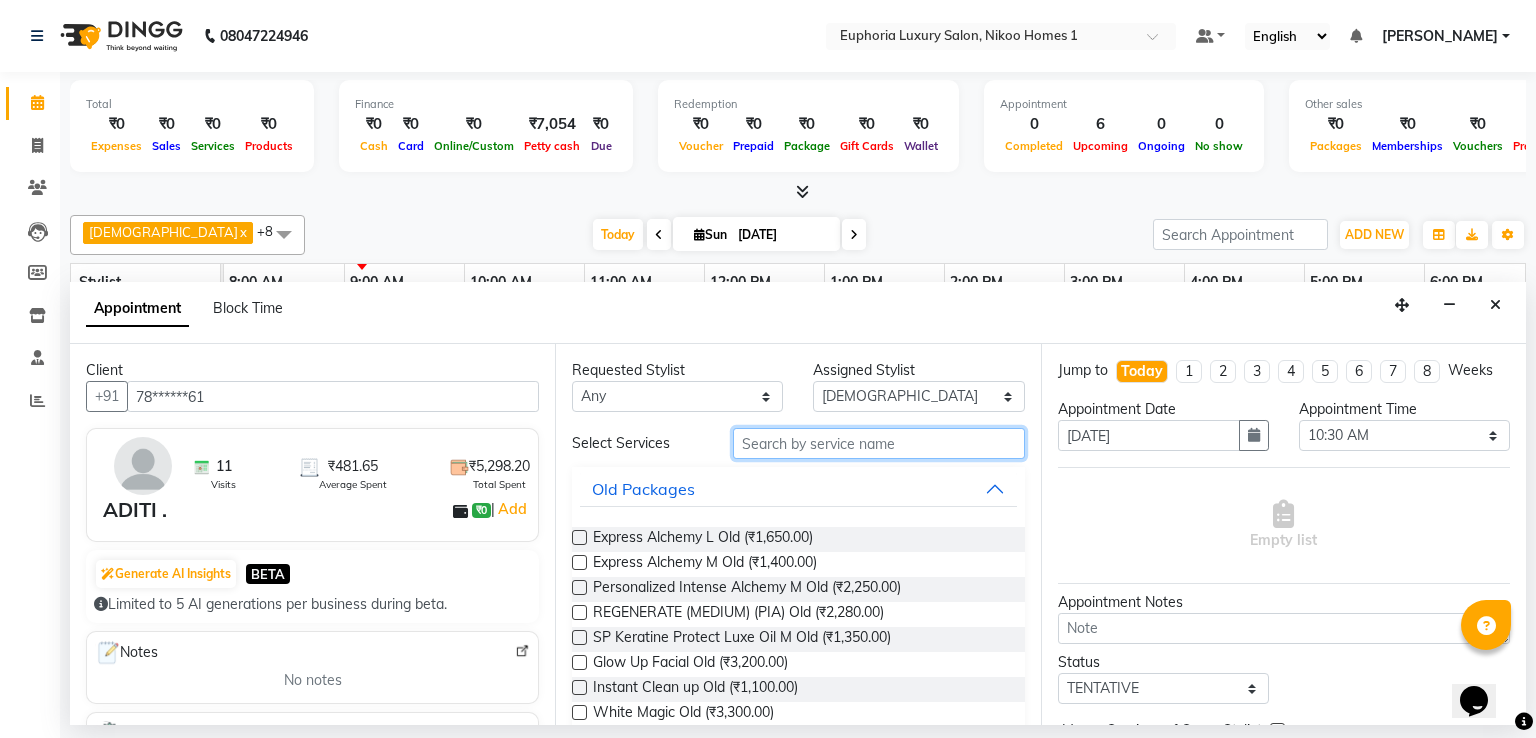 click at bounding box center [879, 443] 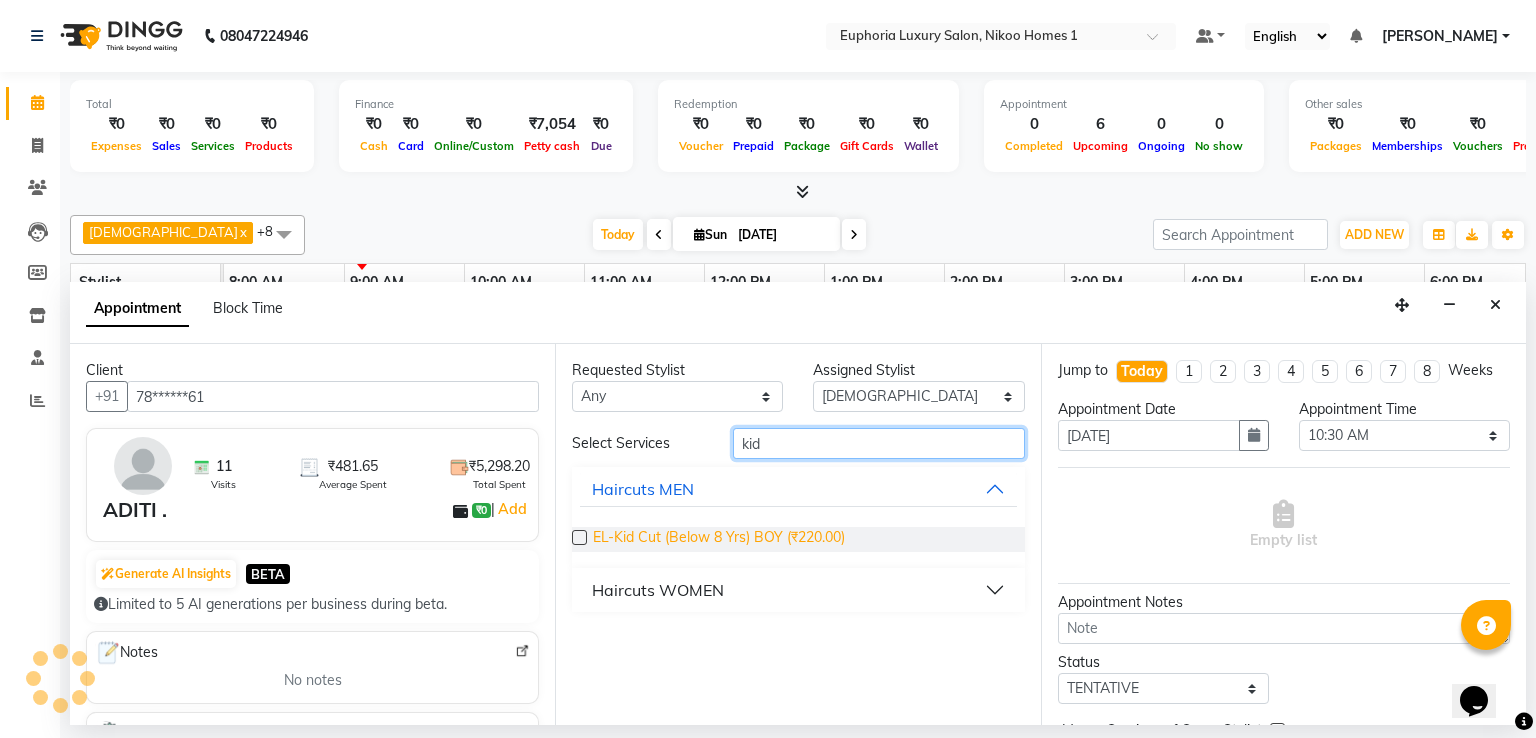 type on "kid" 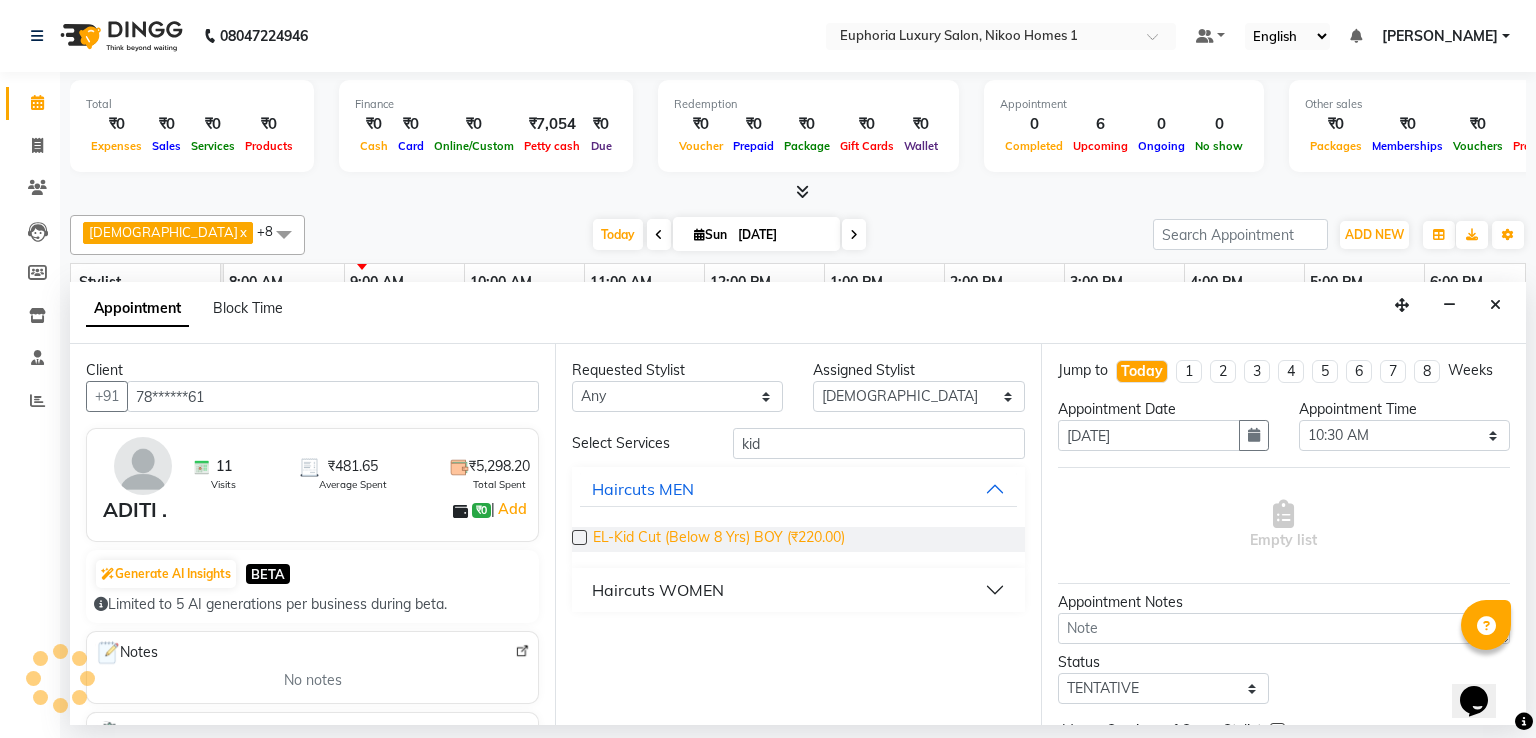 click on "EL-Kid Cut (Below 8 Yrs) BOY (₹220.00)" at bounding box center (719, 539) 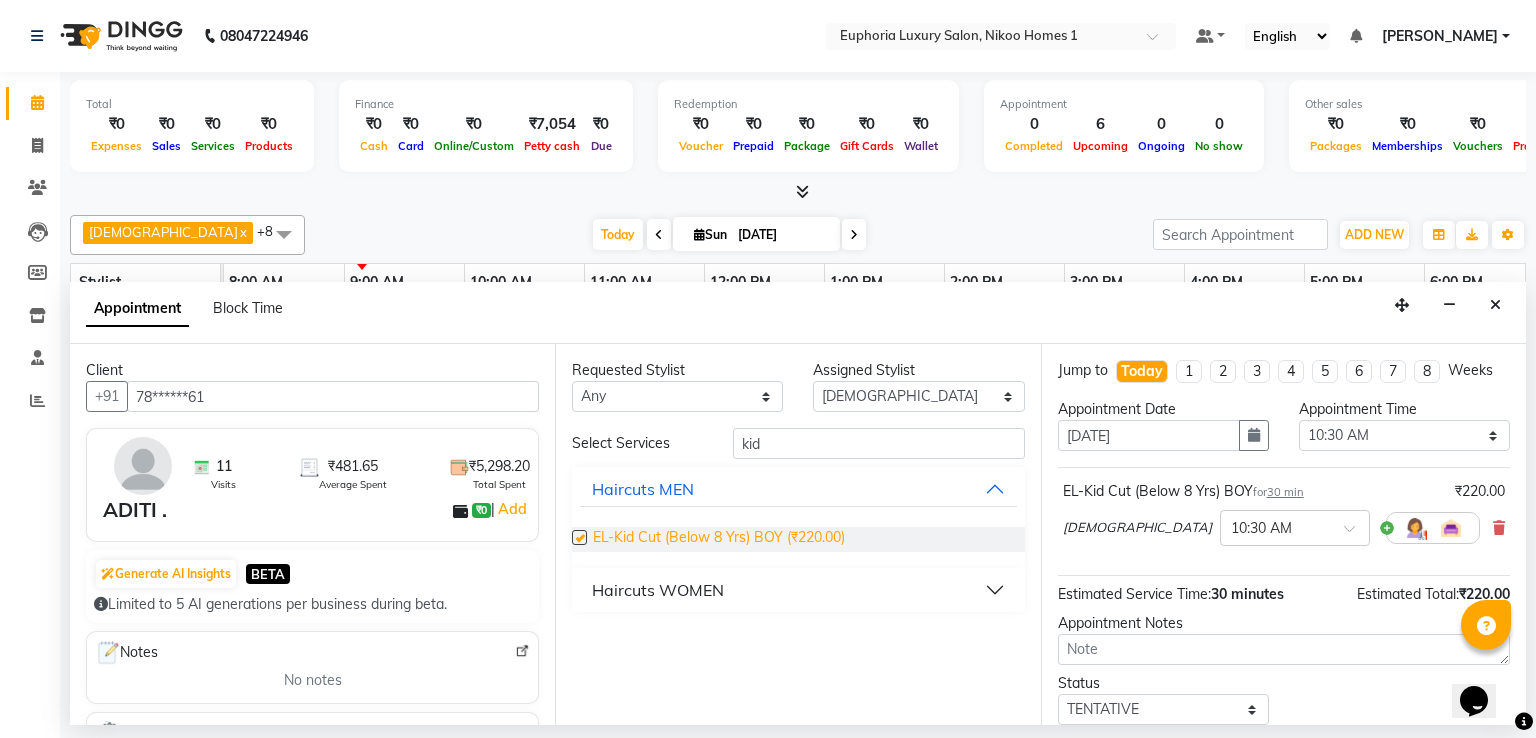 checkbox on "false" 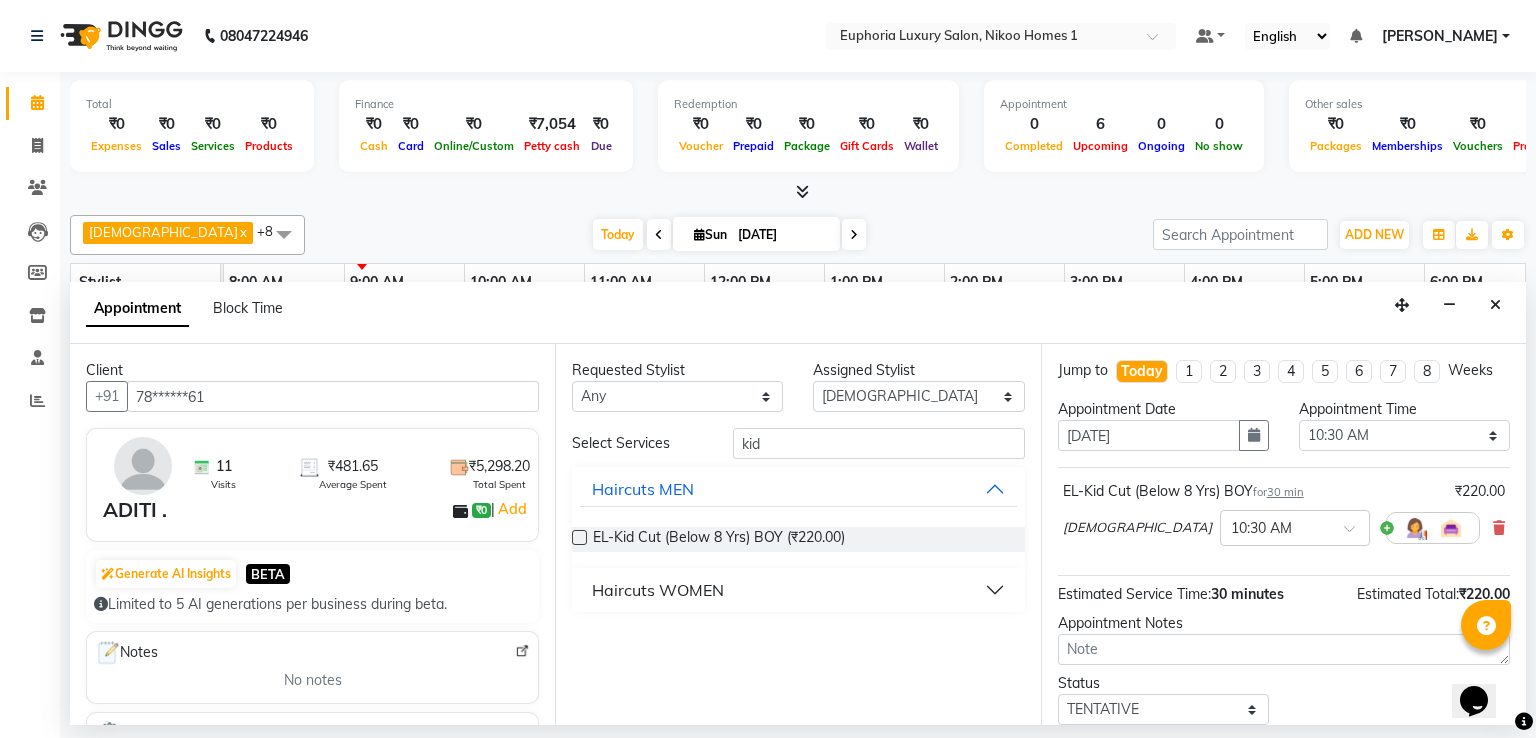 scroll, scrollTop: 125, scrollLeft: 0, axis: vertical 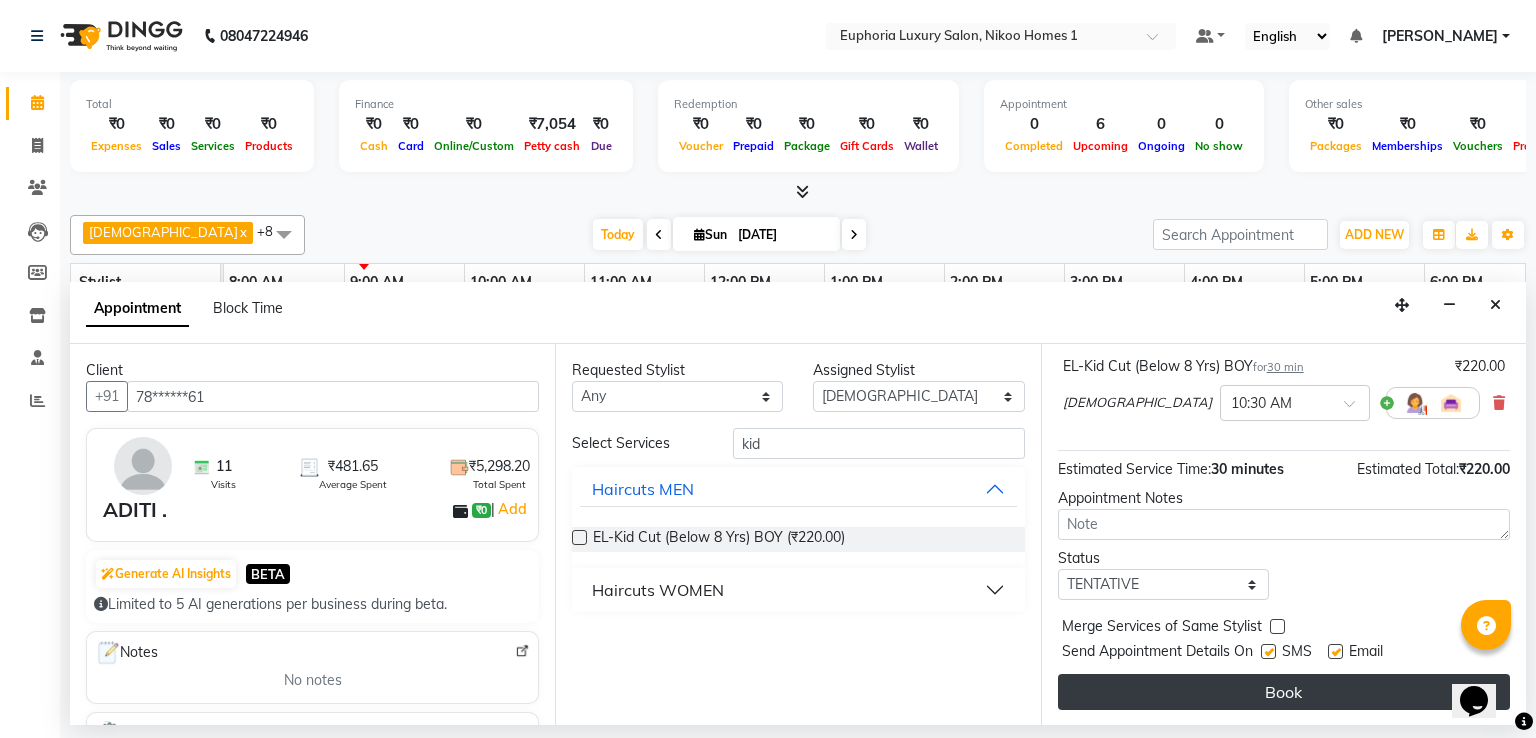 click on "Book" at bounding box center (1284, 692) 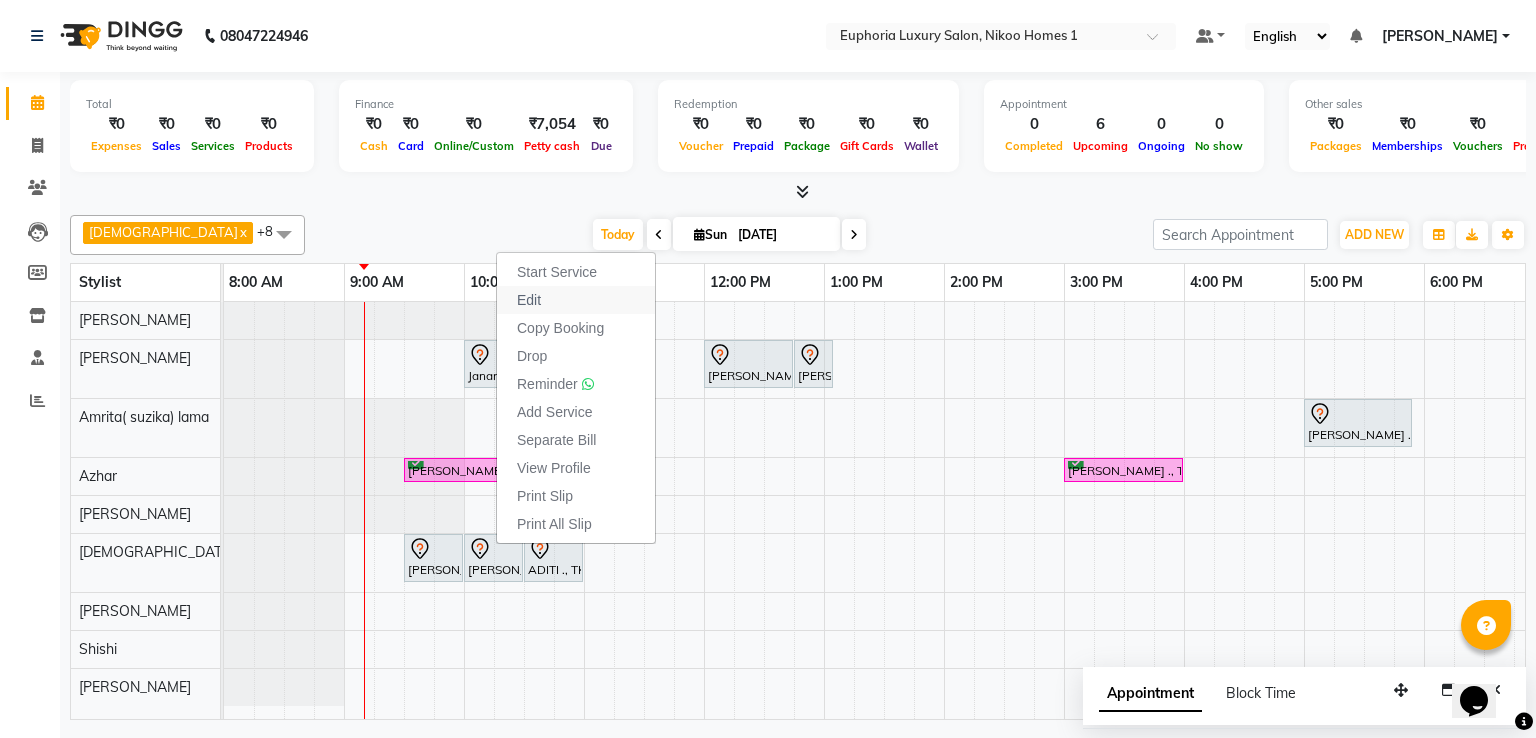 click on "Edit" at bounding box center (529, 300) 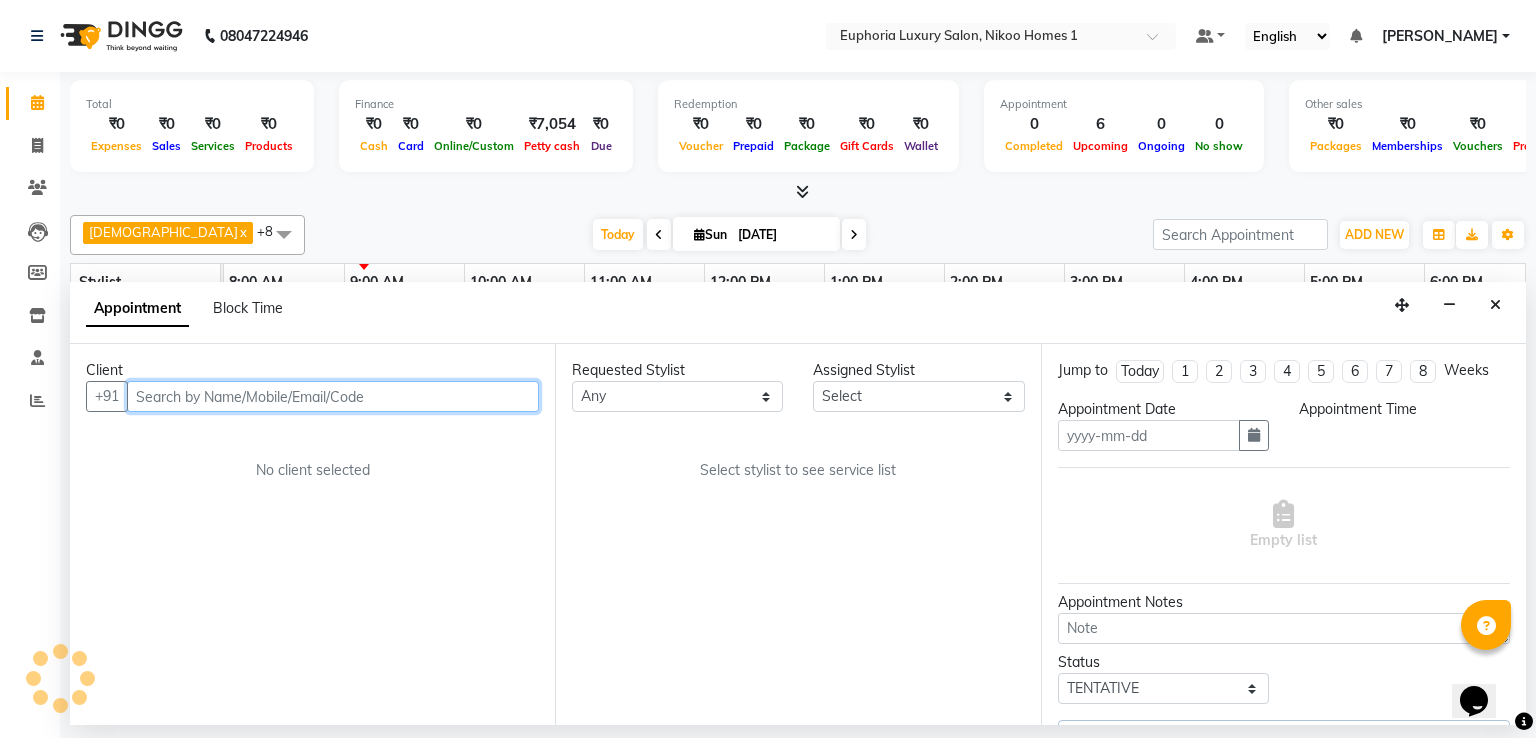 type on "[DATE]" 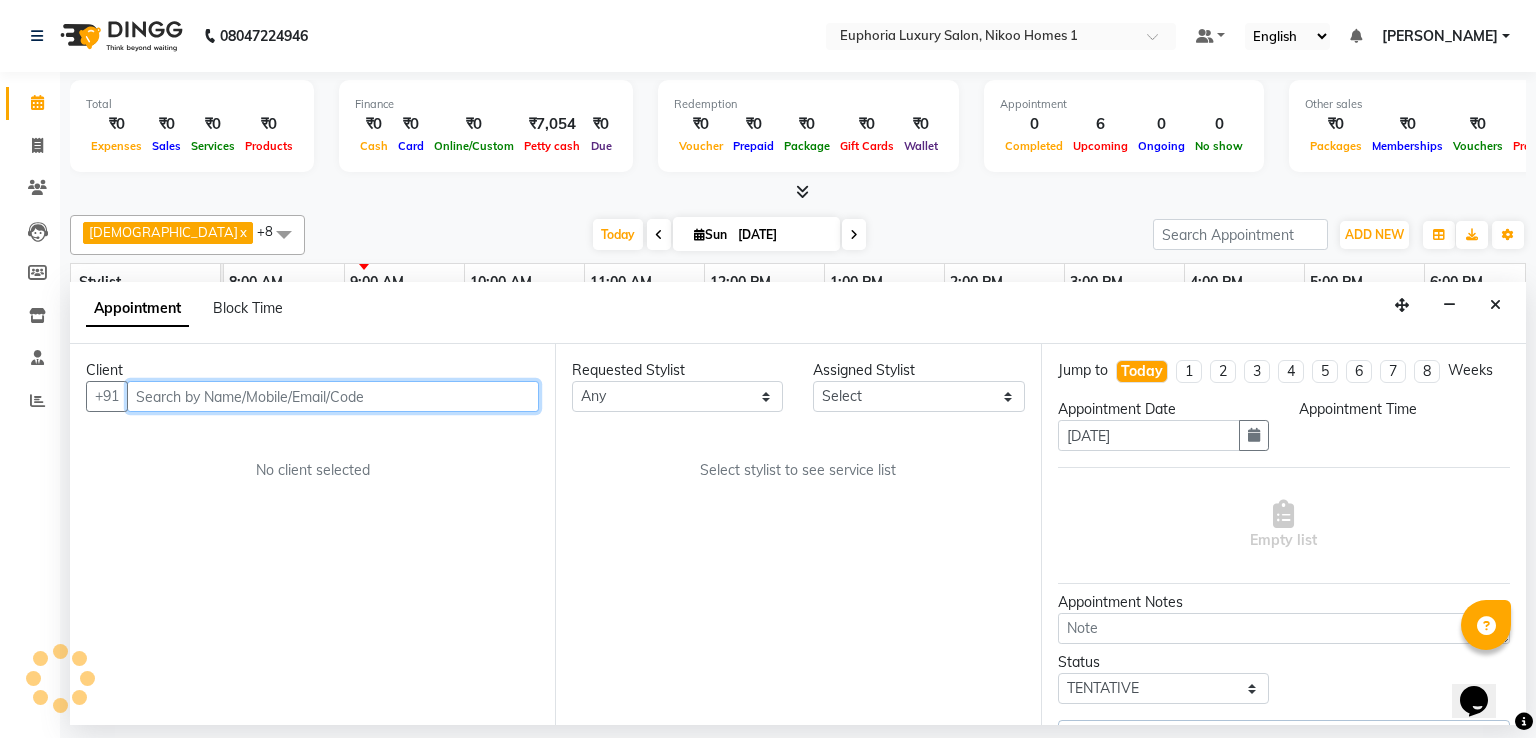 select on "85373" 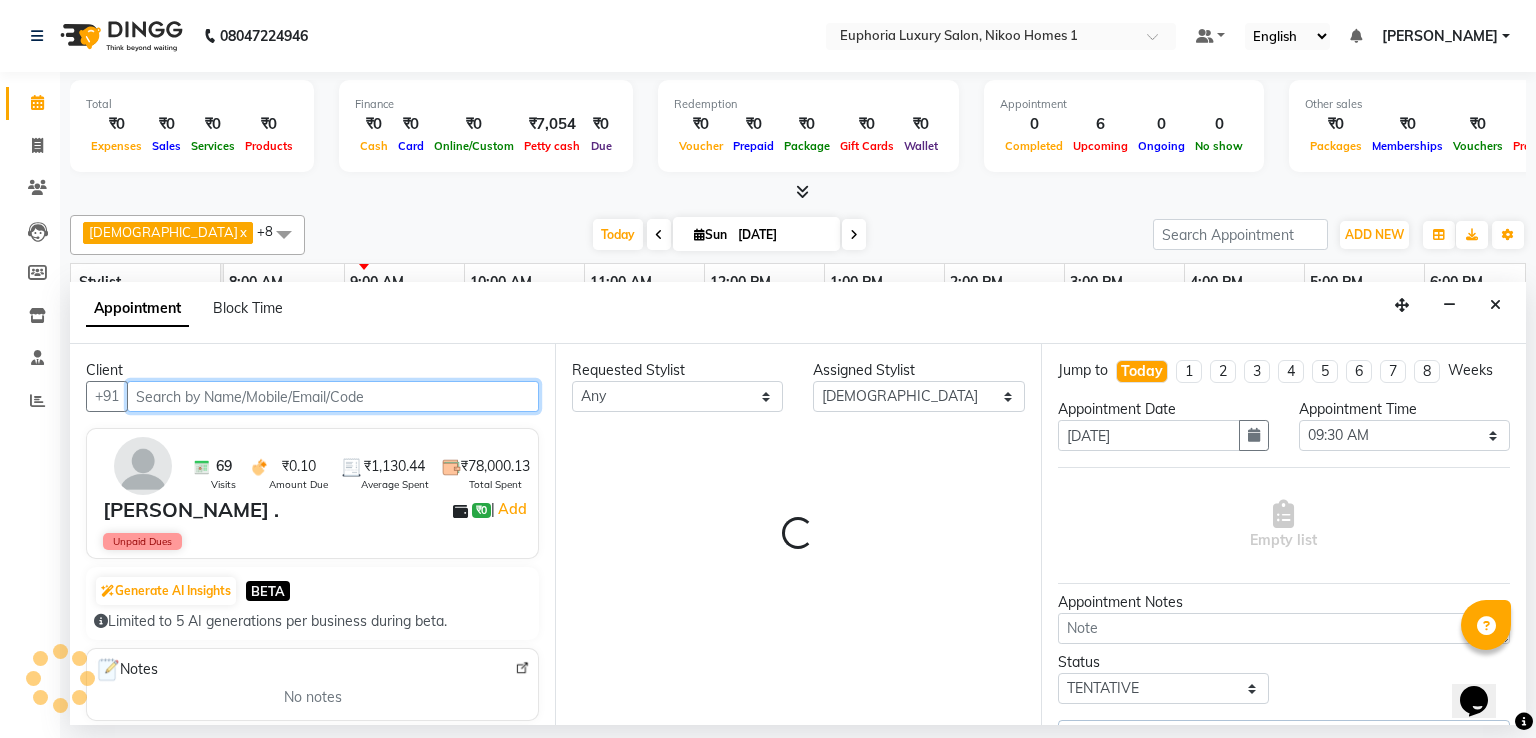 select on "4025" 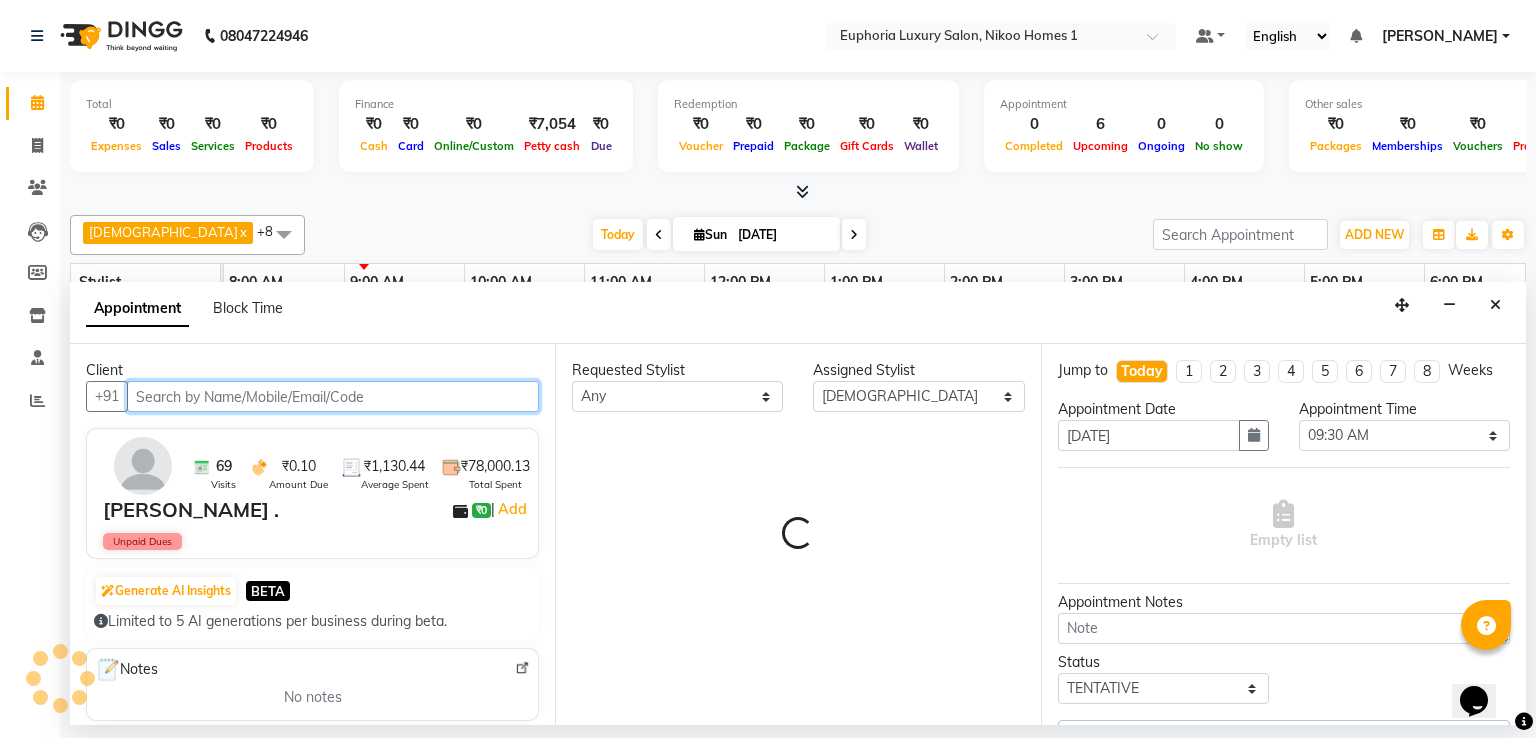 select on "4025" 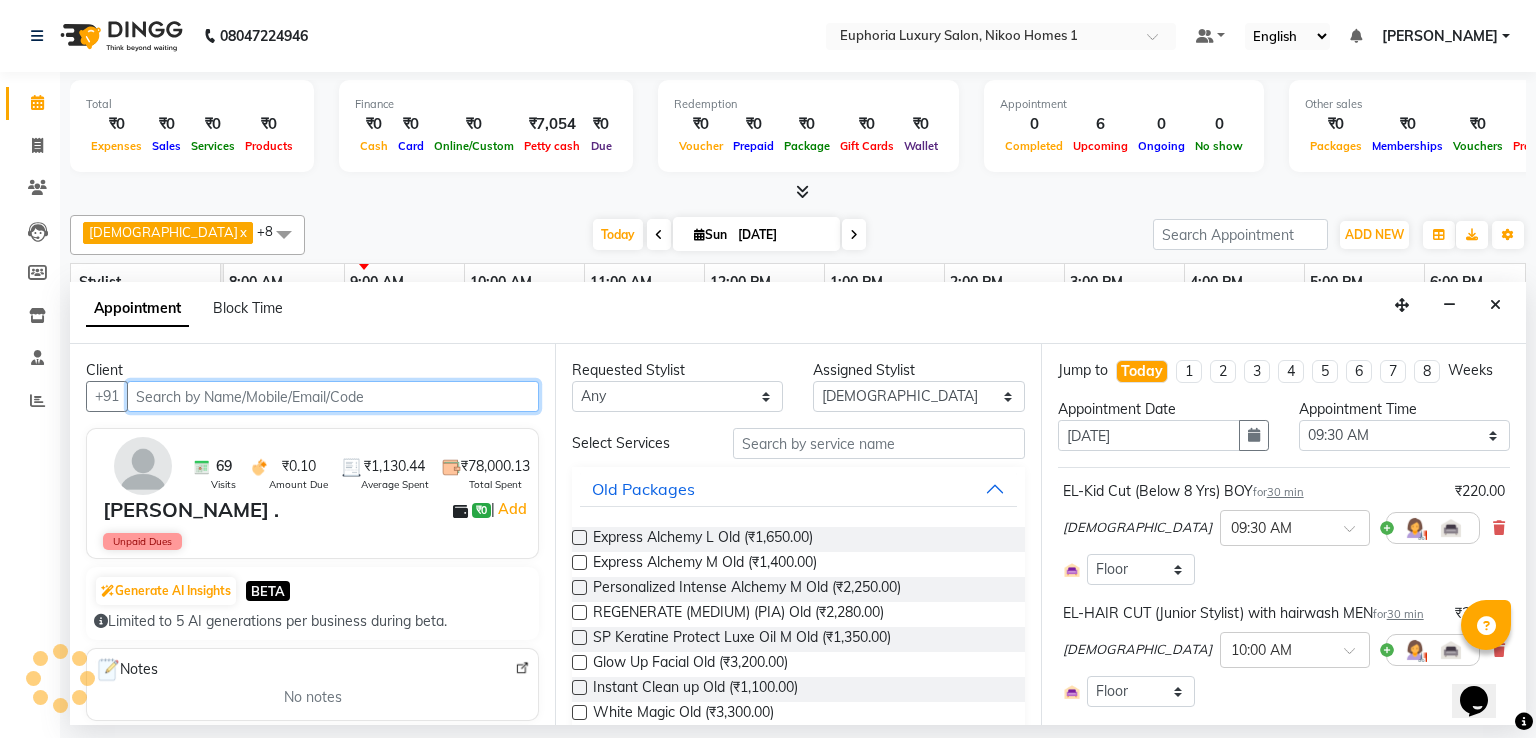 scroll, scrollTop: 0, scrollLeft: 120, axis: horizontal 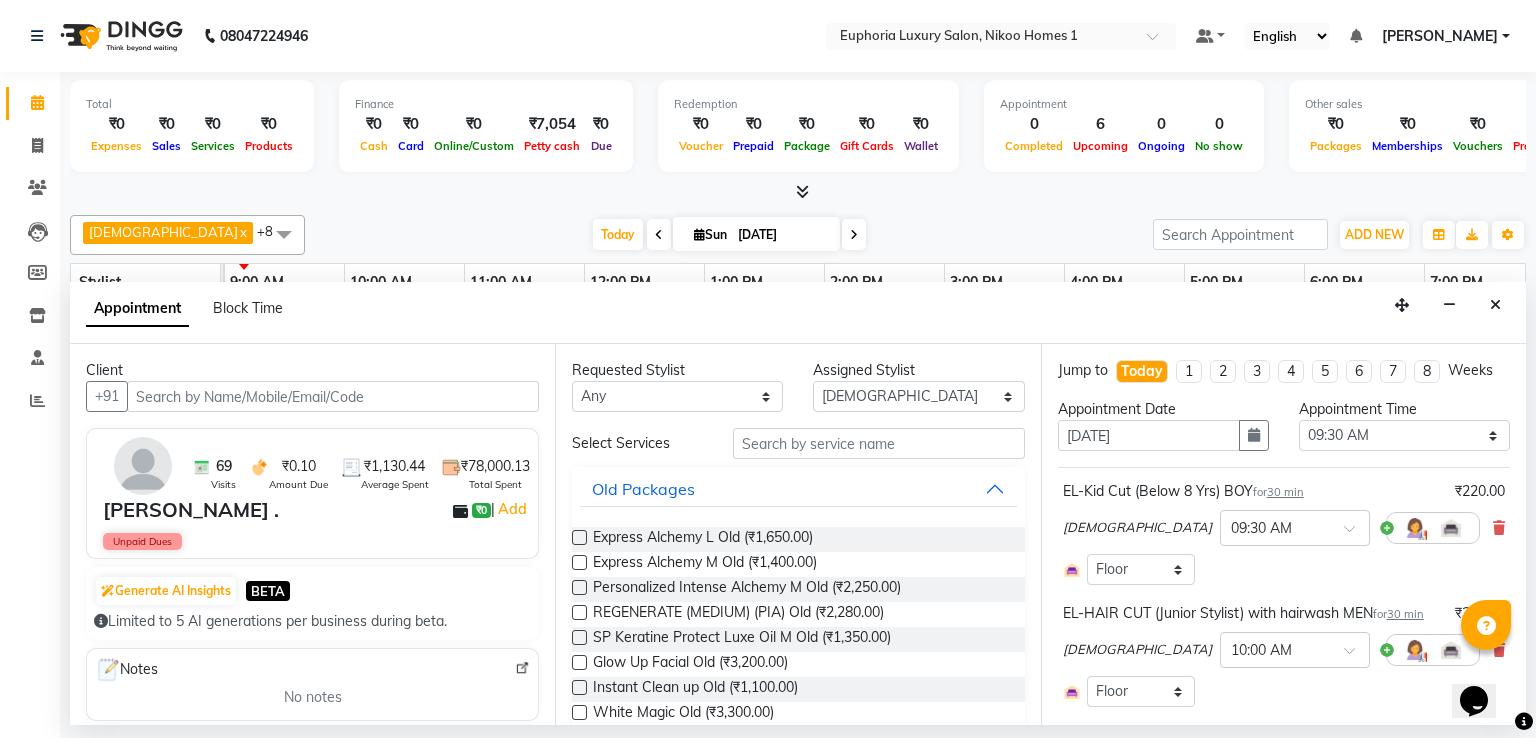 click on "EL-Kid Cut (Below 8 Yrs) BOY   for  30 min ₹220.00 [PERSON_NAME] × 09:30 AM Select Room Floor" at bounding box center [1284, 533] 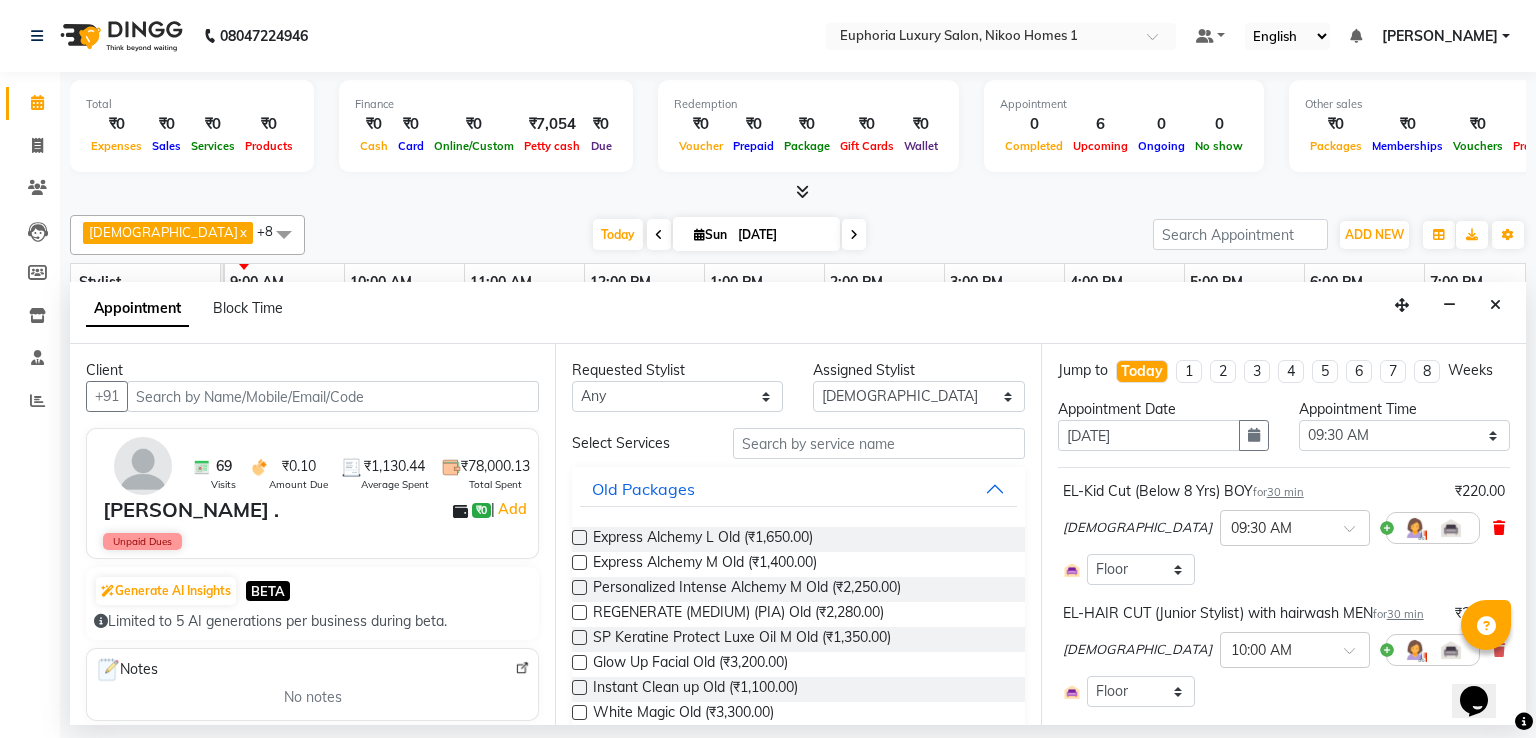 click at bounding box center (1499, 528) 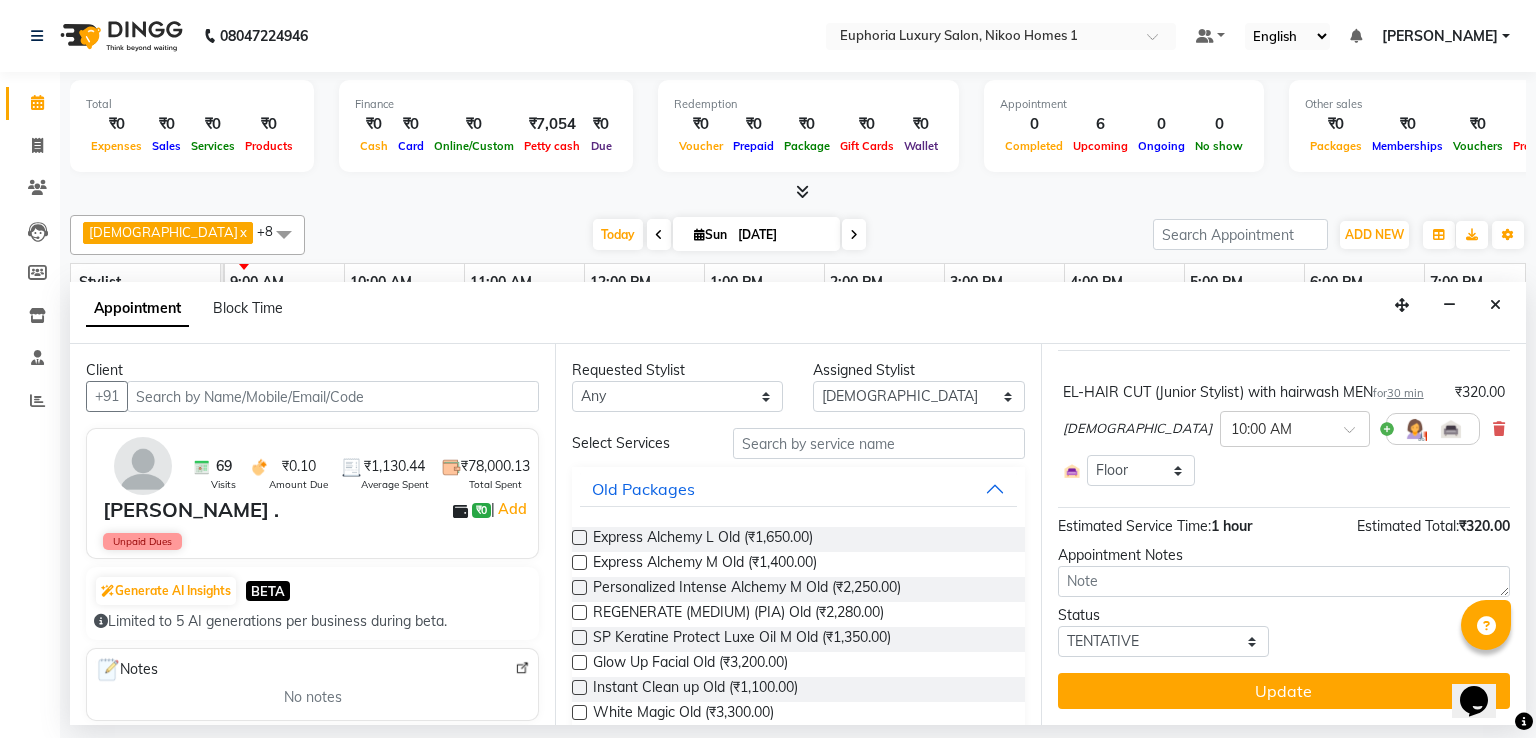 scroll, scrollTop: 137, scrollLeft: 0, axis: vertical 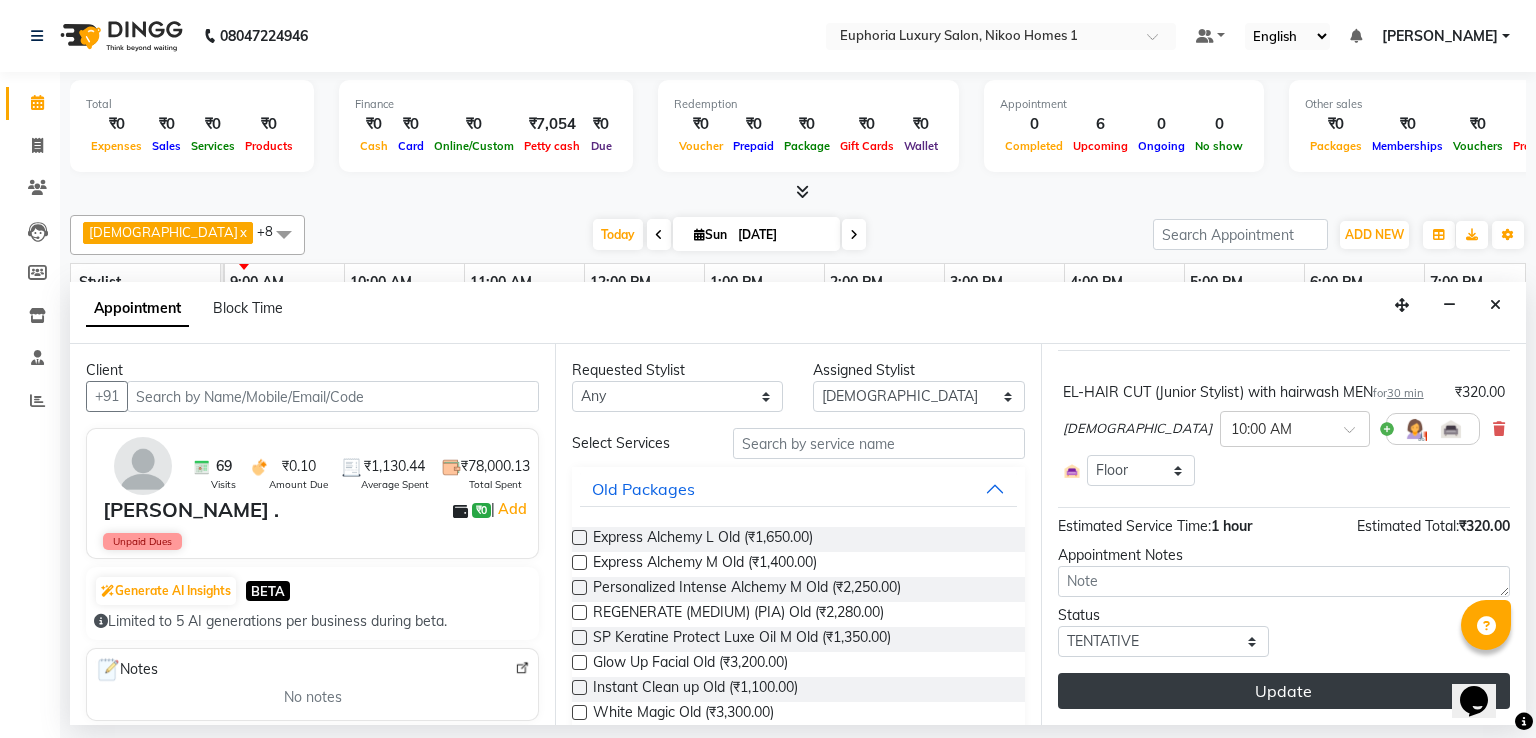 click on "Update" at bounding box center (1284, 691) 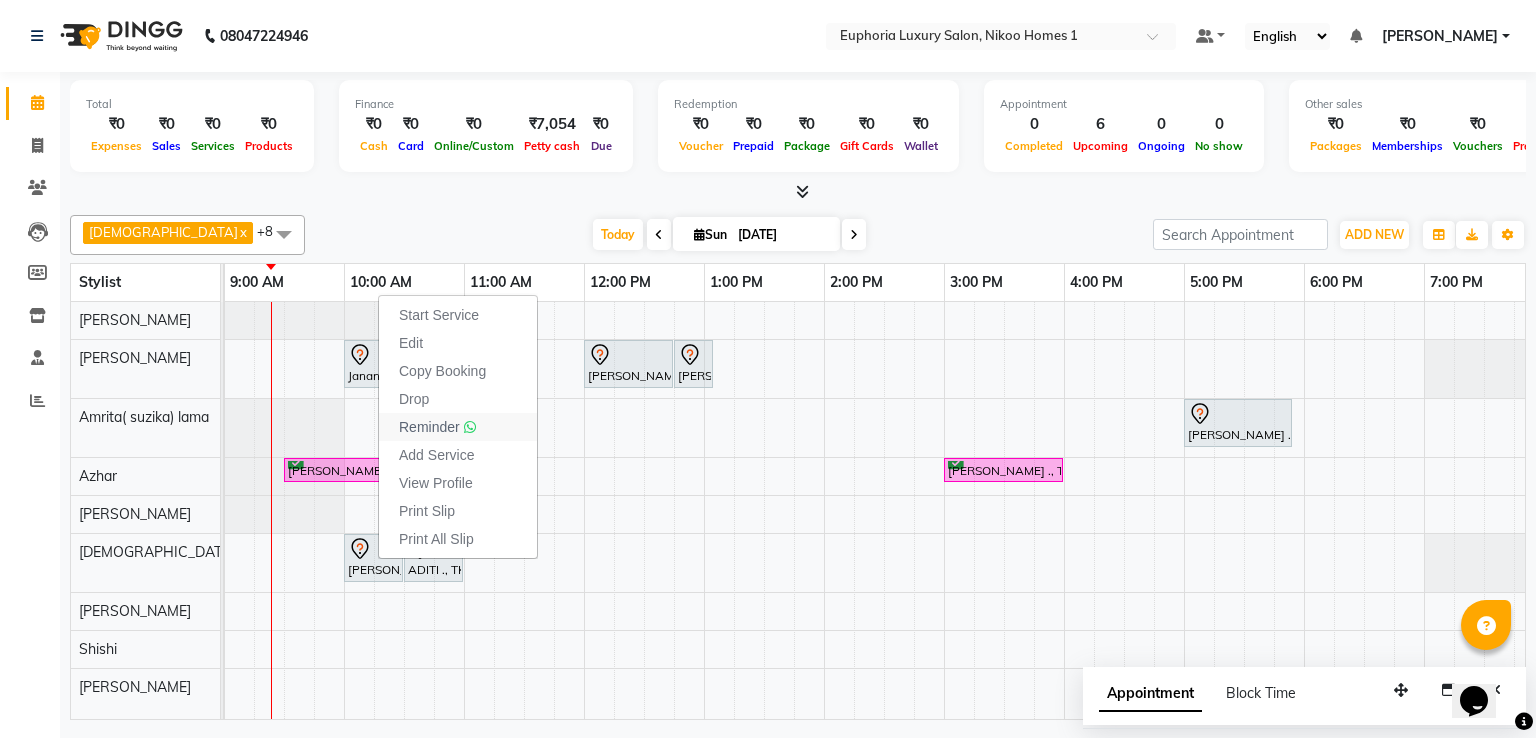 click on "Reminder" at bounding box center [458, 427] 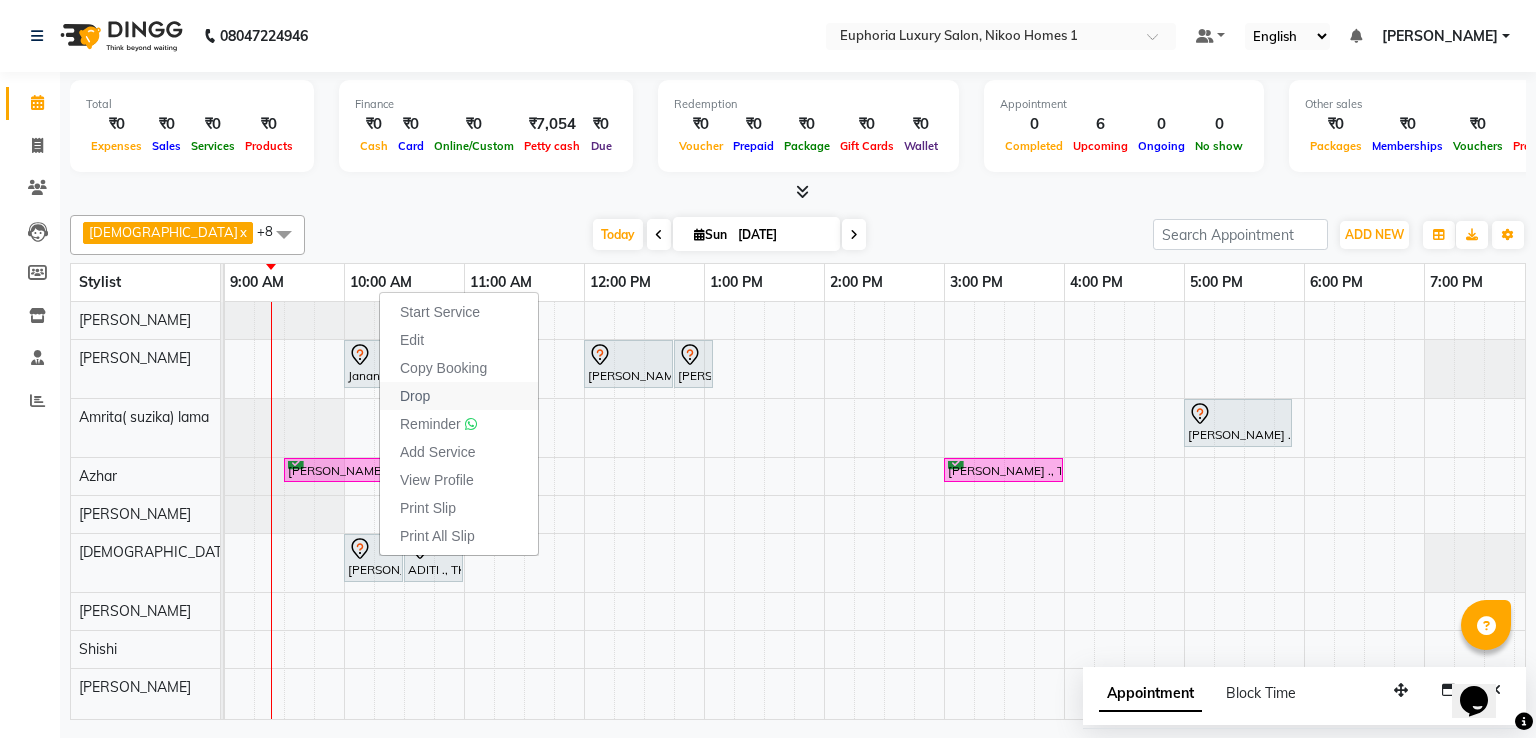click on "Drop" at bounding box center [459, 396] 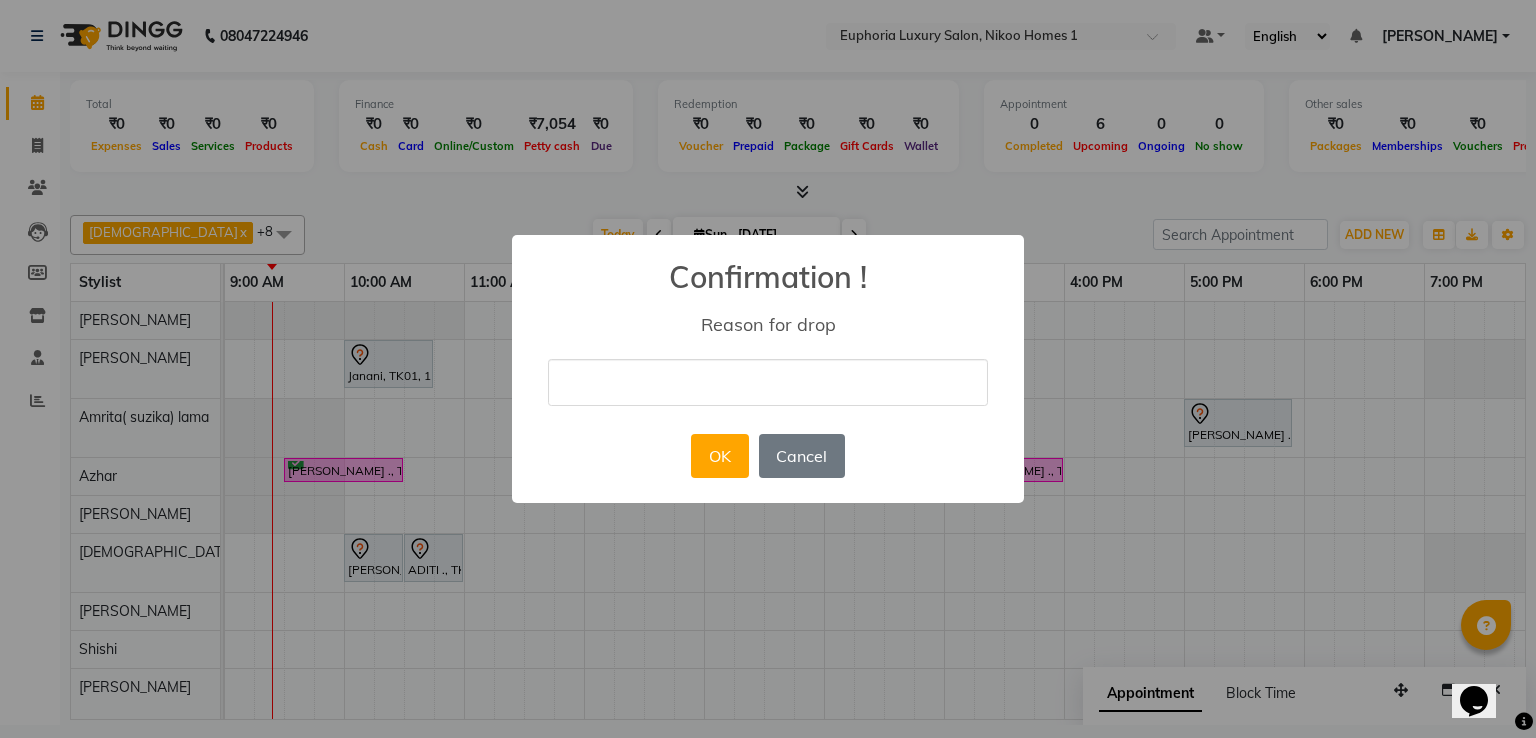 drag, startPoint x: 432, startPoint y: 393, endPoint x: 800, endPoint y: 378, distance: 368.30557 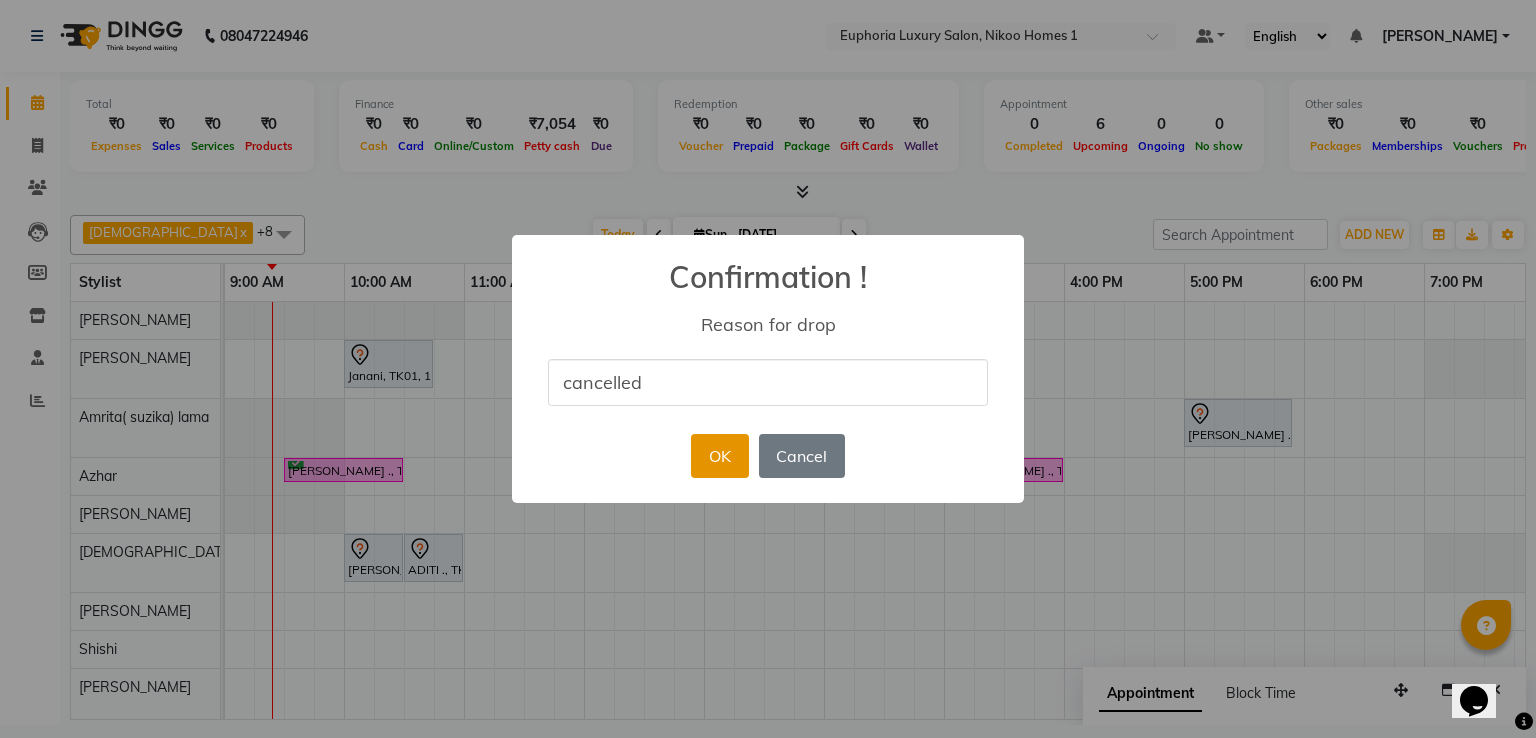 type on "cancelled" 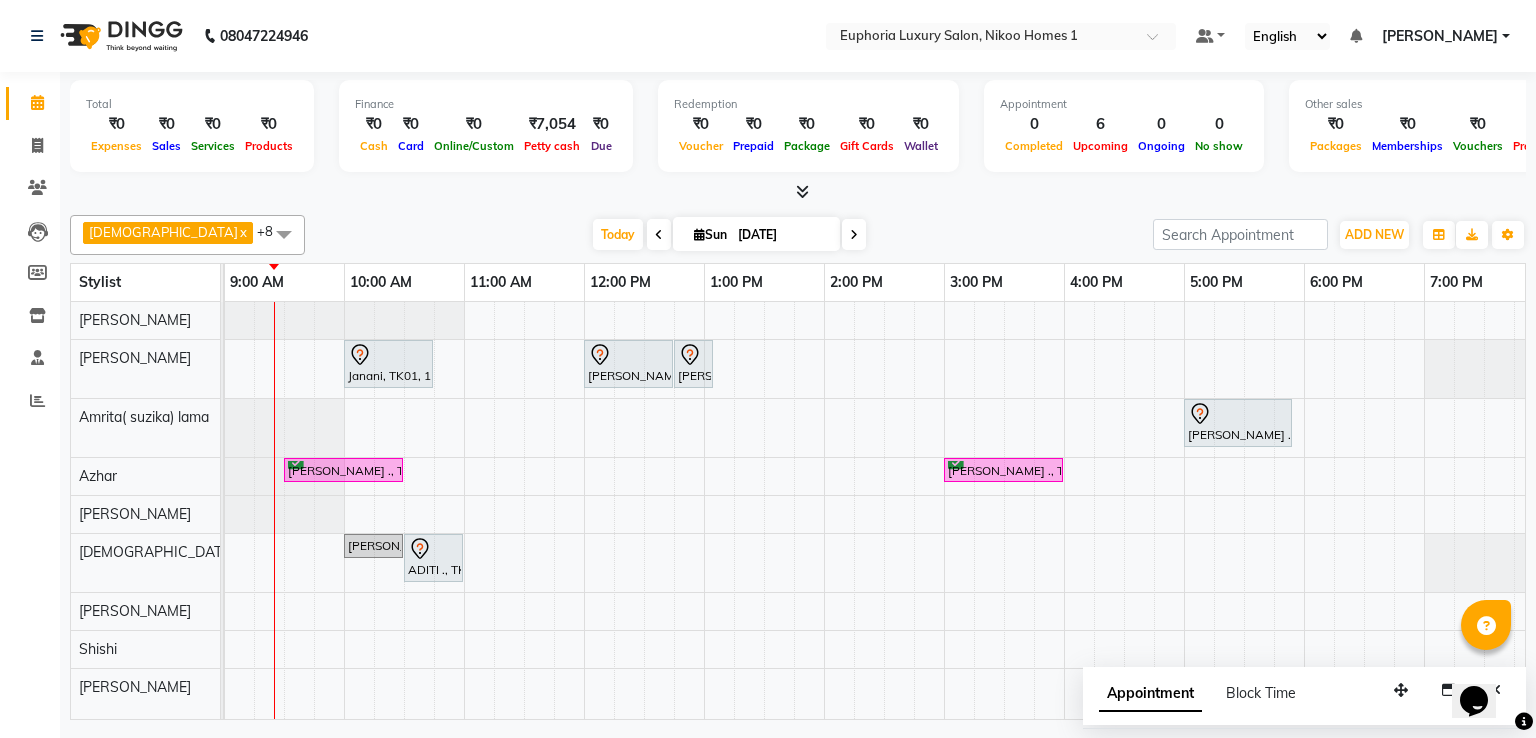 click on "Janani, TK01, 10:00 AM-10:45 AM, EP-Crystal [PERSON_NAME] ., TK02, 12:00 PM-12:45 PM, EL-Express [PERSON_NAME] ., TK02, 12:45 PM-01:05 PM, EL-Eyebrows Threading             Aishwarya ., TK03, 05:00 PM-05:55 PM, EP-Detan Facial     [PERSON_NAME] ., TK04, 09:30 AM-10:30 AM, EP-Artistic Cut - Senior Stylist     [PERSON_NAME] ., TK05, 03:00 PM-04:00 PM, EP-Color My Root  [PERSON_NAME] ., TK06, 10:00 AM-10:30 AM, EL-HAIR CUT (Junior Stylist) with hairwash MEN             ADITI ., TK07, 10:30 AM-11:00 AM, EL-Kid Cut (Below 8 Yrs) BOY" at bounding box center [884, 510] 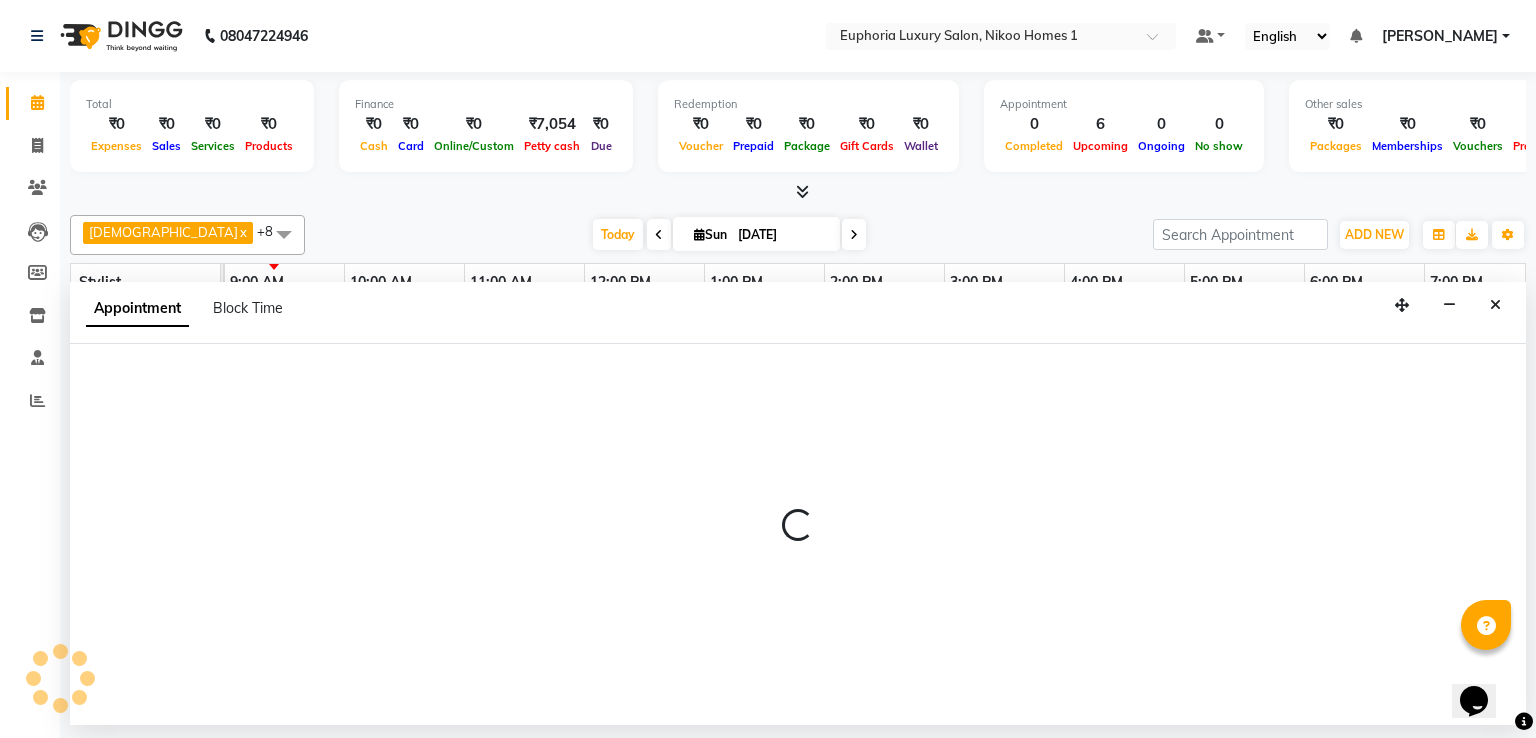 click at bounding box center (798, 534) 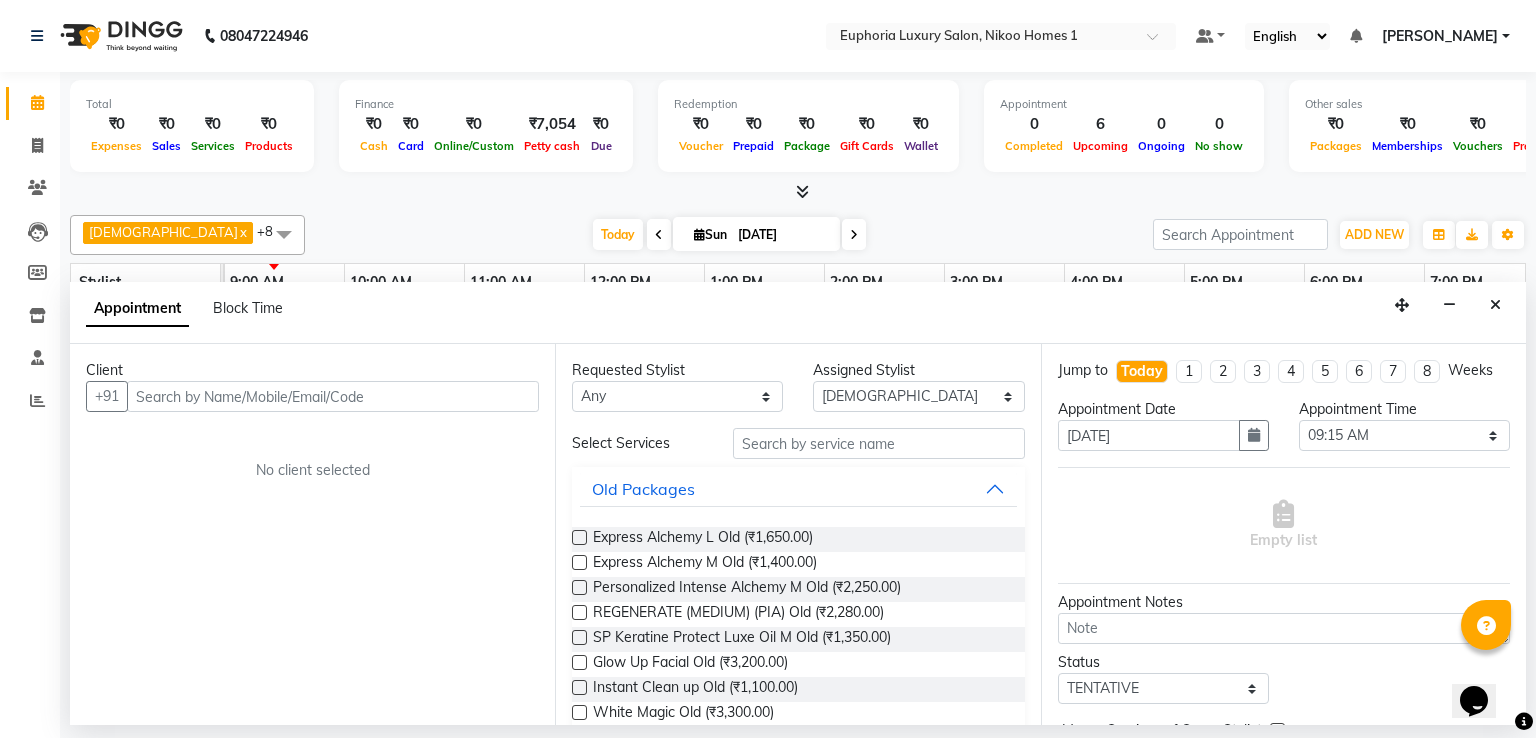 drag, startPoint x: 139, startPoint y: 287, endPoint x: 478, endPoint y: 439, distance: 371.51715 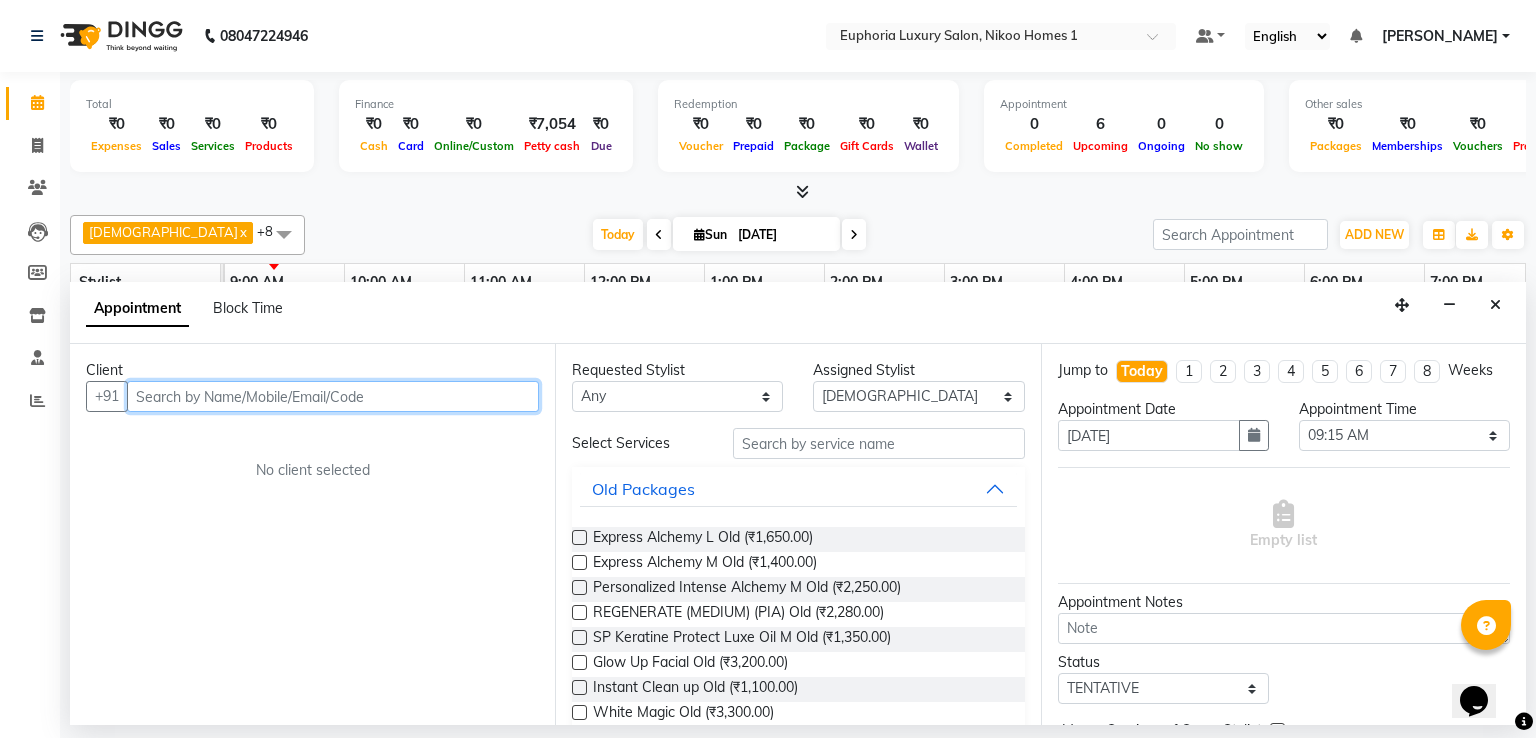click at bounding box center (333, 396) 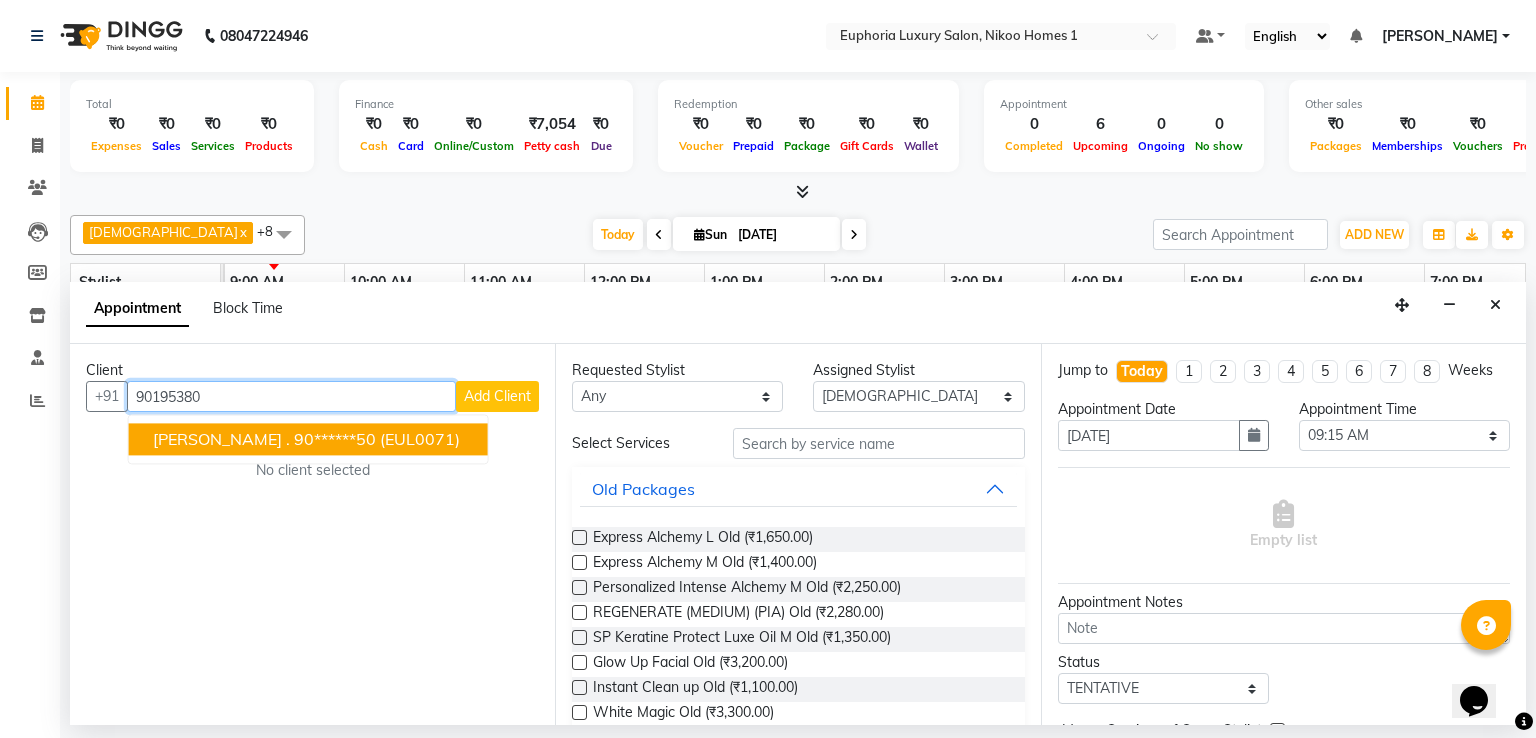 click on "[PERSON_NAME] .  90******50 (EUL0071)" at bounding box center (308, 439) 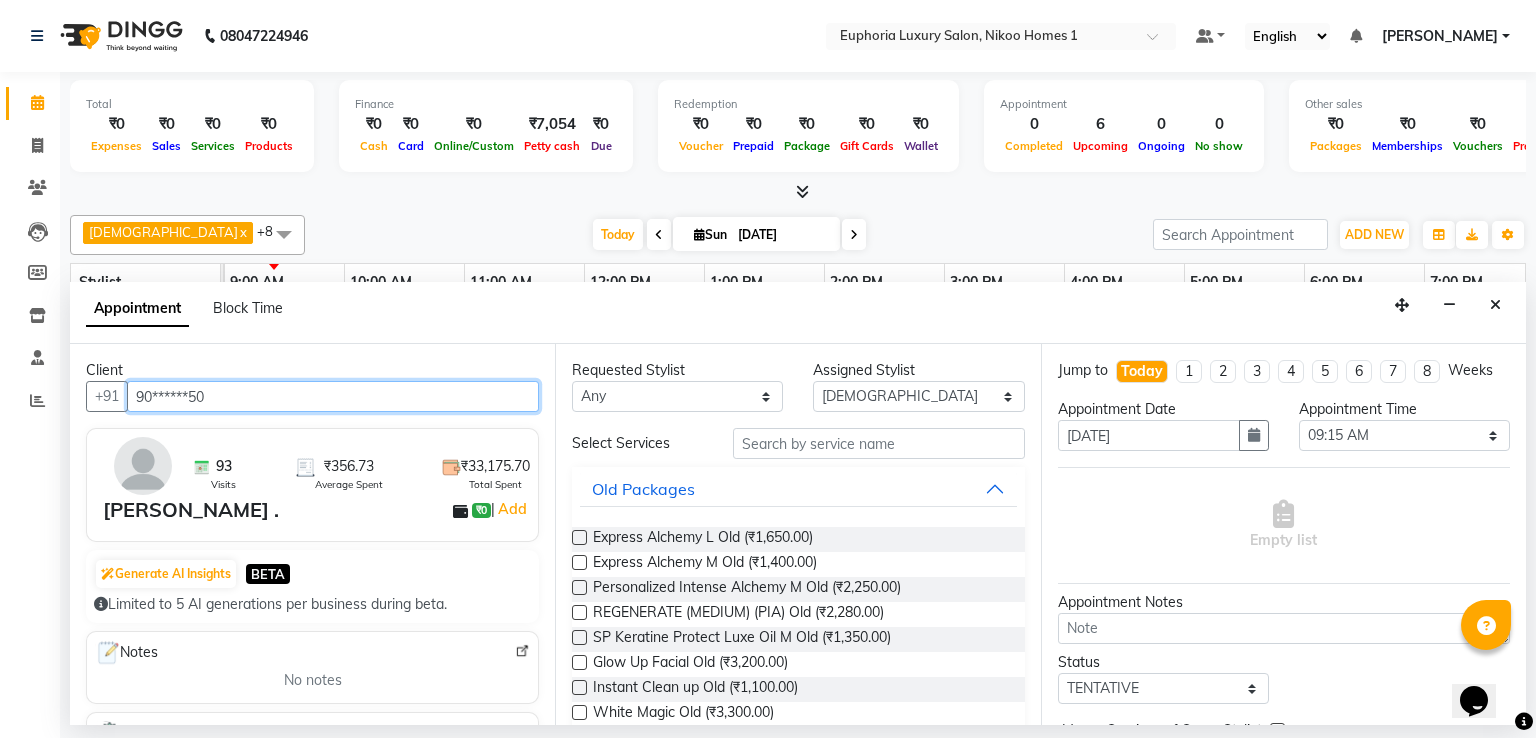 type on "90******50" 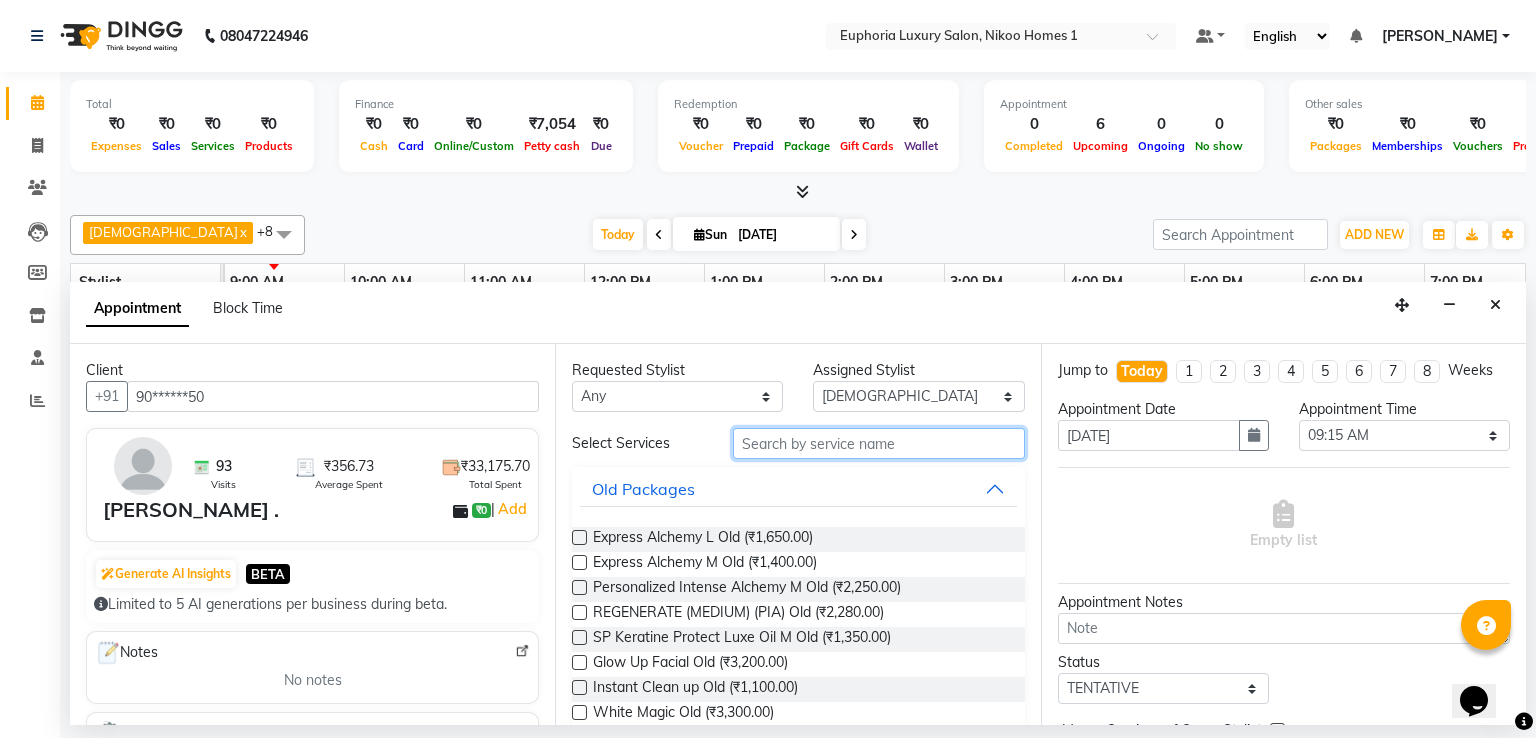 click at bounding box center (879, 443) 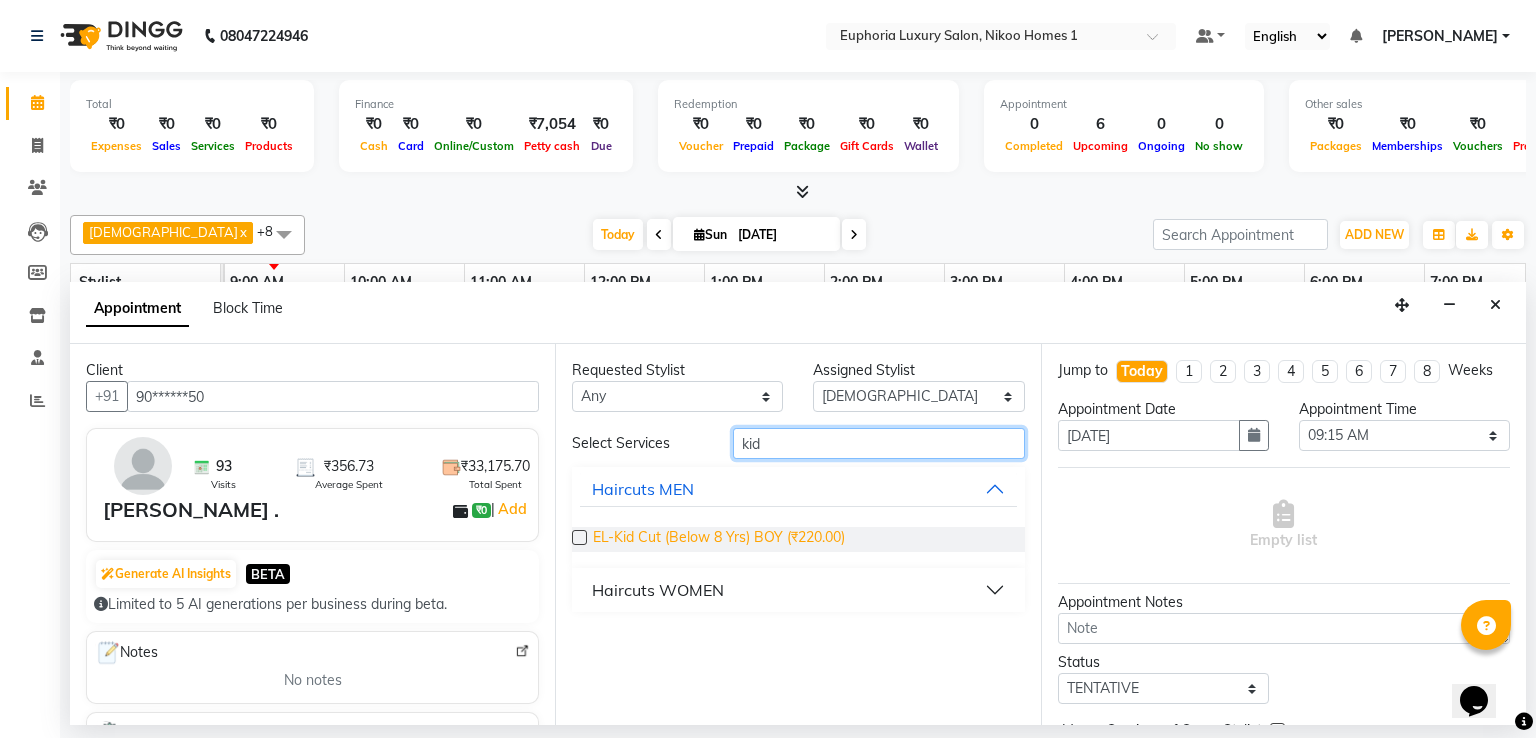 type on "kid" 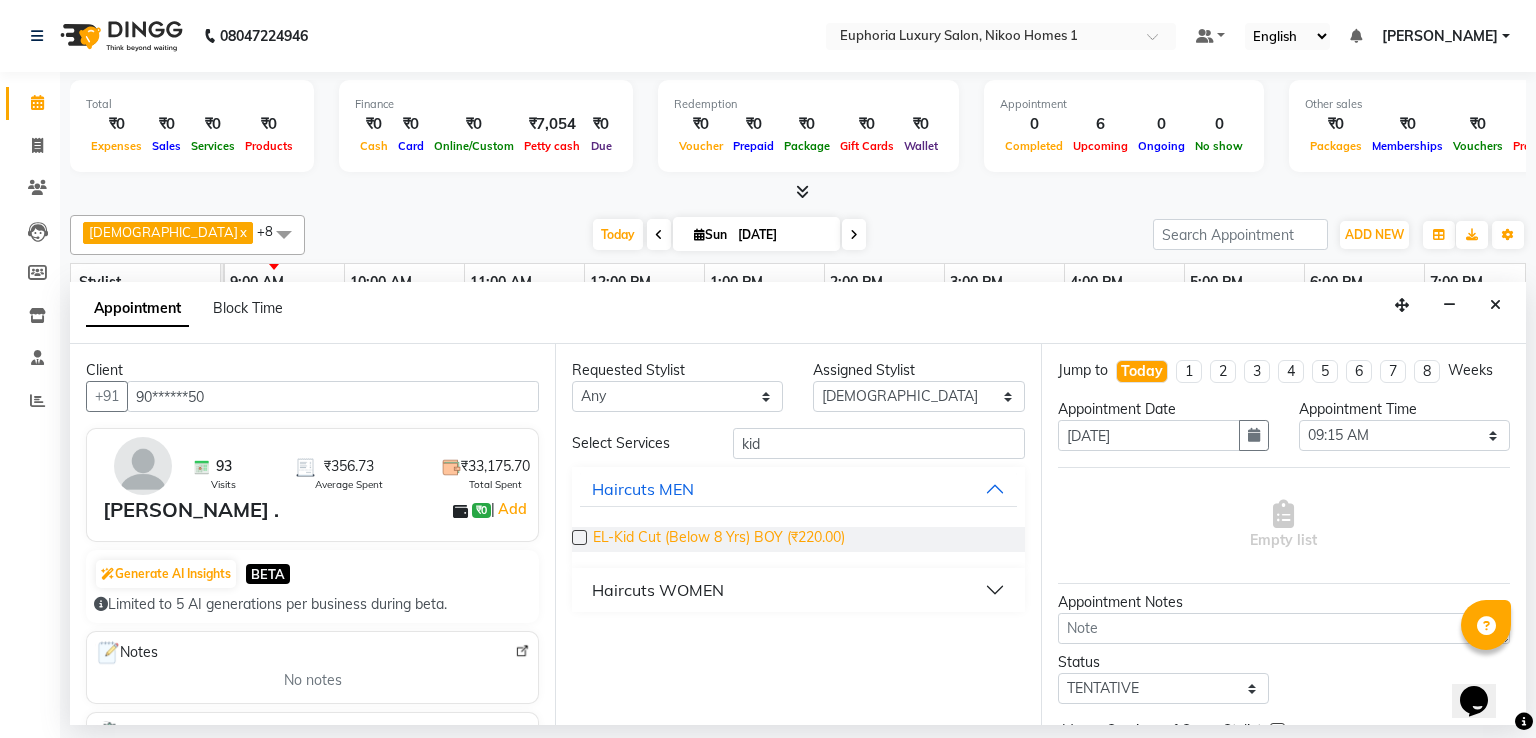 click on "EL-Kid Cut (Below 8 Yrs) BOY (₹220.00)" at bounding box center (719, 539) 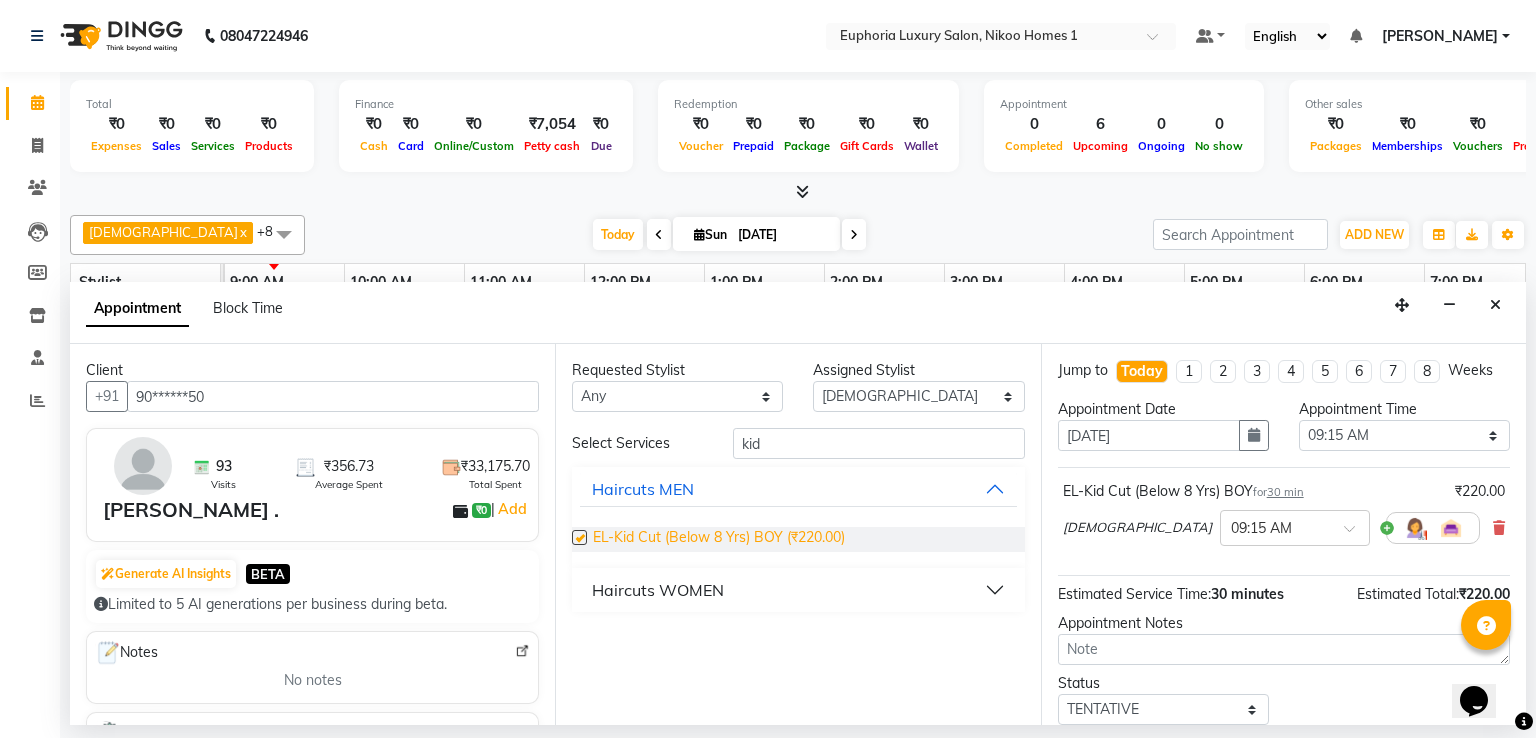 checkbox on "false" 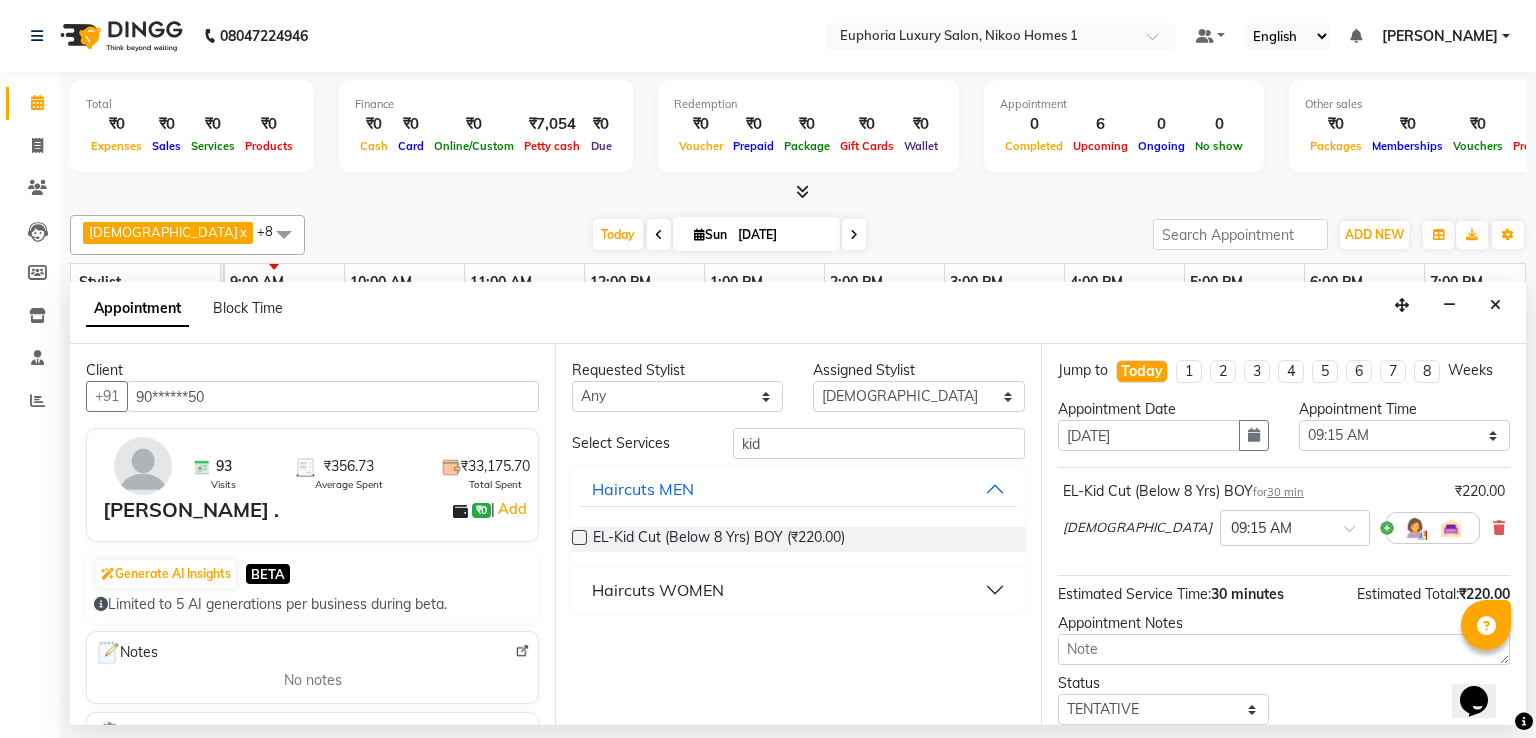click on "Opens Chat This icon Opens the chat window." at bounding box center [1484, 666] 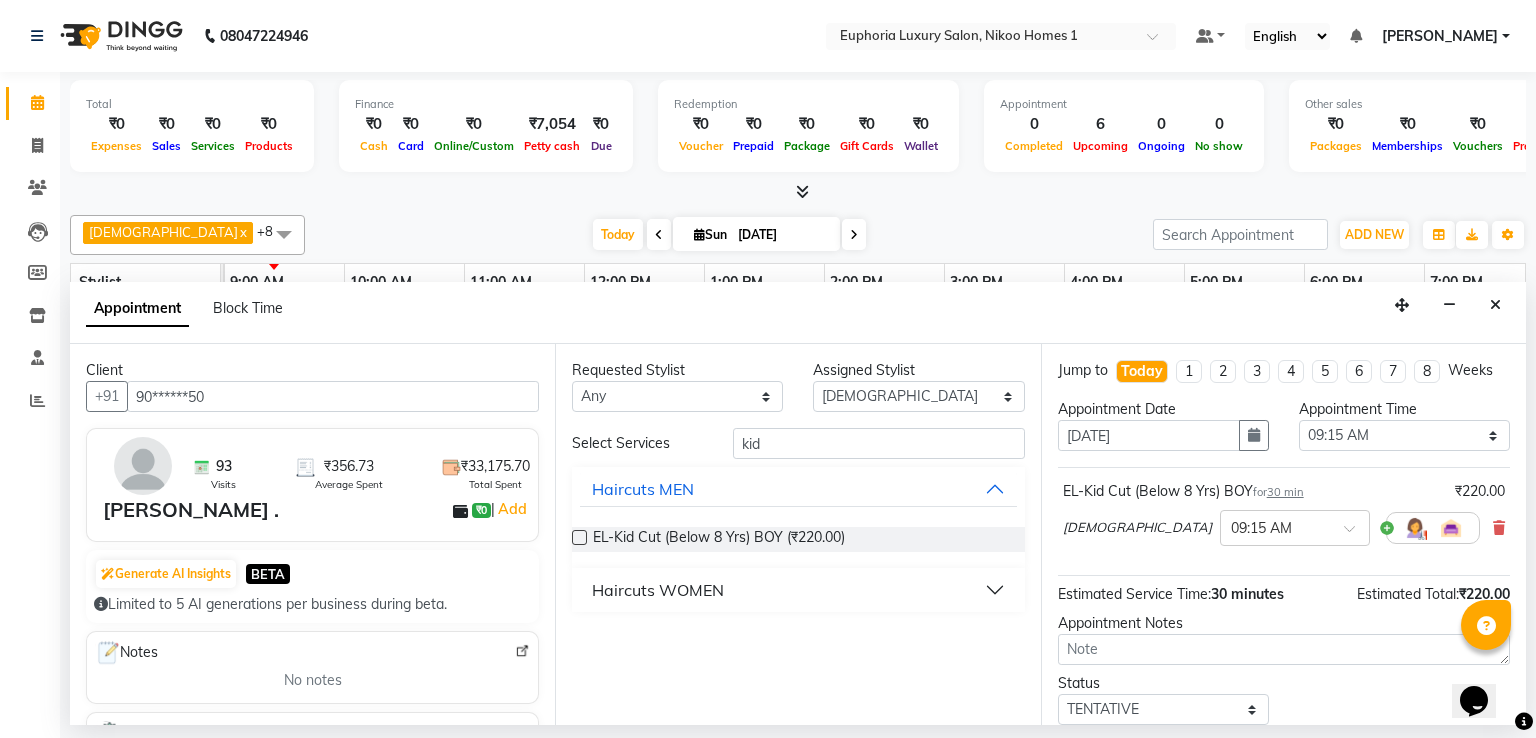 scroll, scrollTop: 125, scrollLeft: 0, axis: vertical 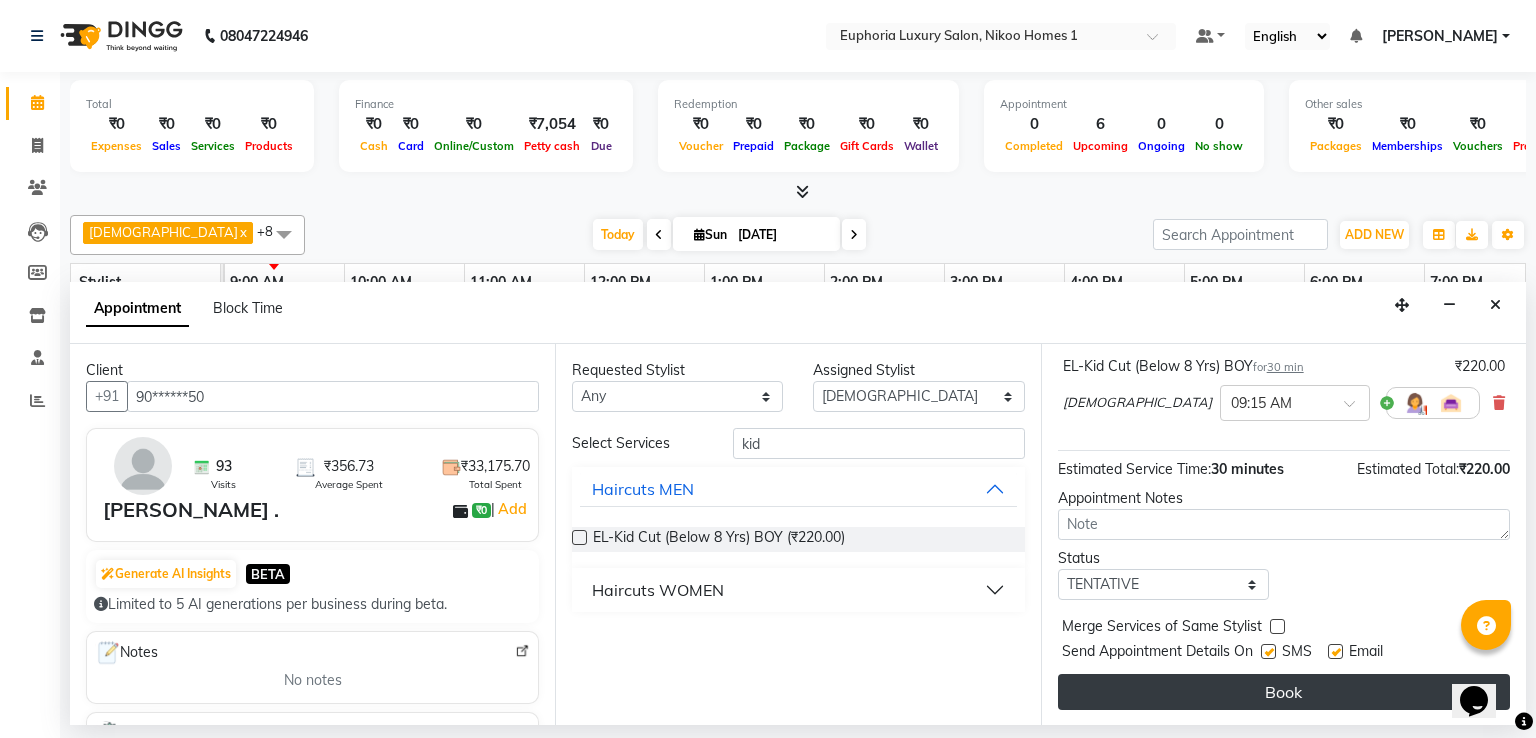 click on "Book" at bounding box center [1284, 692] 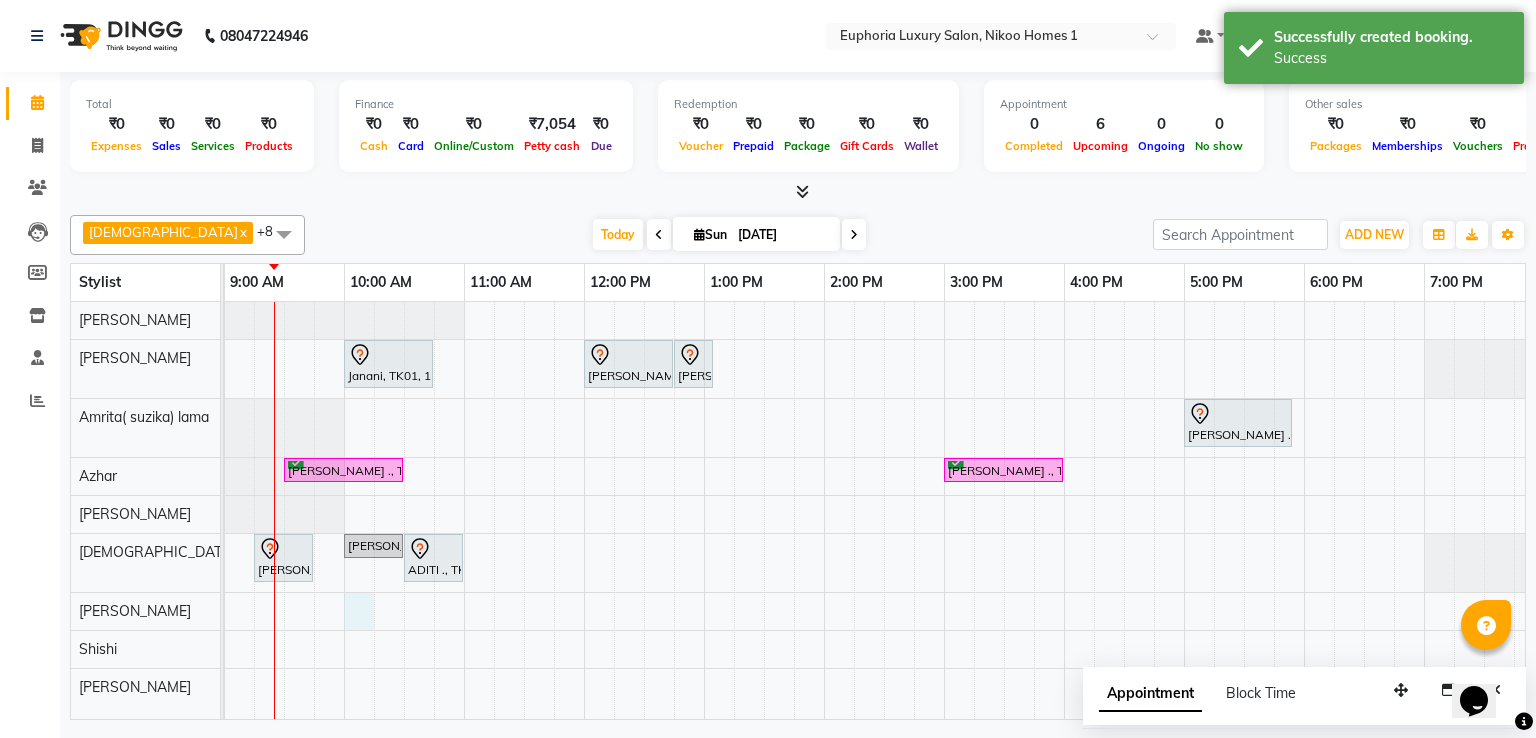 click on "Janani, TK01, 10:00 AM-10:45 AM, EP-Crystal [PERSON_NAME] ., TK02, 12:00 PM-12:45 PM, EL-Express [PERSON_NAME] ., TK02, 12:45 PM-01:05 PM, EL-Eyebrows Threading             Aishwarya ., TK03, 05:00 PM-05:55 PM, EP-Detan Facial     [PERSON_NAME] ., TK04, 09:30 AM-10:30 AM, EP-Artistic Cut - Senior Stylist     [PERSON_NAME] ., TK05, 03:00 PM-04:00 PM, EP-Color My Root  KP             [PERSON_NAME] ., TK08, 09:15 AM-09:45 AM, EL-Kid Cut (Below 8 Yrs) BOY    [PERSON_NAME] ., TK06, 10:00 AM-10:30 AM, EL-HAIR CUT (Junior Stylist) with hairwash MEN             ADITI ., TK07, 10:30 AM-11:00 AM, EL-Kid Cut (Below 8 Yrs) BOY" at bounding box center [884, 510] 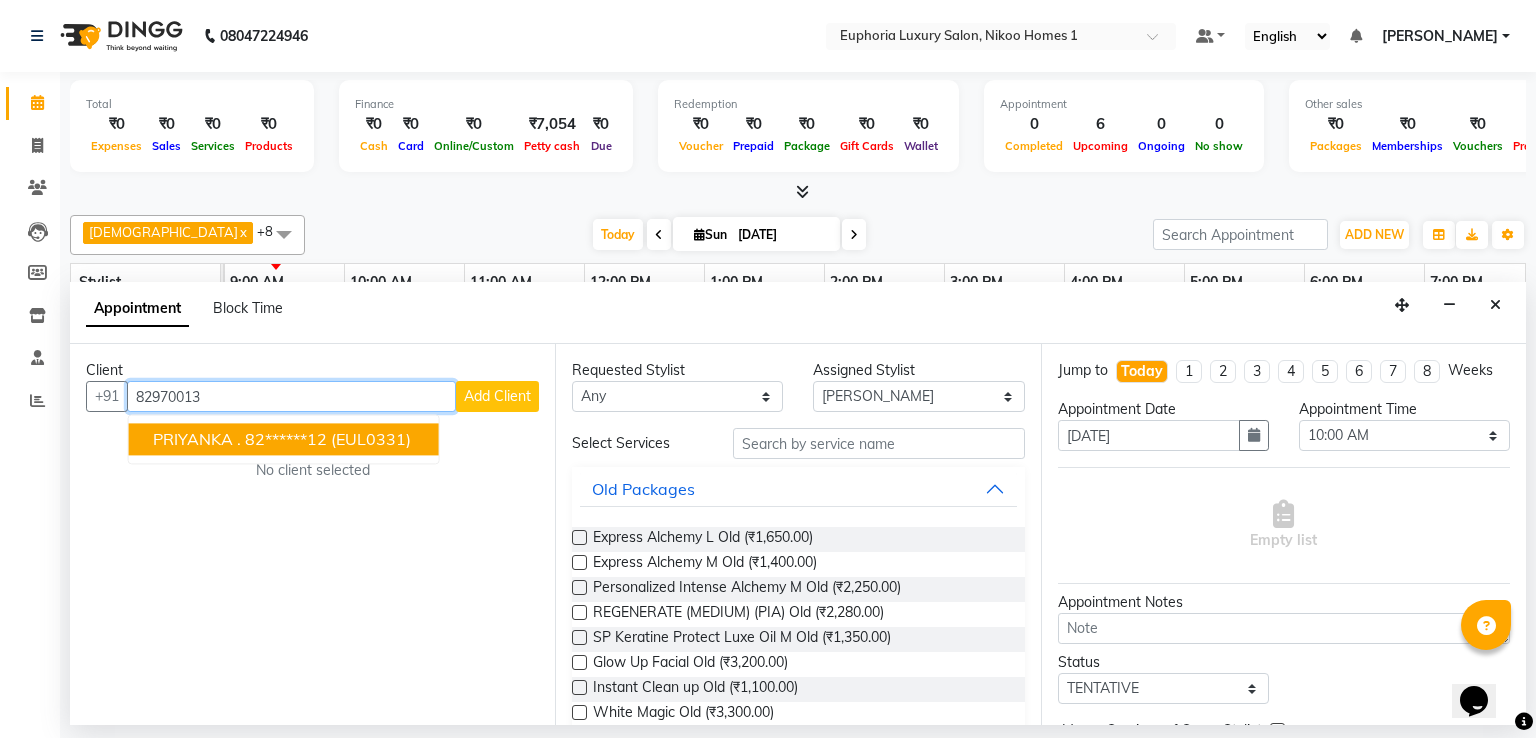 click on "PRIYANKA .  82******12 (EUL0331)" at bounding box center (284, 439) 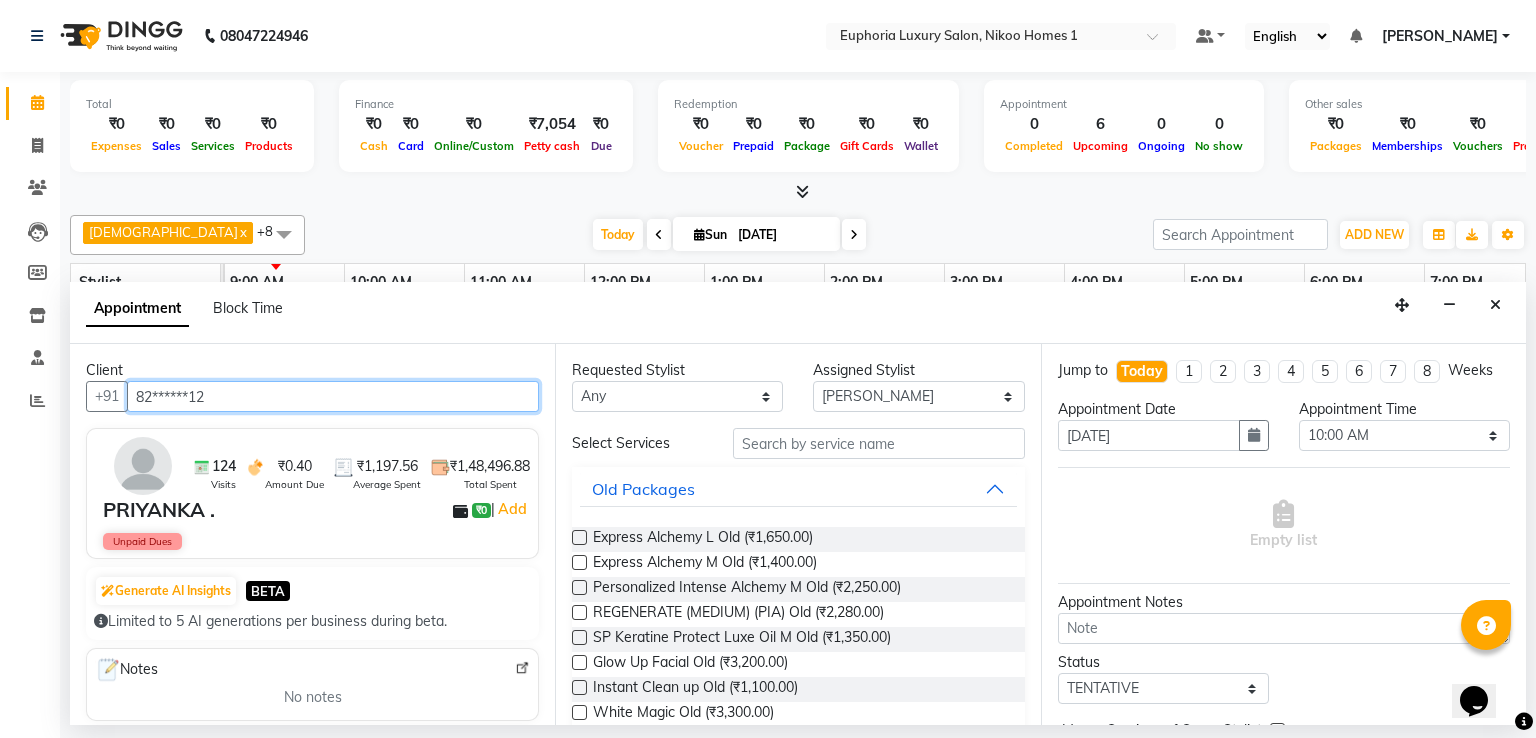 type on "82******12" 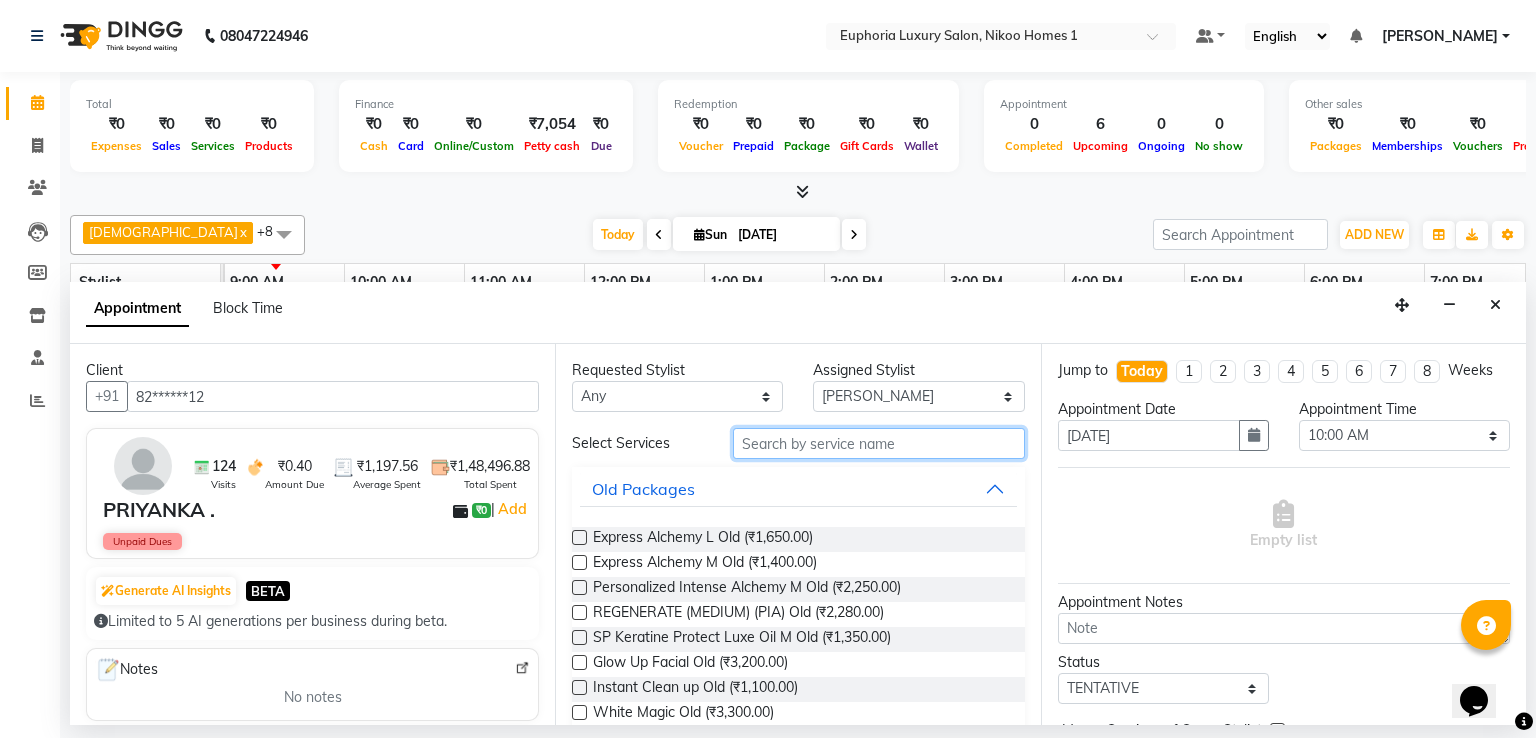 click at bounding box center (879, 443) 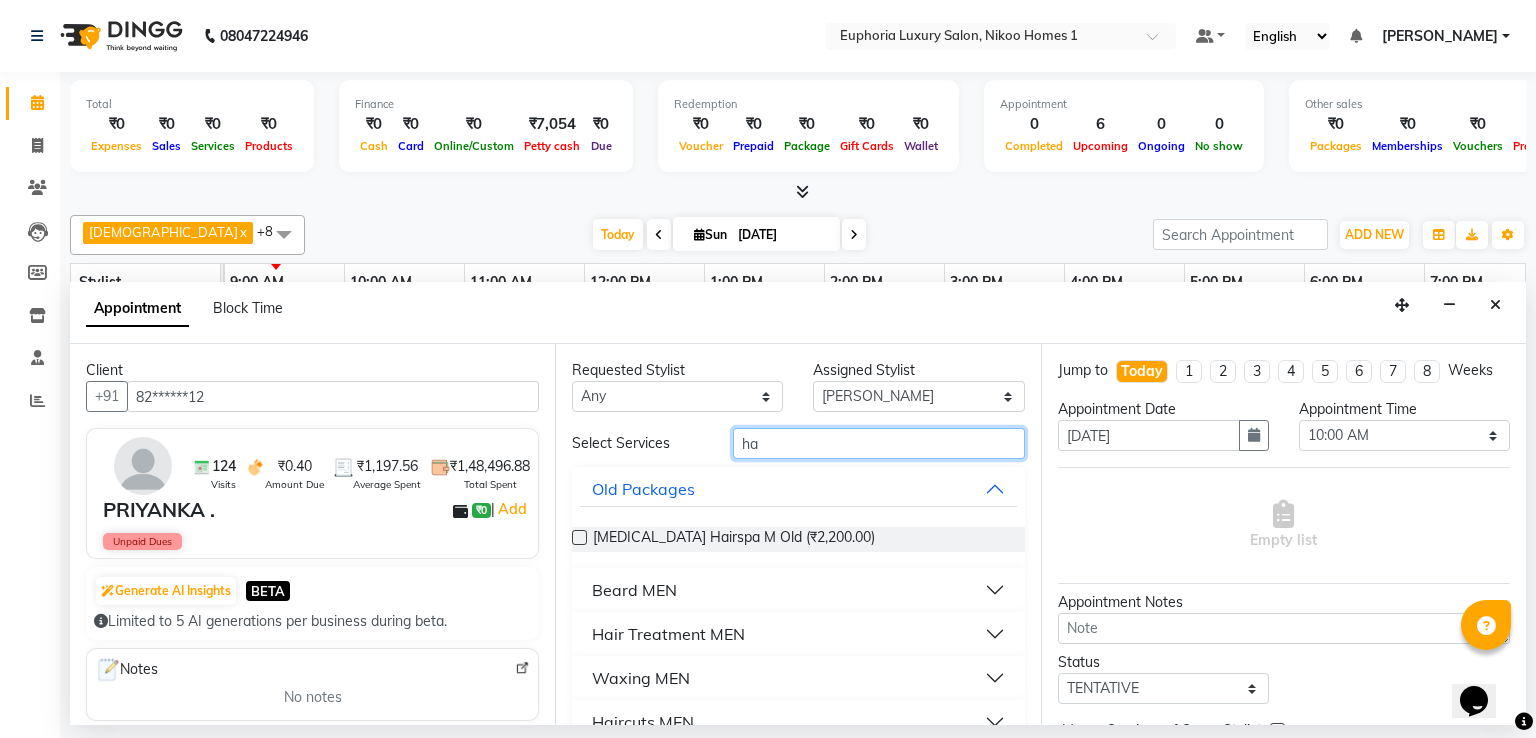 type on "h" 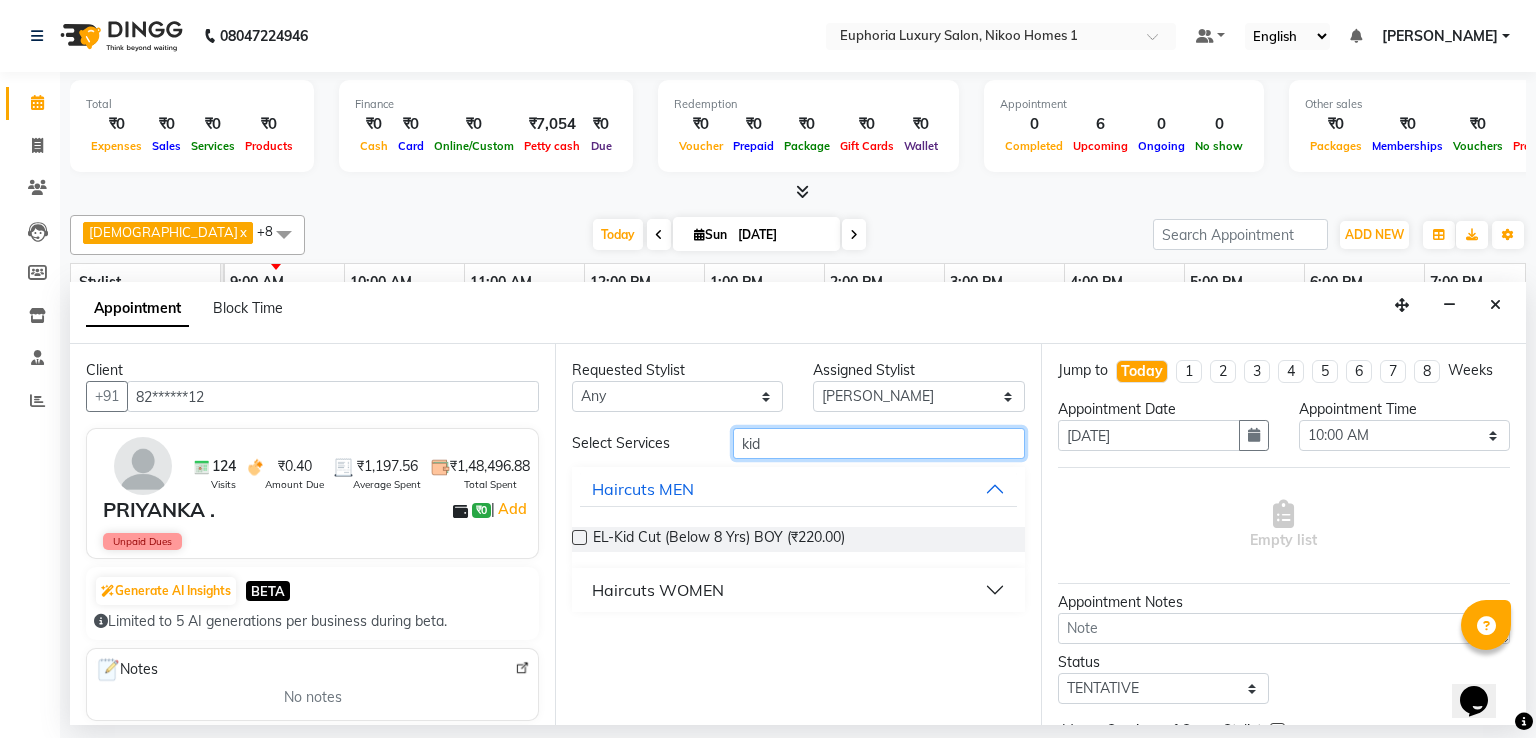 type on "kid" 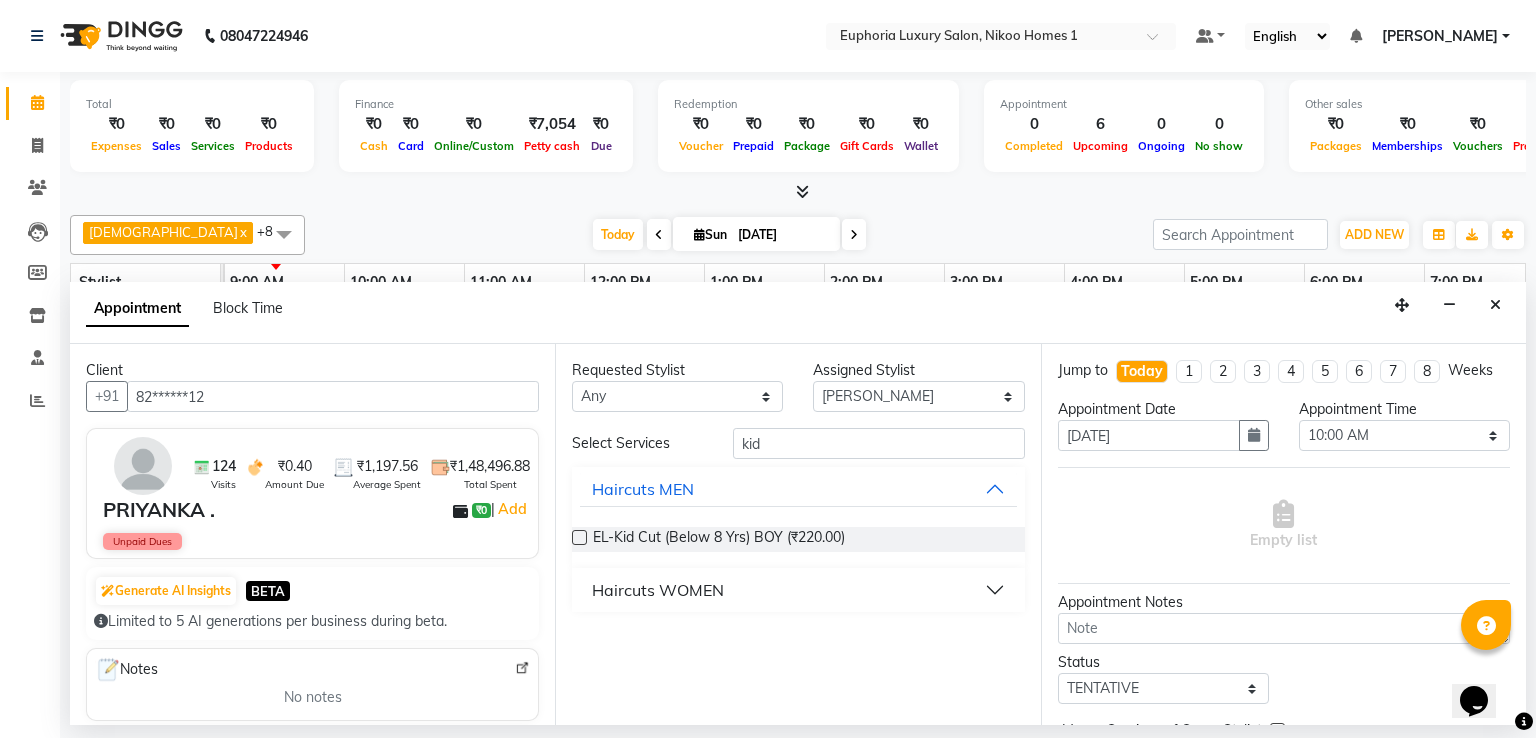 click on "EL-Kid Cut (Below 8 Yrs) BOY (₹220.00)" at bounding box center [798, 539] 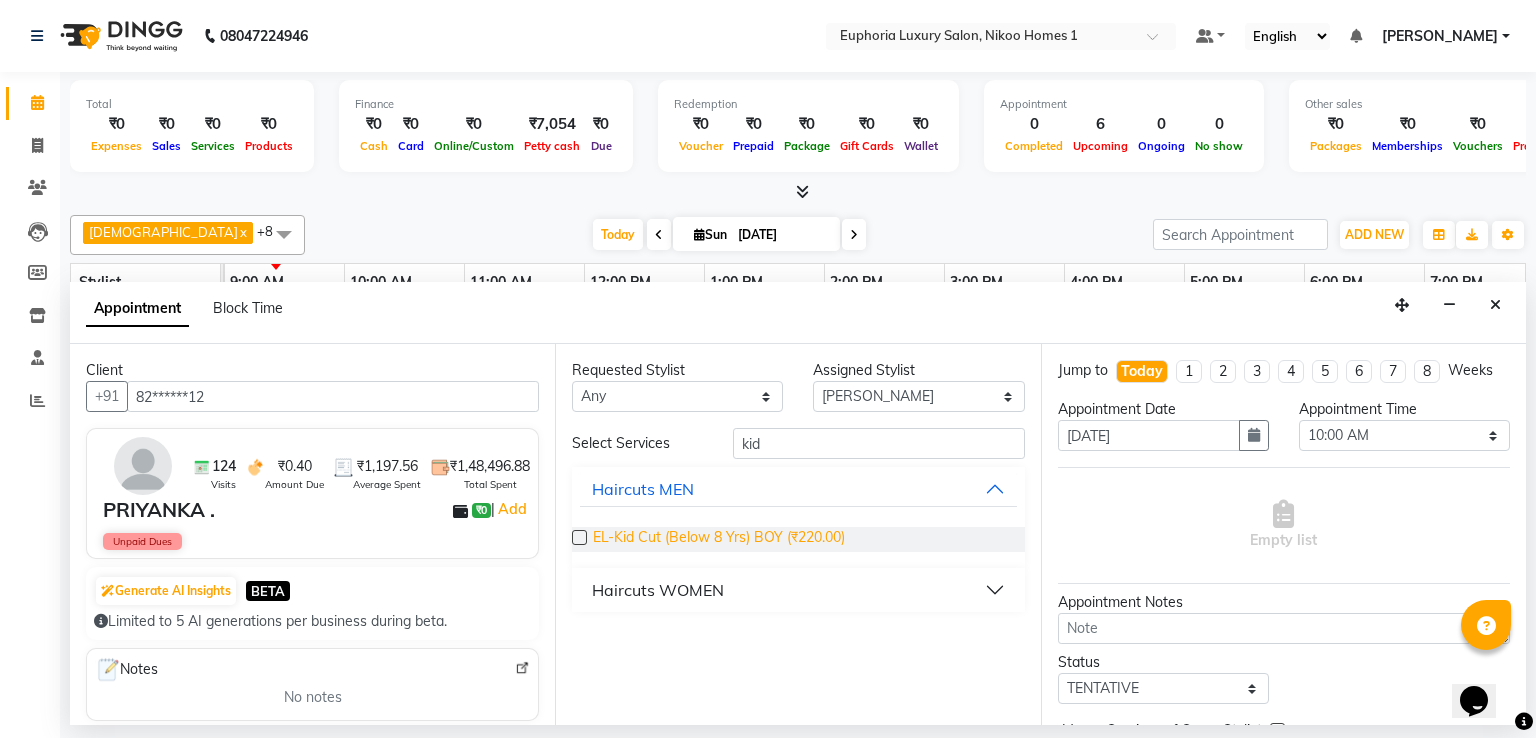 click on "EL-Kid Cut (Below 8 Yrs) BOY (₹220.00)" at bounding box center (719, 539) 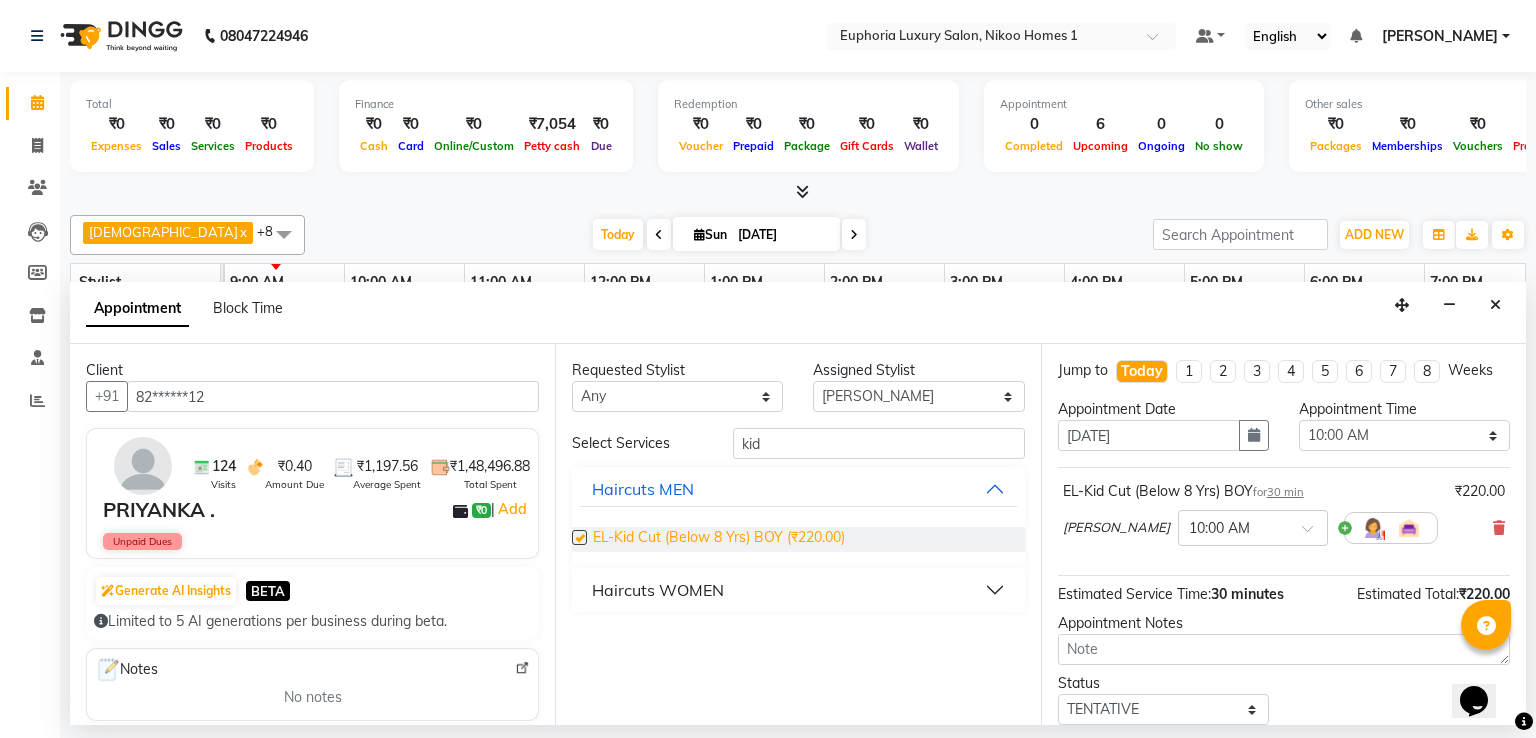 checkbox on "false" 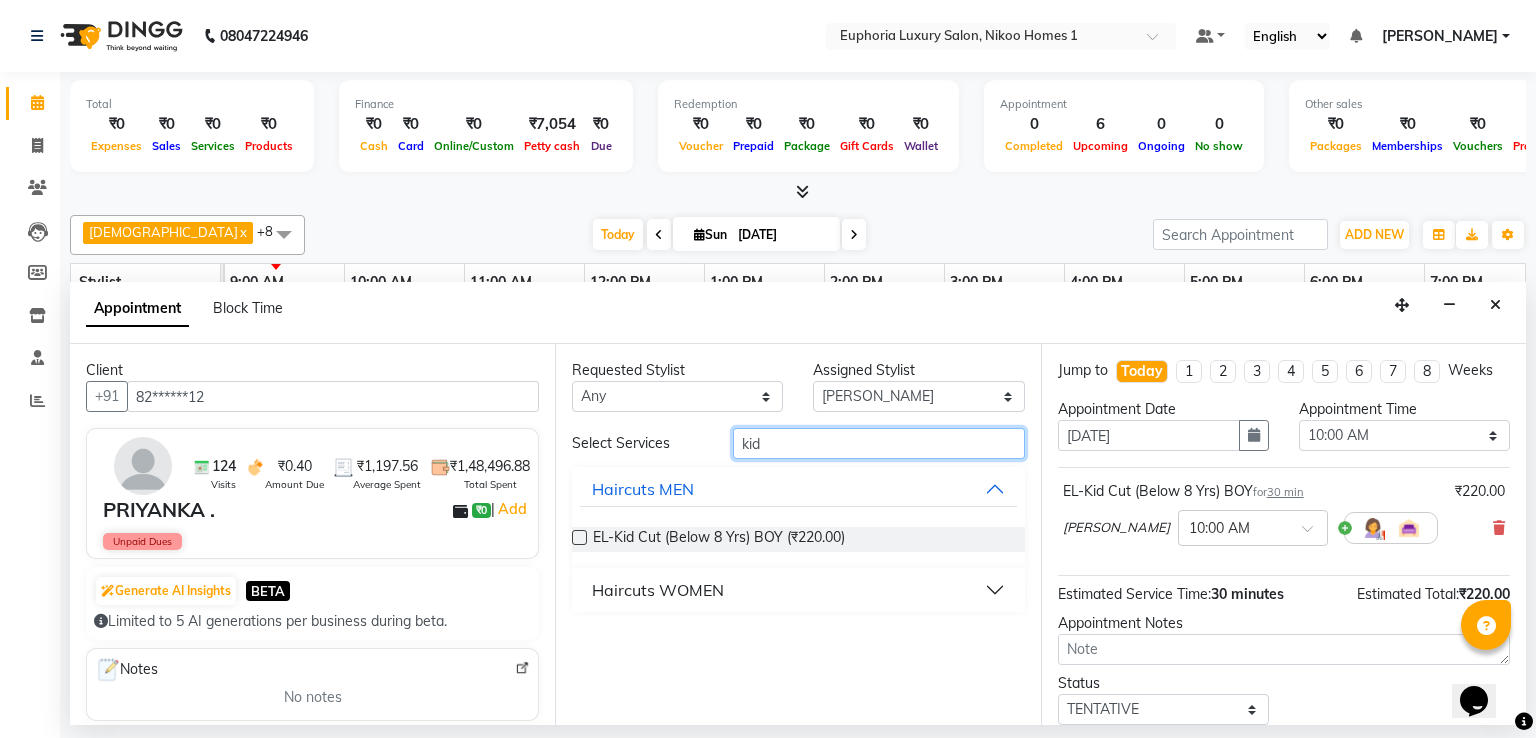 click on "kid" at bounding box center [879, 443] 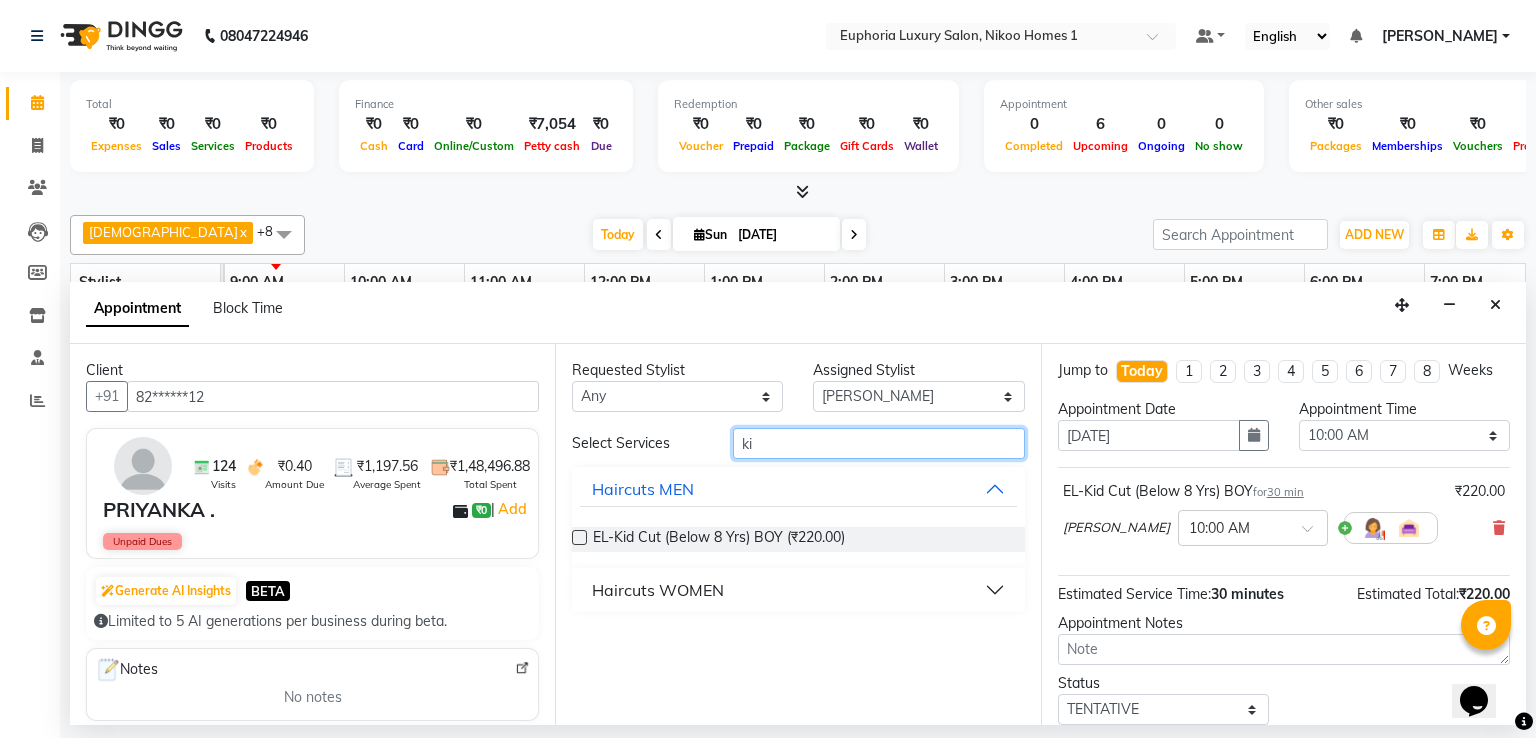 type on "k" 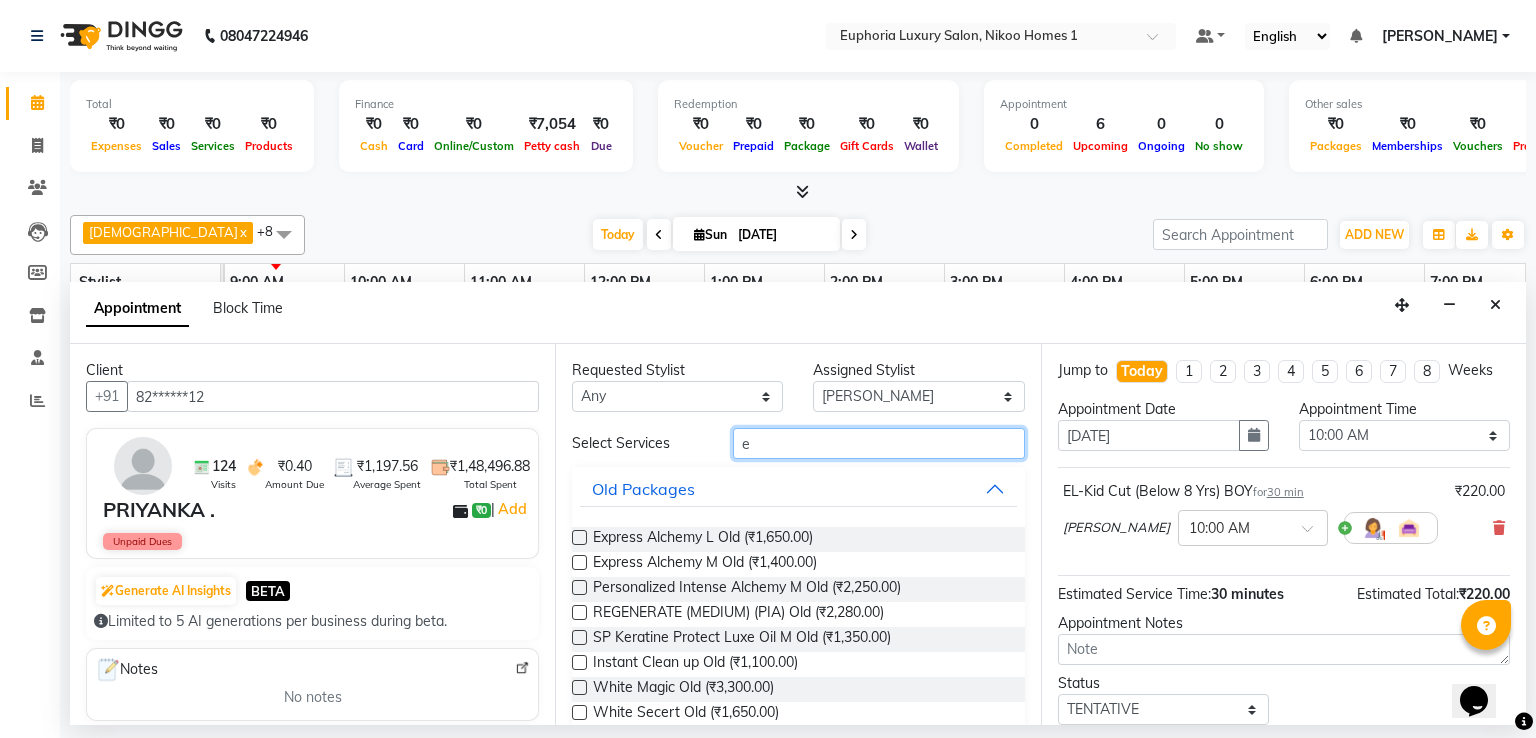 type on "e" 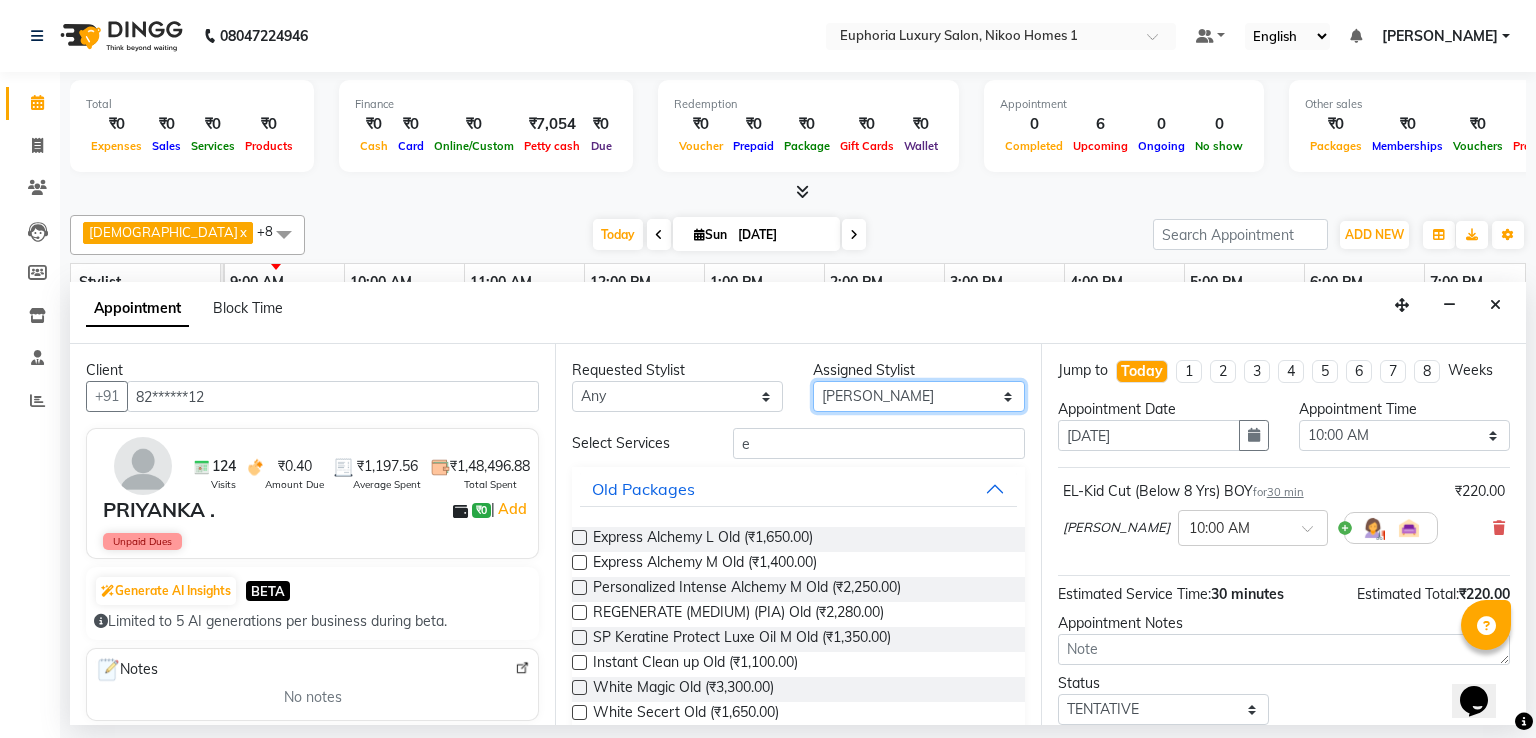 click on "Select Amrita( suzika) lama Atif [PERSON_NAME]  [PERSON_NAME]  Danish [PERSON_NAME] Insha [PERSON_NAME] . Kishore K  [PERSON_NAME] [PERSON_NAME] [PERSON_NAME] [PERSON_NAME] Shishi [PERSON_NAME] M [PERSON_NAME]" at bounding box center [918, 396] 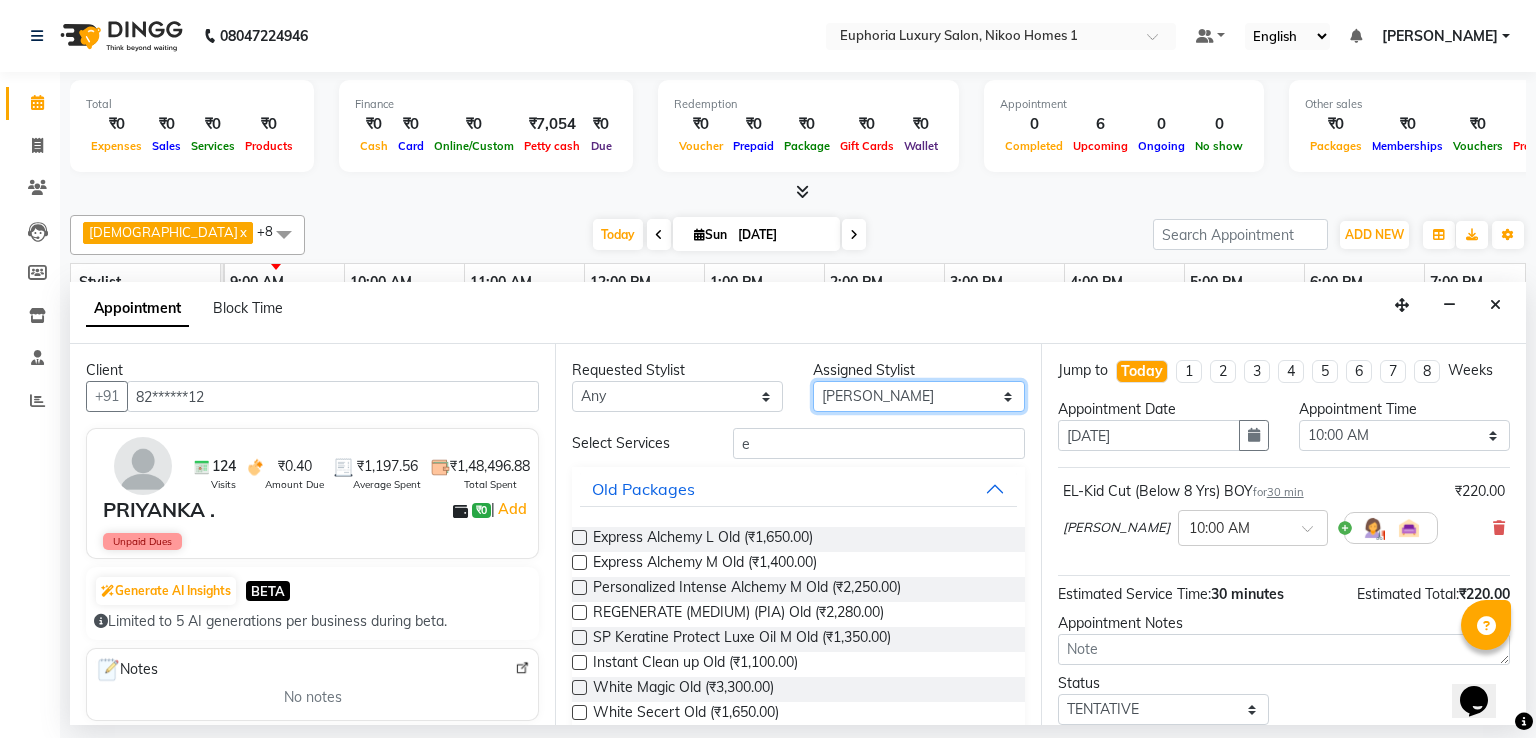 select on "74089" 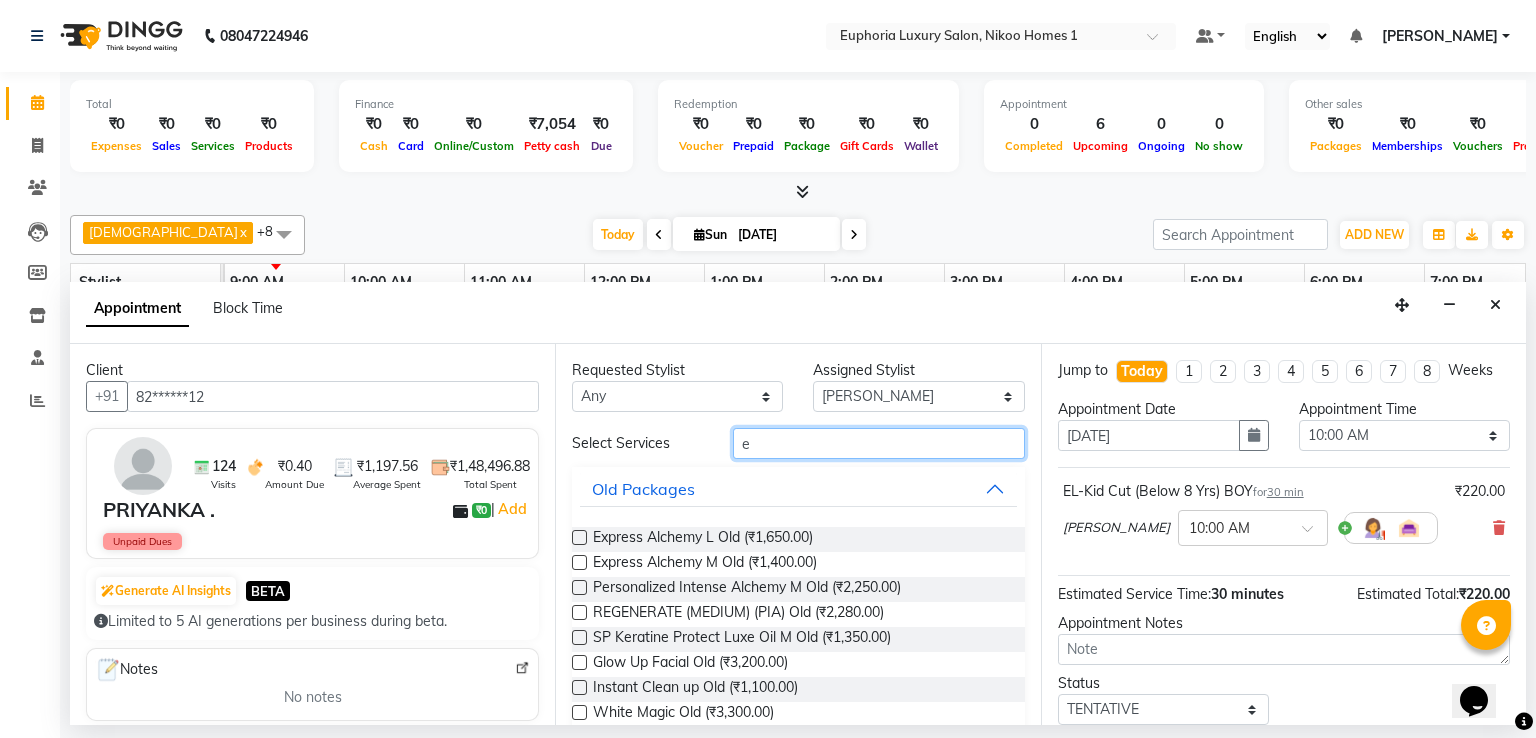 click on "e" at bounding box center [879, 443] 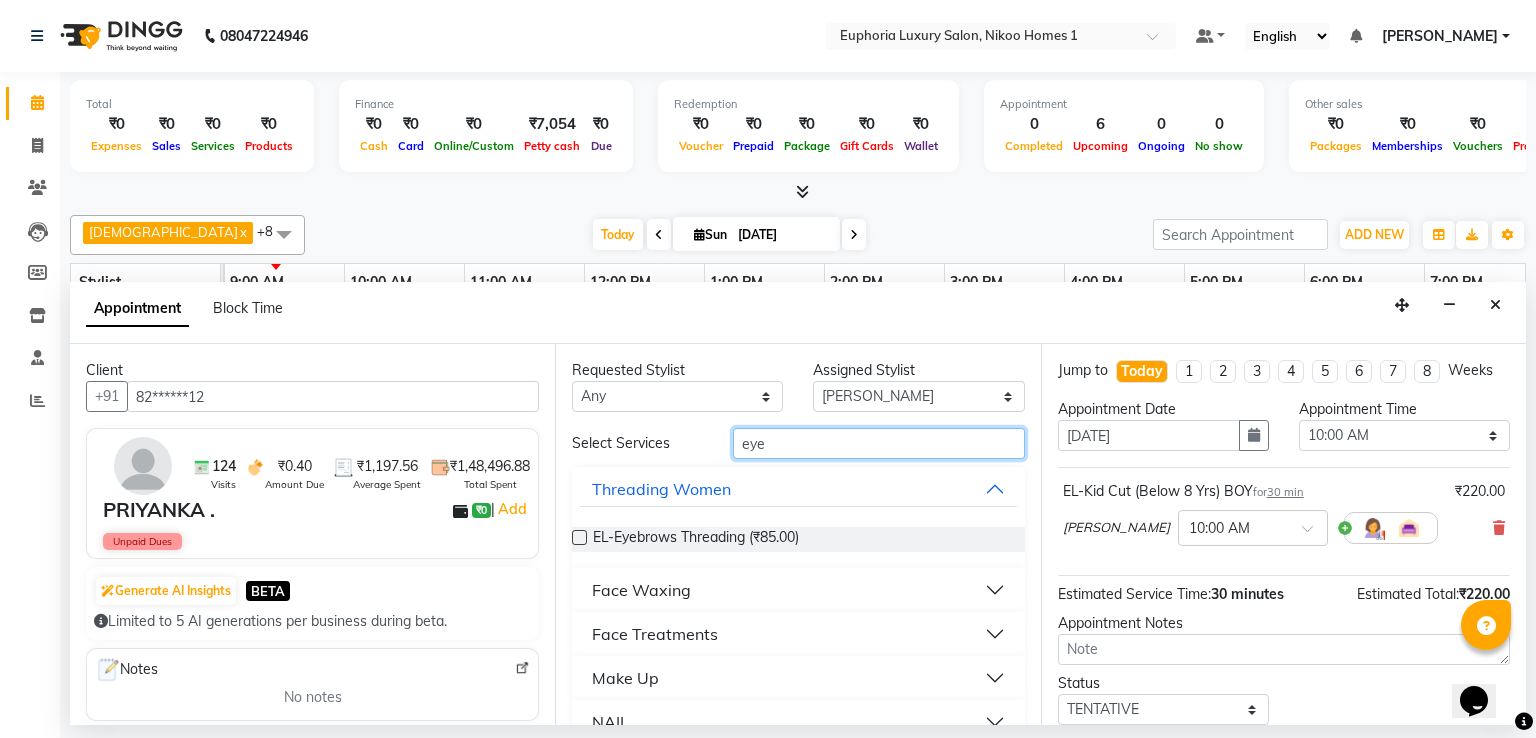 type on "eye" 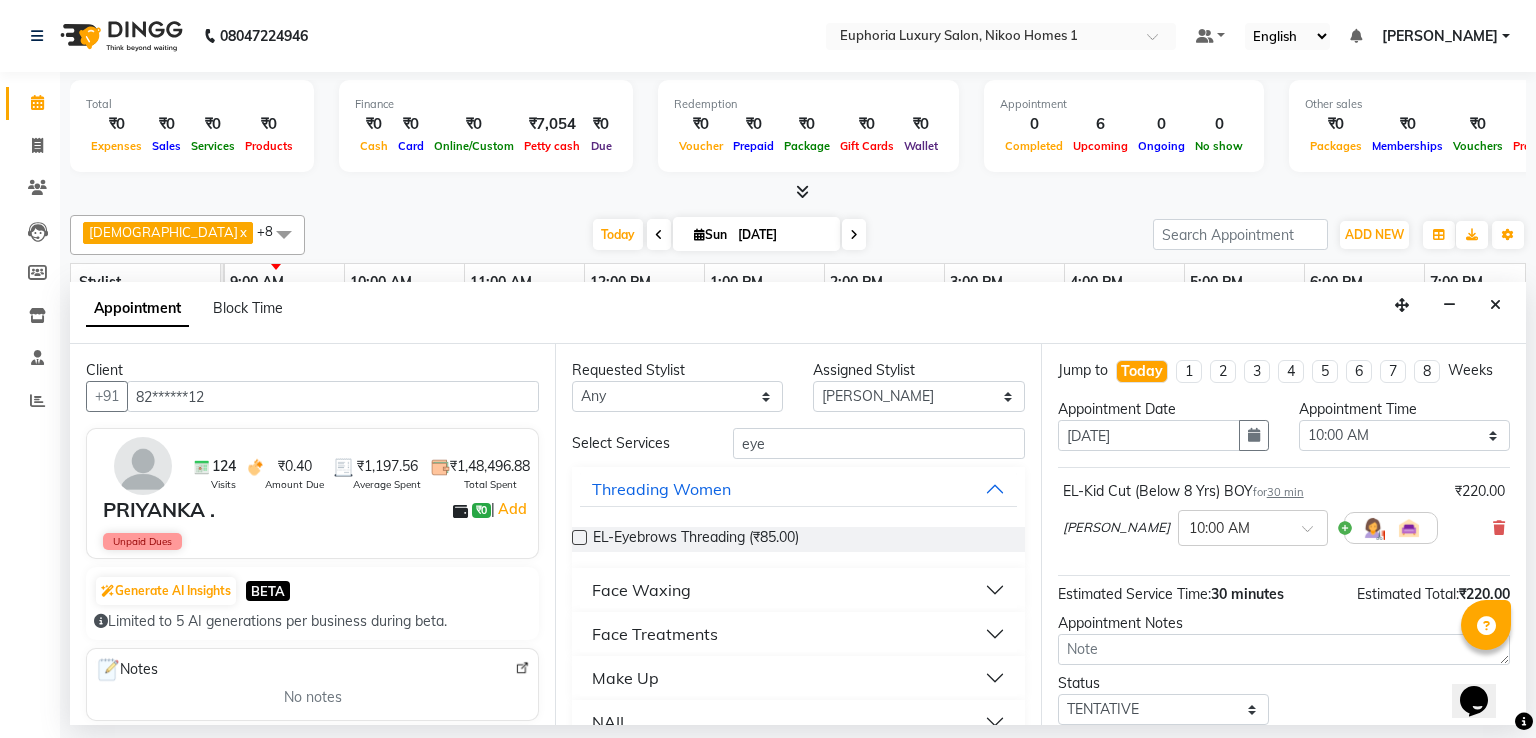 click on "EL-Eyebrows Threading (₹85.00)" at bounding box center [798, 539] 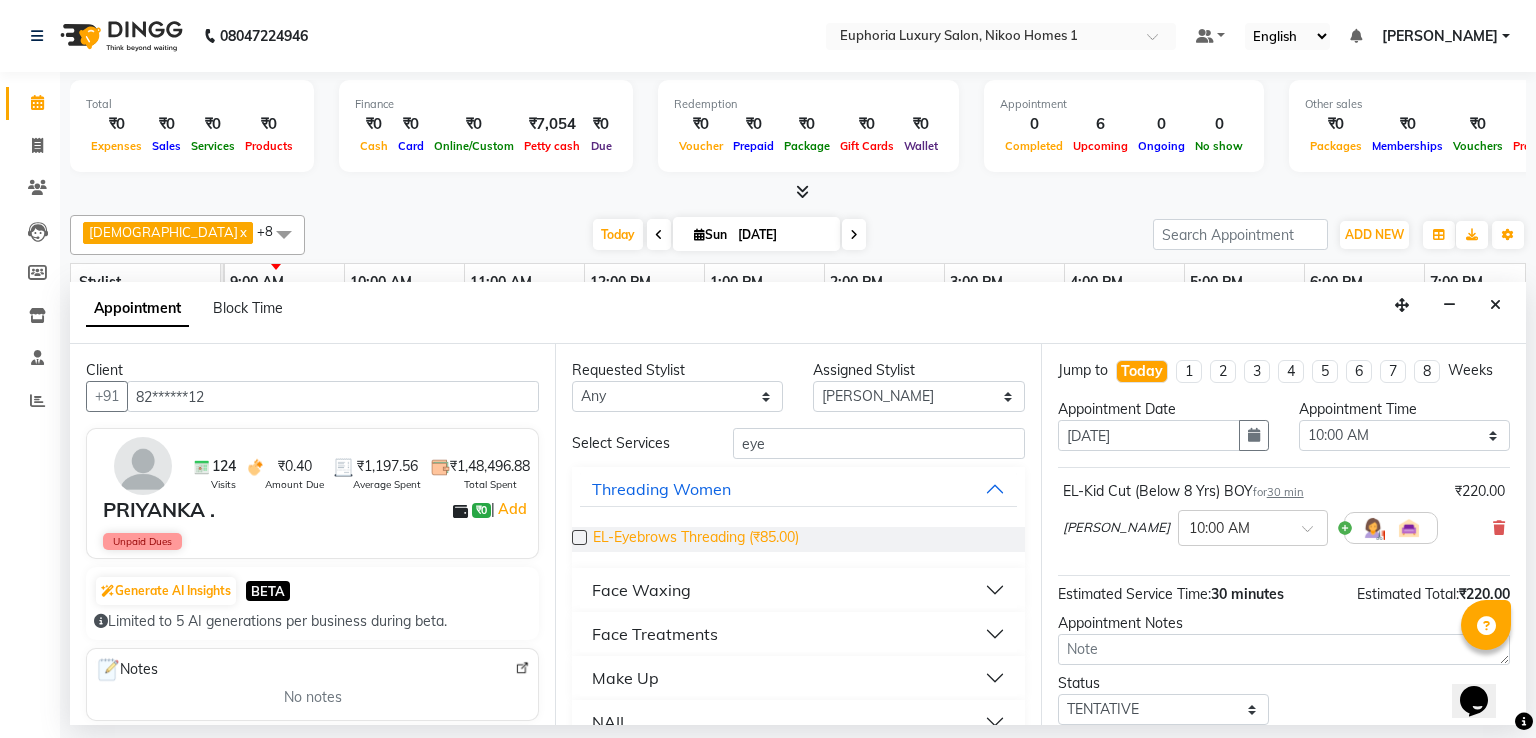click on "EL-Eyebrows Threading (₹85.00)" at bounding box center [696, 539] 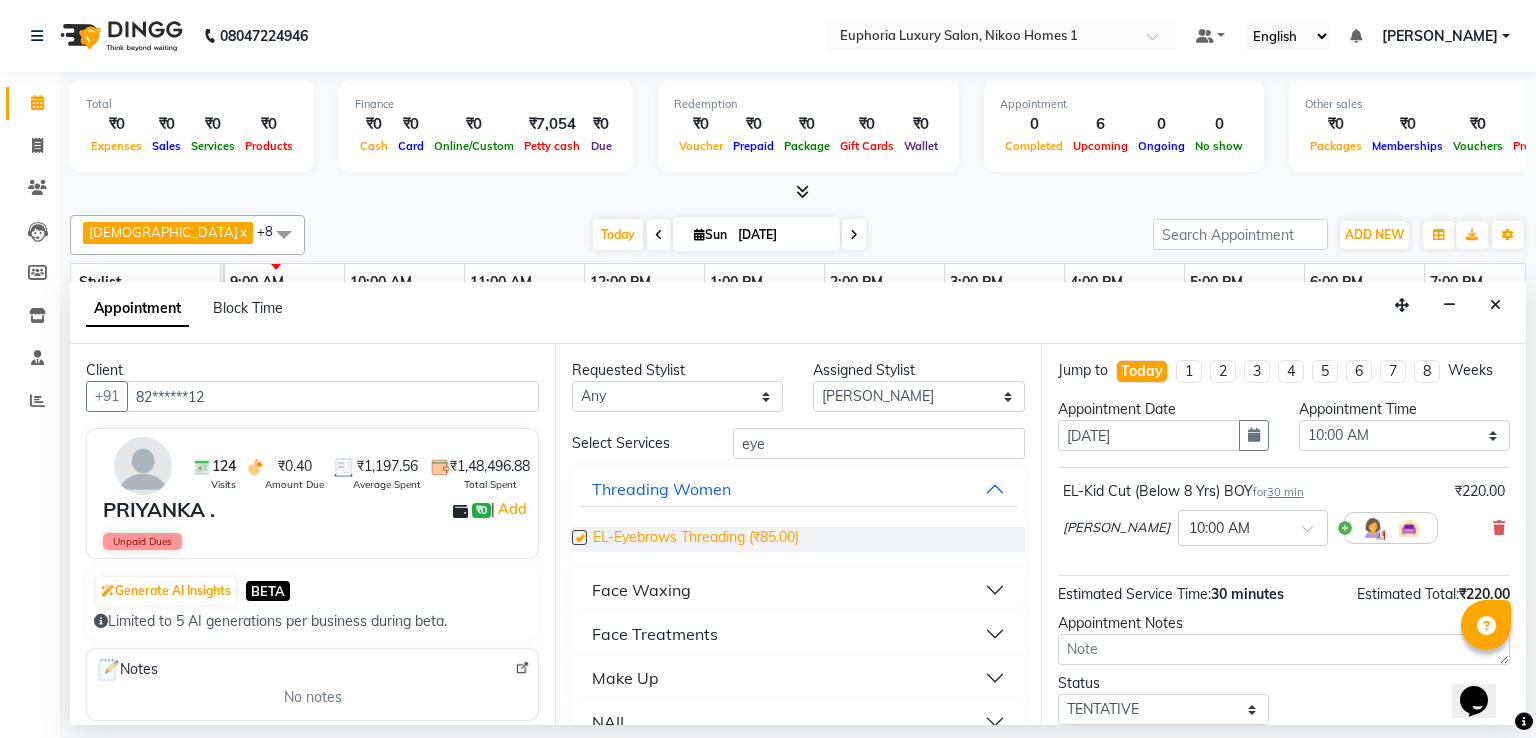 checkbox on "false" 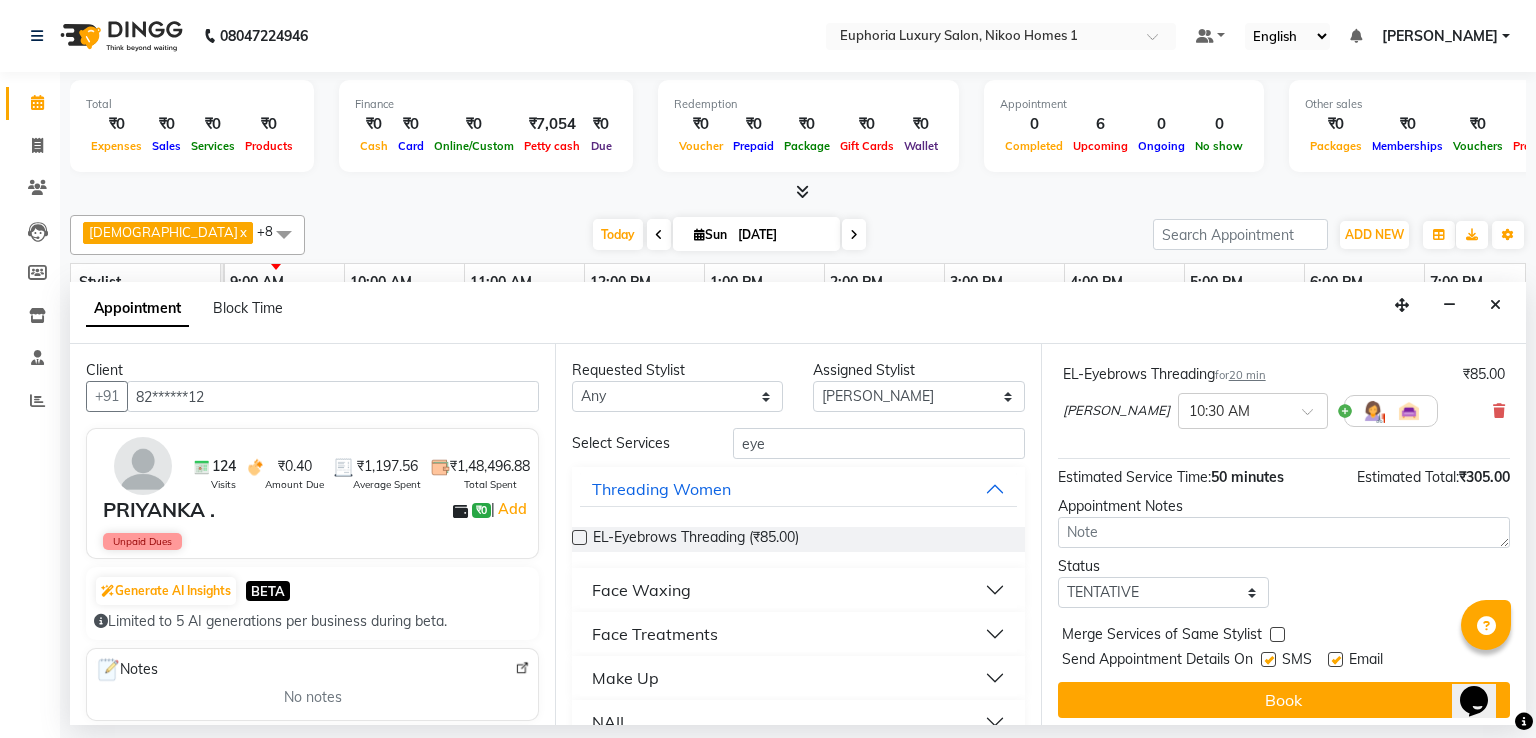 scroll, scrollTop: 216, scrollLeft: 0, axis: vertical 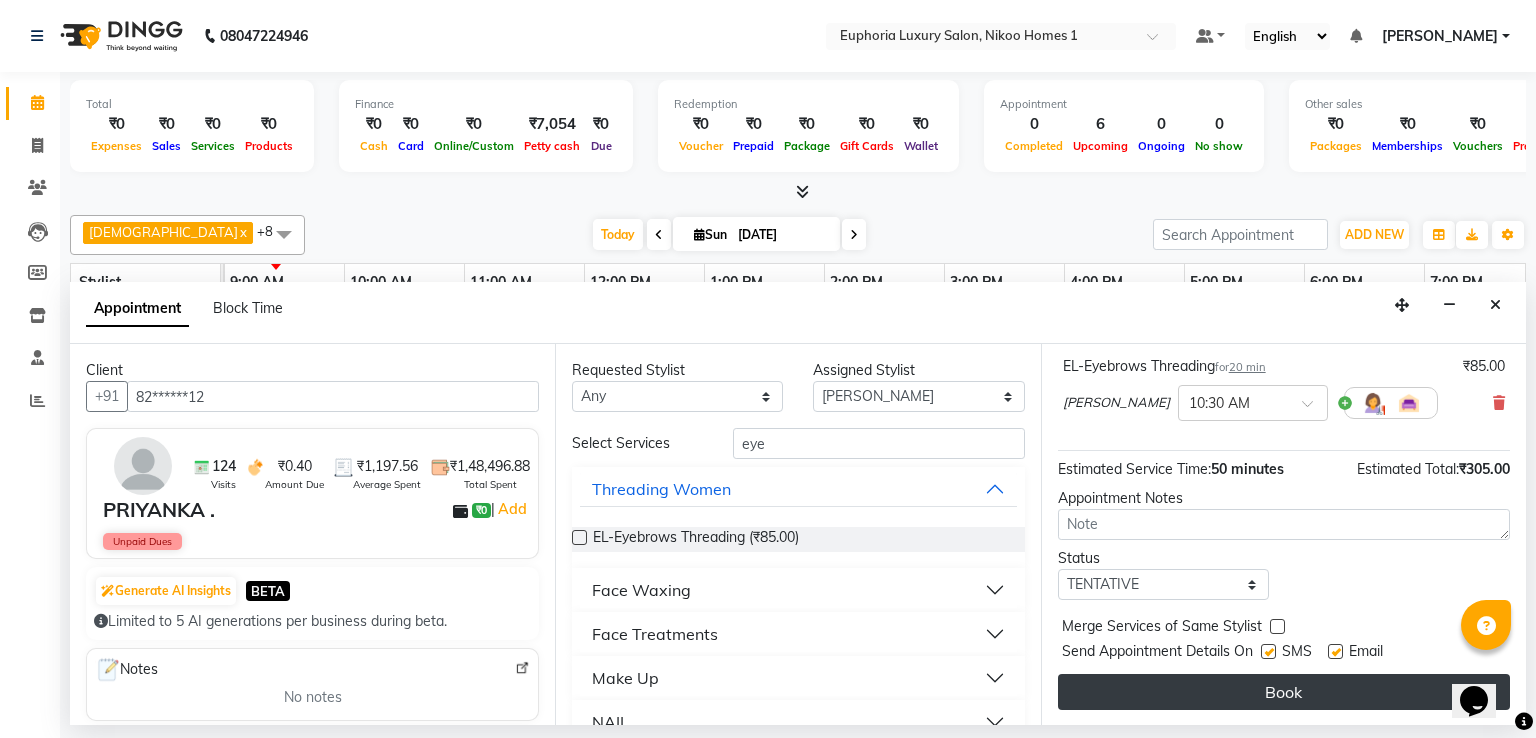 click on "Book" at bounding box center (1284, 692) 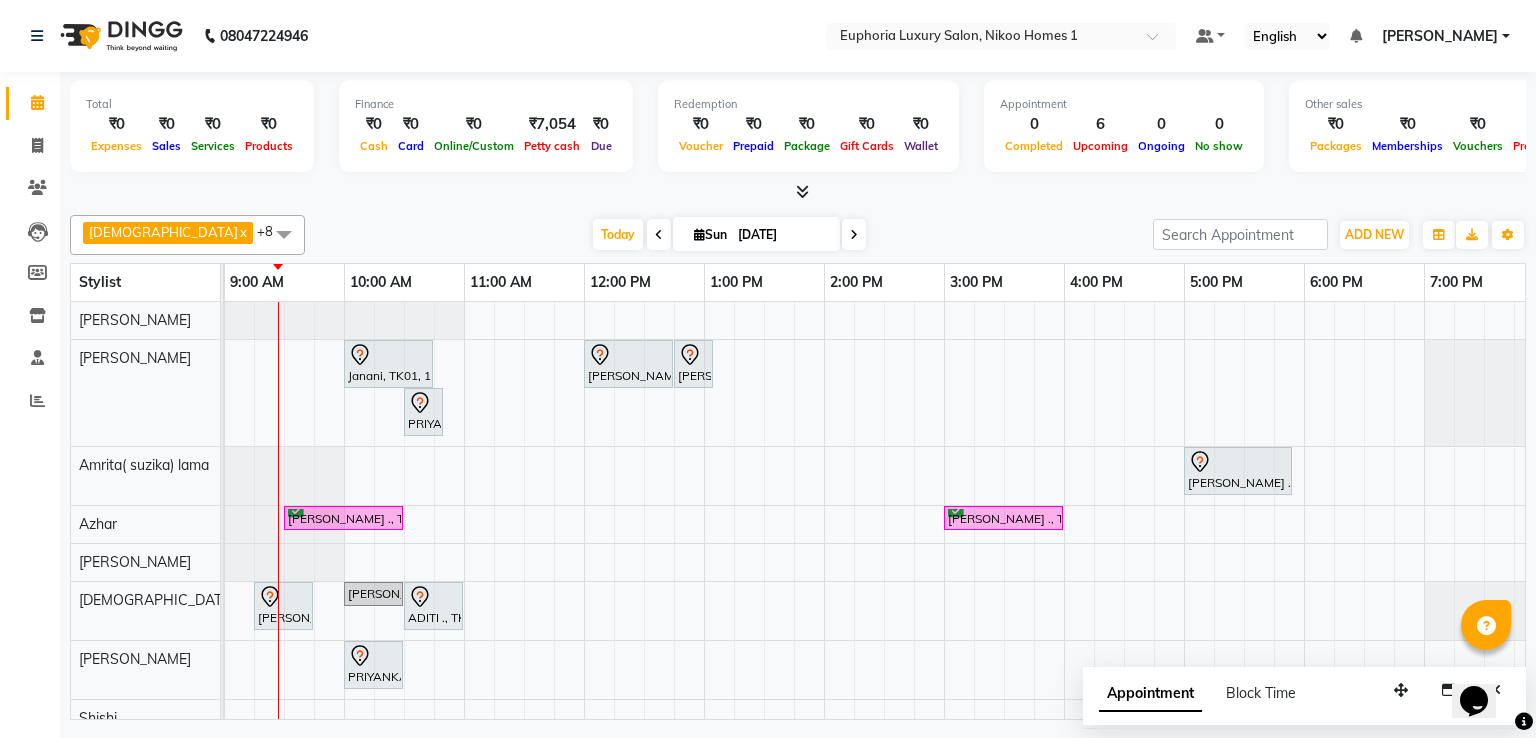 click on "Janani, TK01, 10:00 AM-10:45 AM, EP-Crystal [PERSON_NAME] ., TK02, 12:00 PM-12:45 PM, EL-Express [PERSON_NAME] ., TK02, 12:45 PM-01:05 PM, EL-Eyebrows Threading             PRIYANKA ., TK09, 10:30 AM-10:50 AM, EL-Eyebrows Threading             Aishwarya ., TK03, 05:00 PM-05:55 PM, EP-Detan Facial     [PERSON_NAME] ., TK04, 09:30 AM-10:30 AM, EP-Artistic Cut - Senior Stylist     [PERSON_NAME] ., TK05, 03:00 PM-04:00 PM, EP-Color My Root  KP             [PERSON_NAME] ., TK08, 09:15 AM-09:45 AM, EL-Kid Cut (Below 8 Yrs) BOY    [PERSON_NAME] ., TK06, 10:00 AM-10:30 AM, EL-HAIR CUT (Junior Stylist) with hairwash MEN             ADITI ., TK07, 10:30 AM-11:00 AM, EL-Kid Cut (Below 8 Yrs) BOY             PRIYANKA ., TK09, 10:00 AM-10:30 AM, EL-Kid Cut (Below 8 Yrs) BOY" at bounding box center [884, 538] 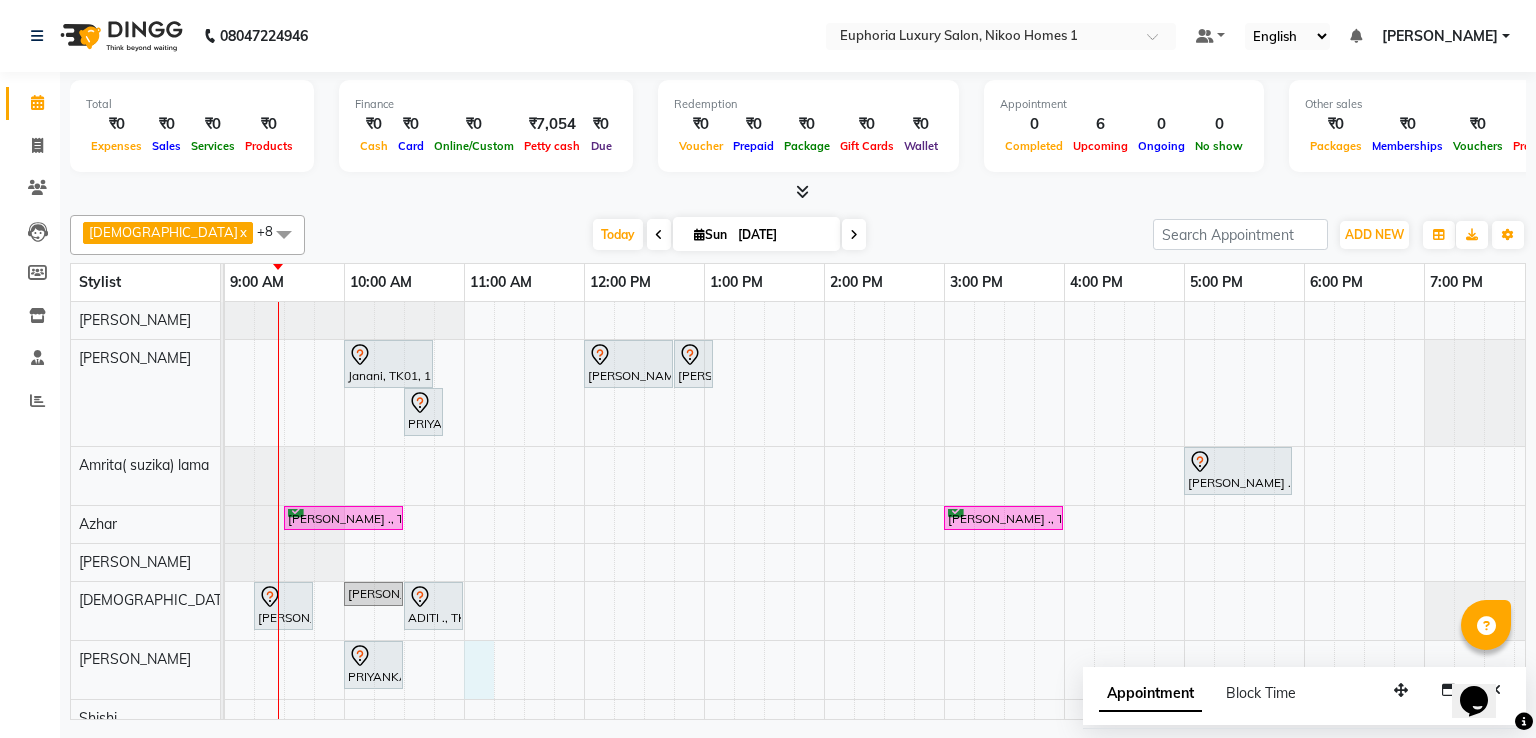 scroll, scrollTop: 5, scrollLeft: 120, axis: both 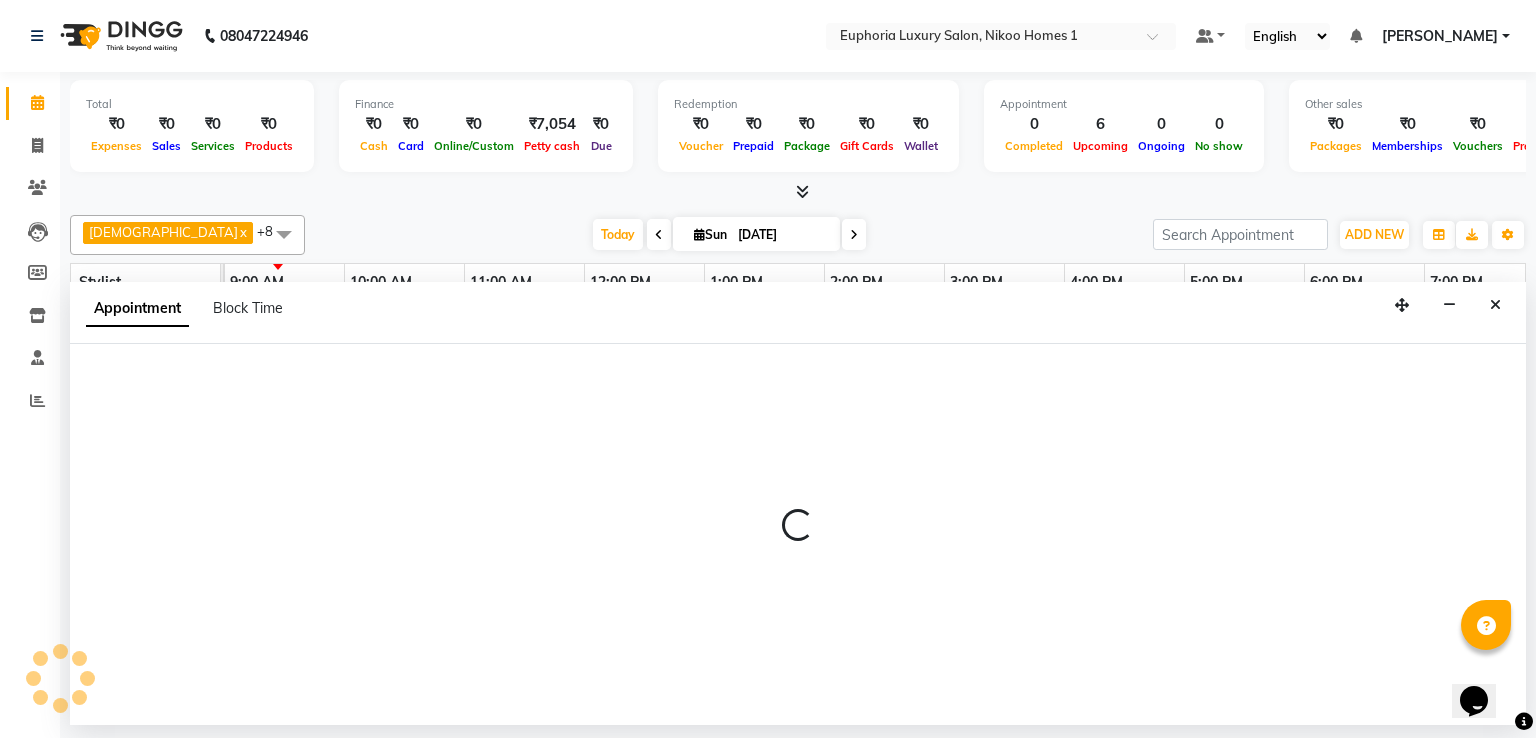 select on "85468" 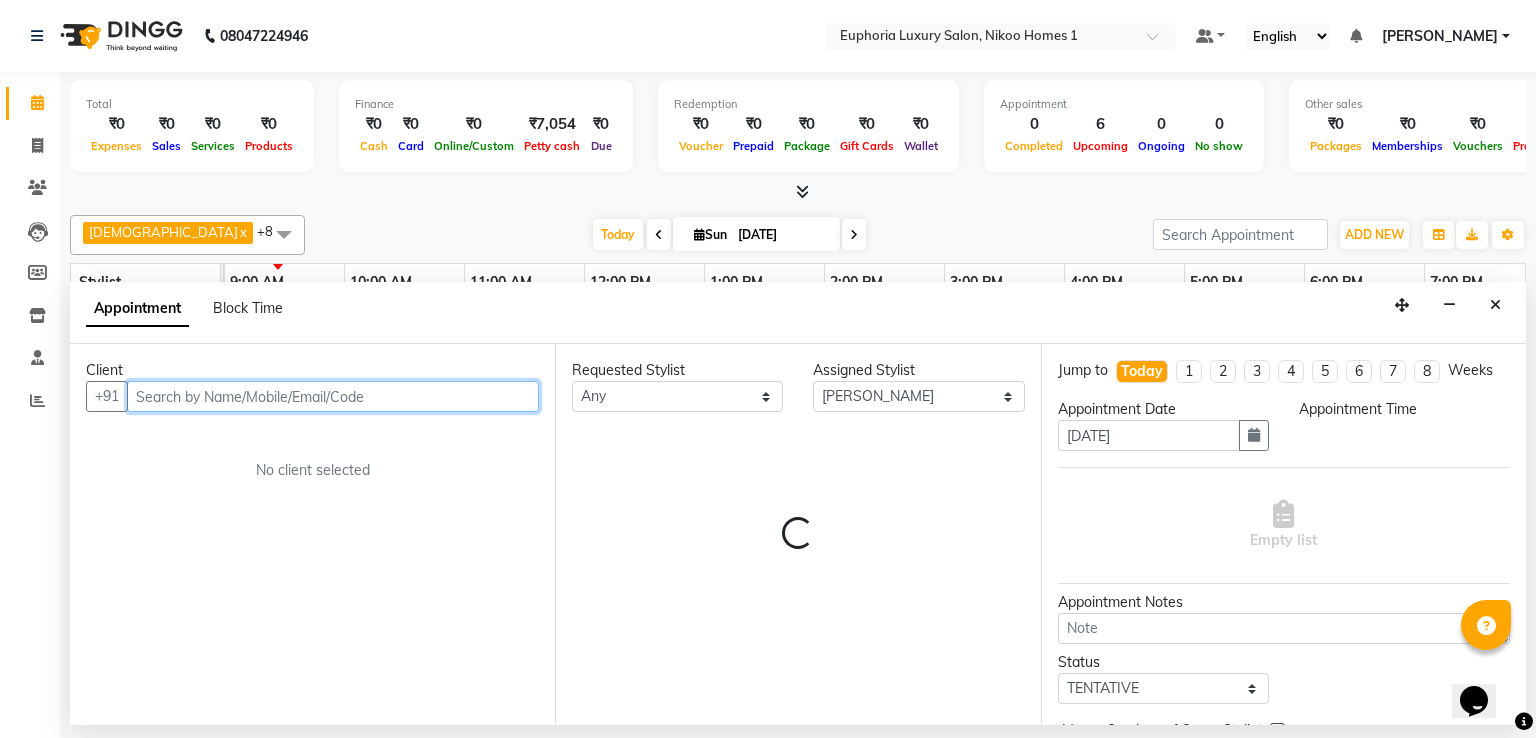 select on "660" 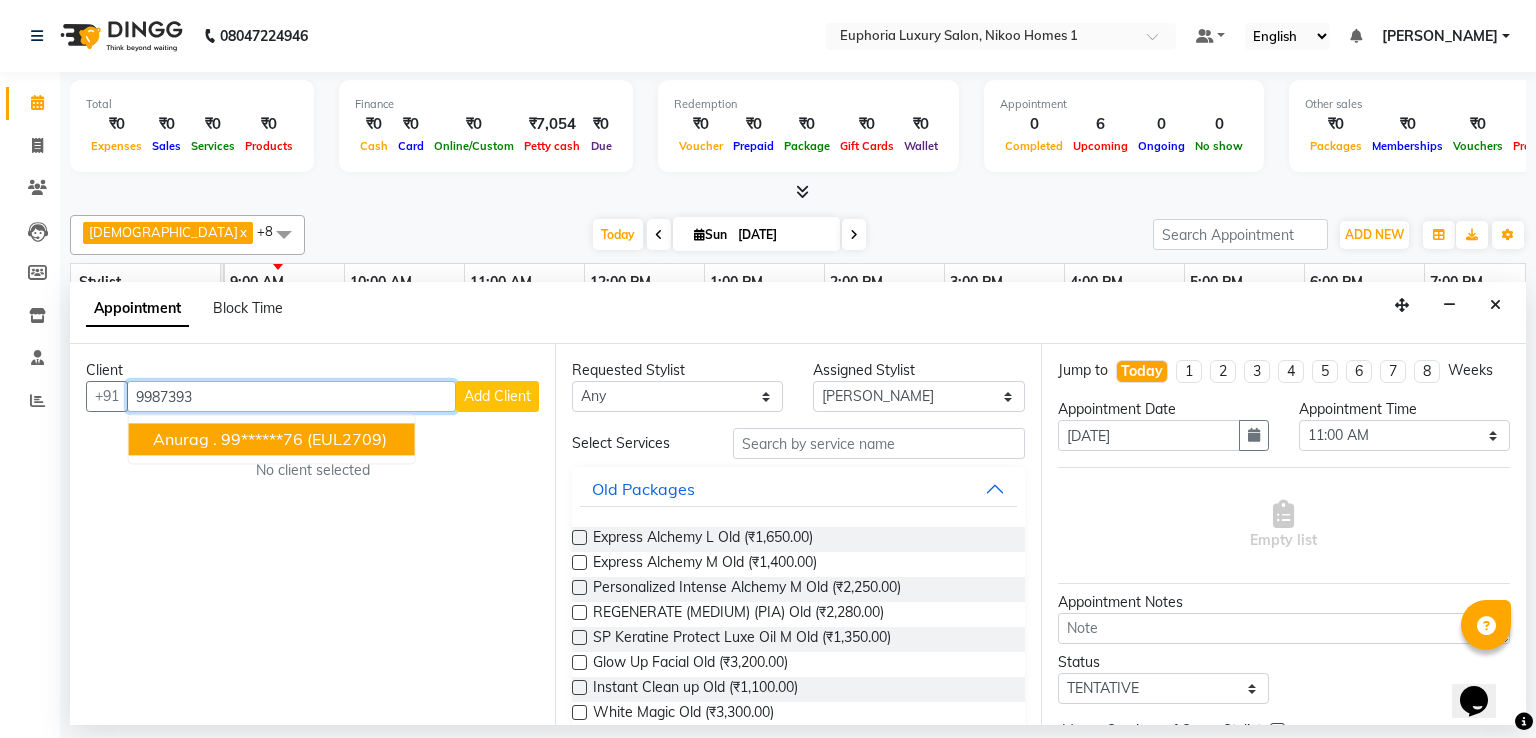 click on "99******76" at bounding box center [262, 439] 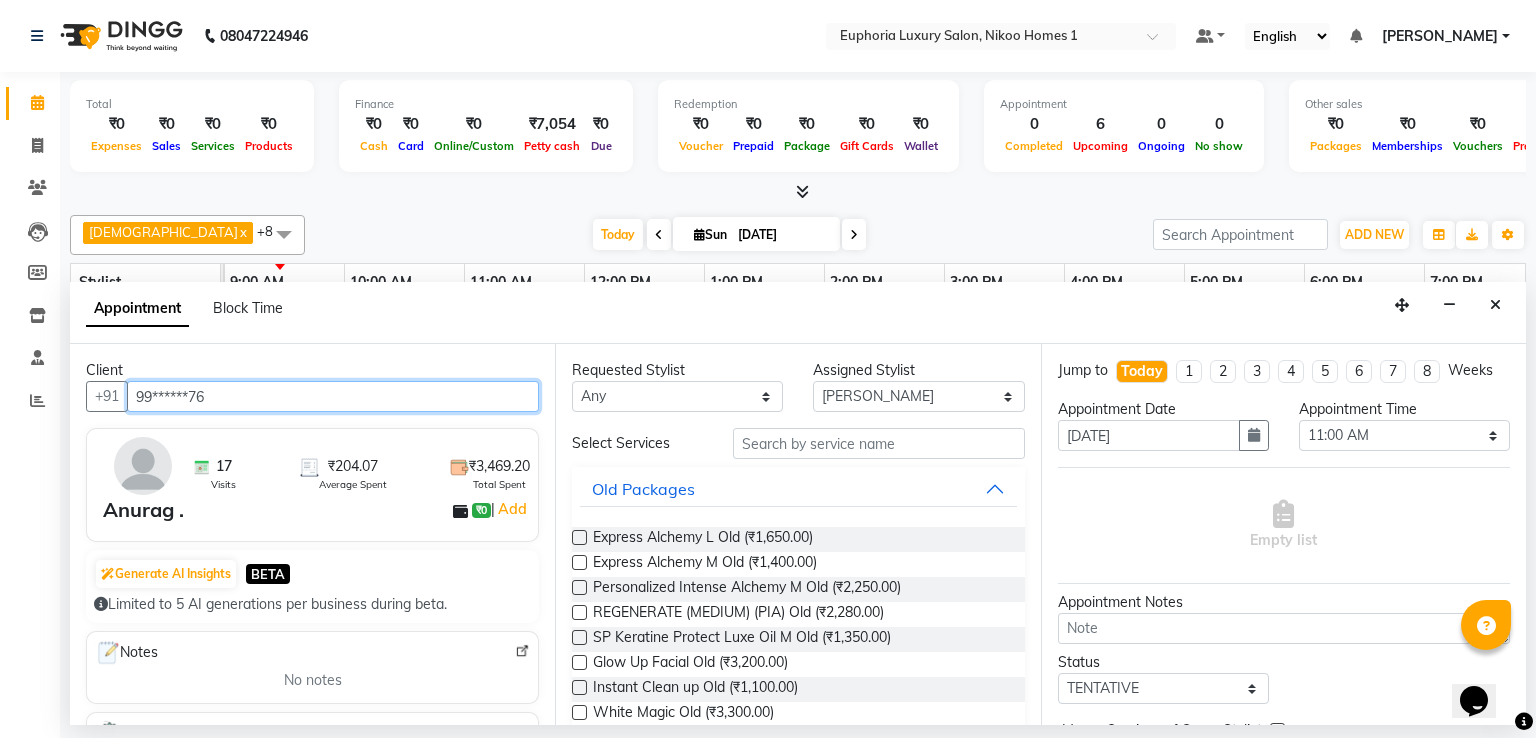 type on "99******76" 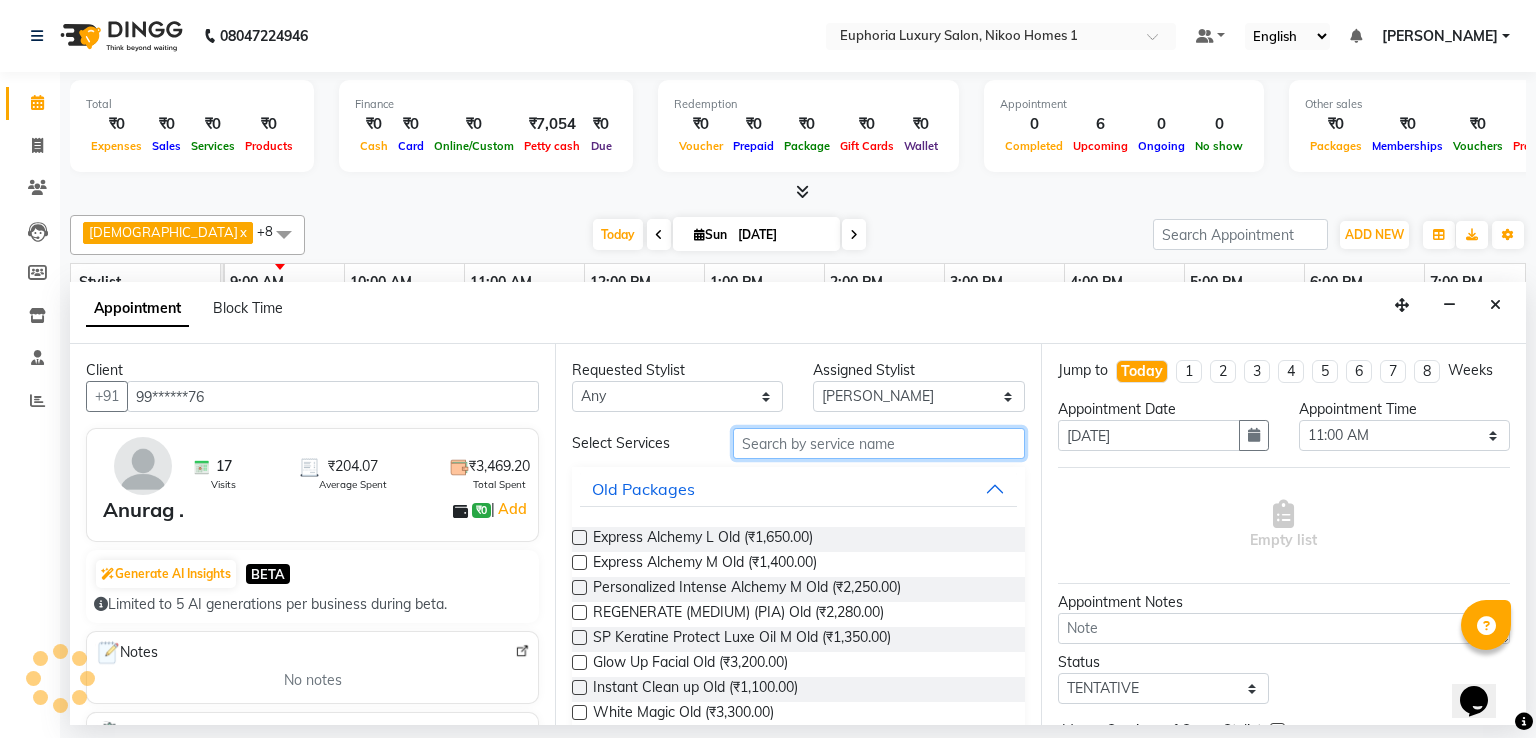 click at bounding box center [879, 443] 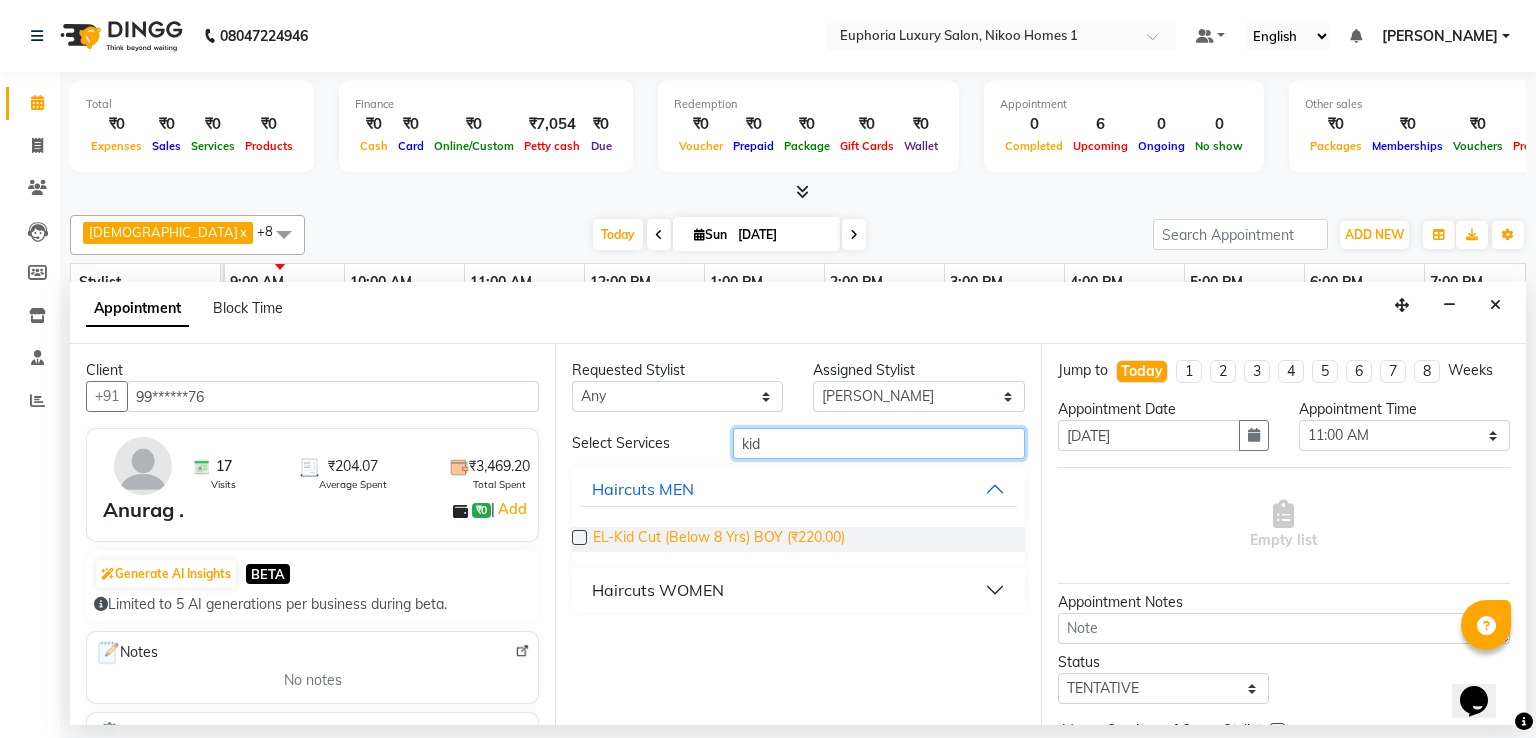 type on "kid" 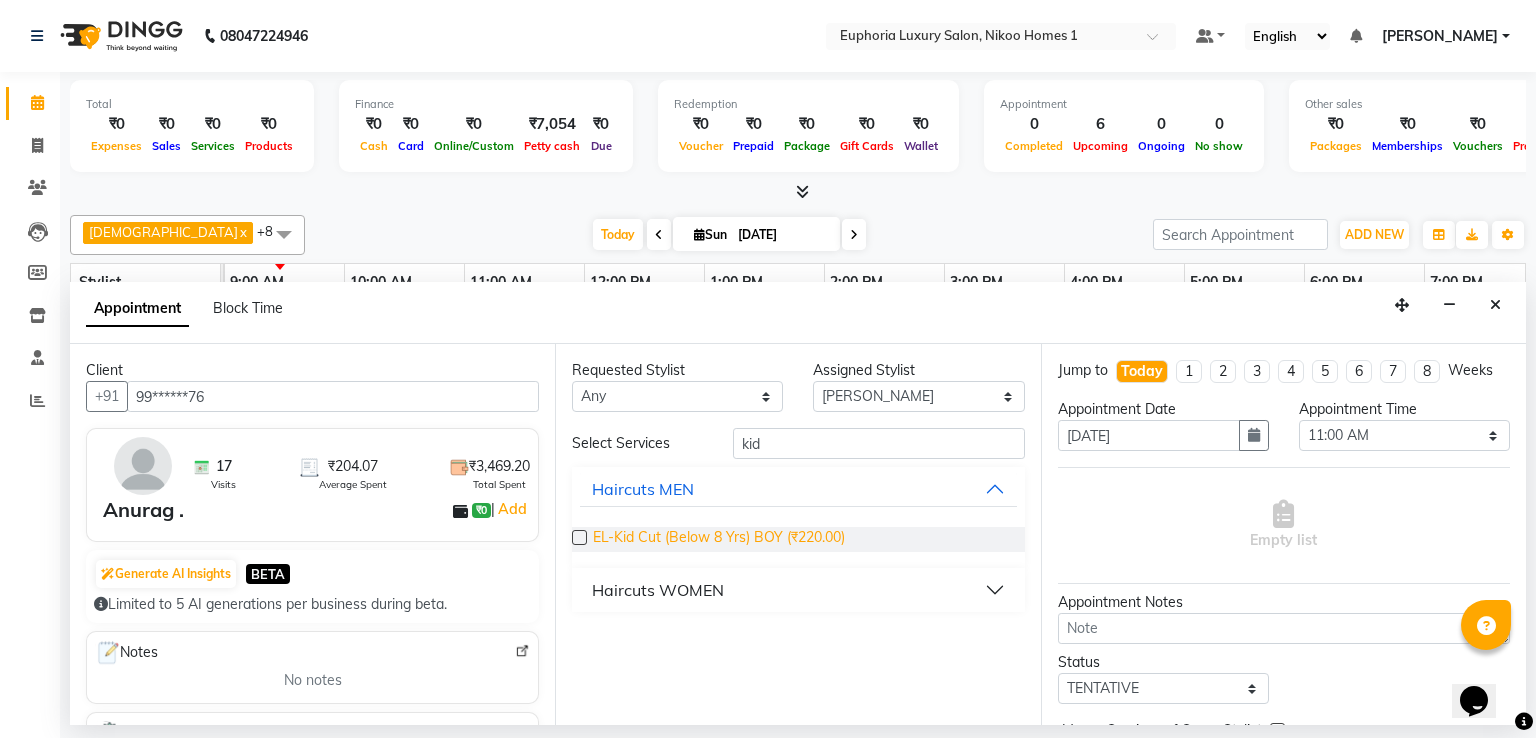 click on "EL-Kid Cut (Below 8 Yrs) BOY (₹220.00)" at bounding box center (719, 539) 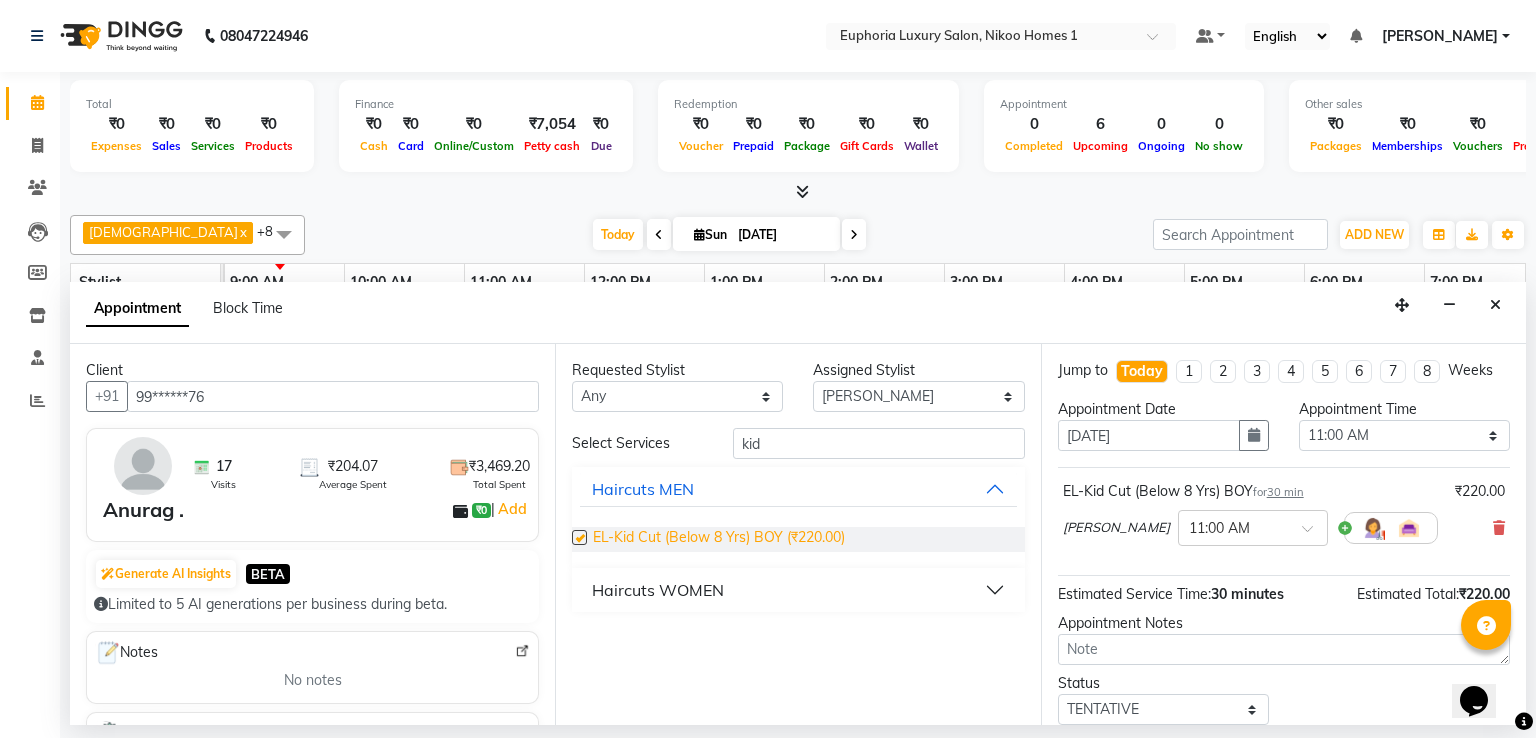 checkbox on "false" 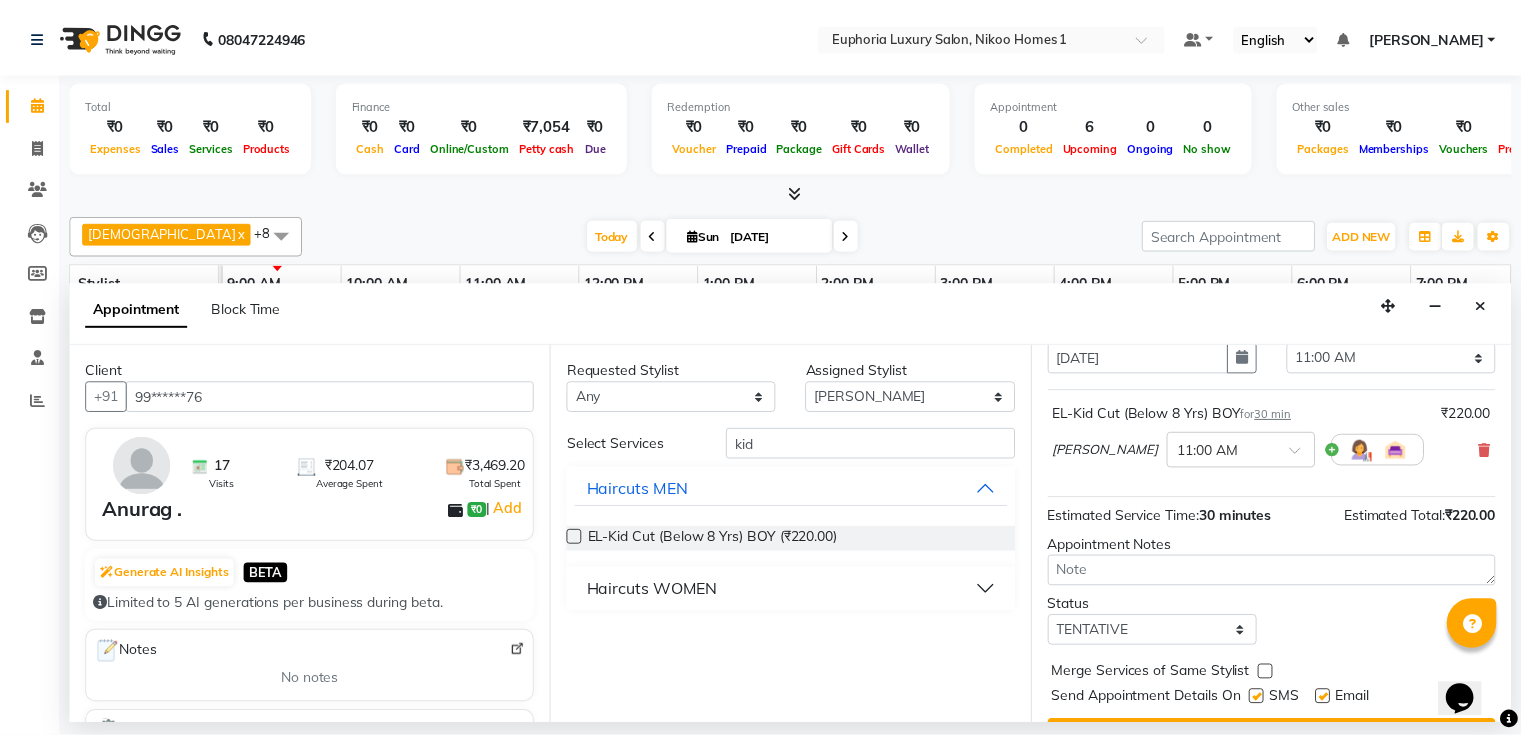 scroll, scrollTop: 125, scrollLeft: 0, axis: vertical 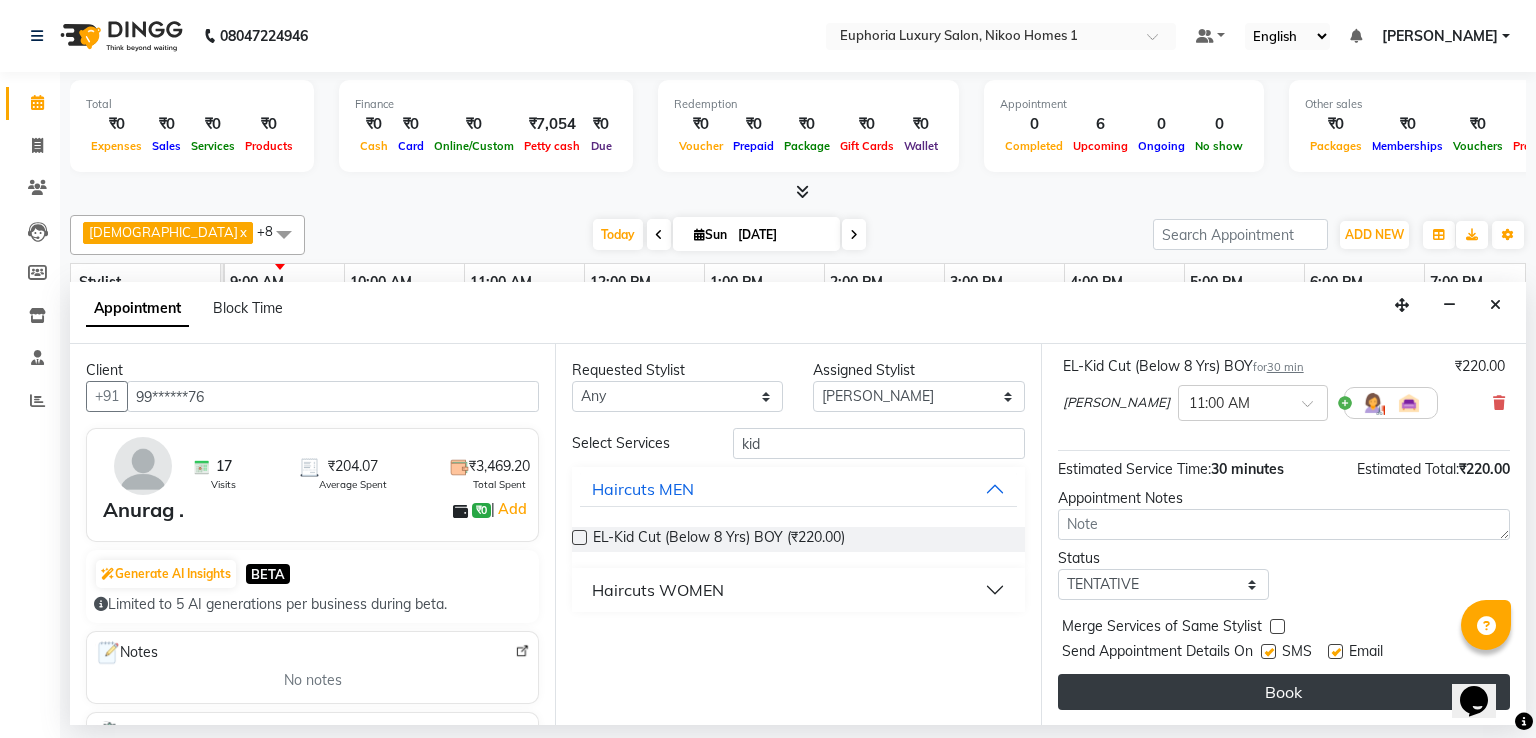 click on "Book" at bounding box center (1284, 692) 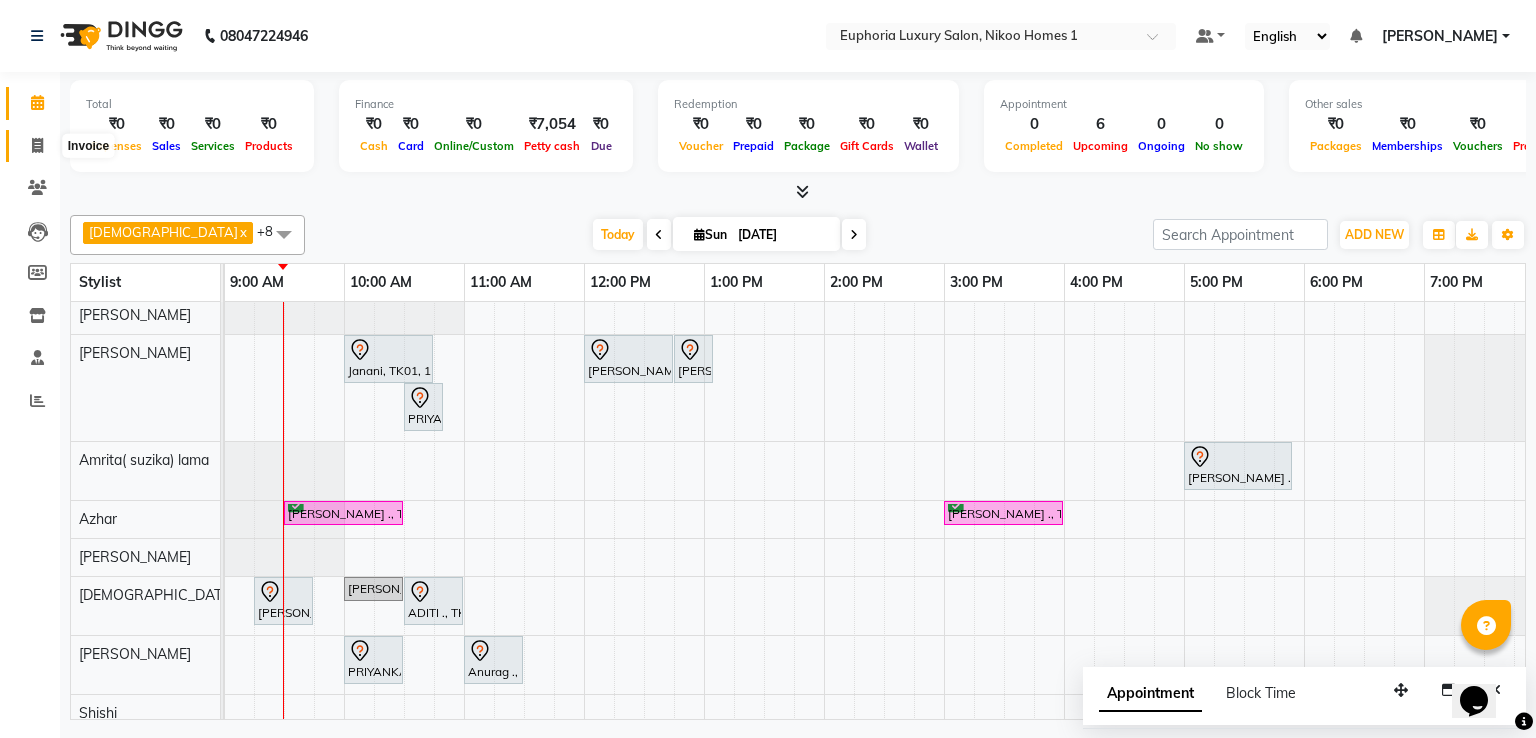 click 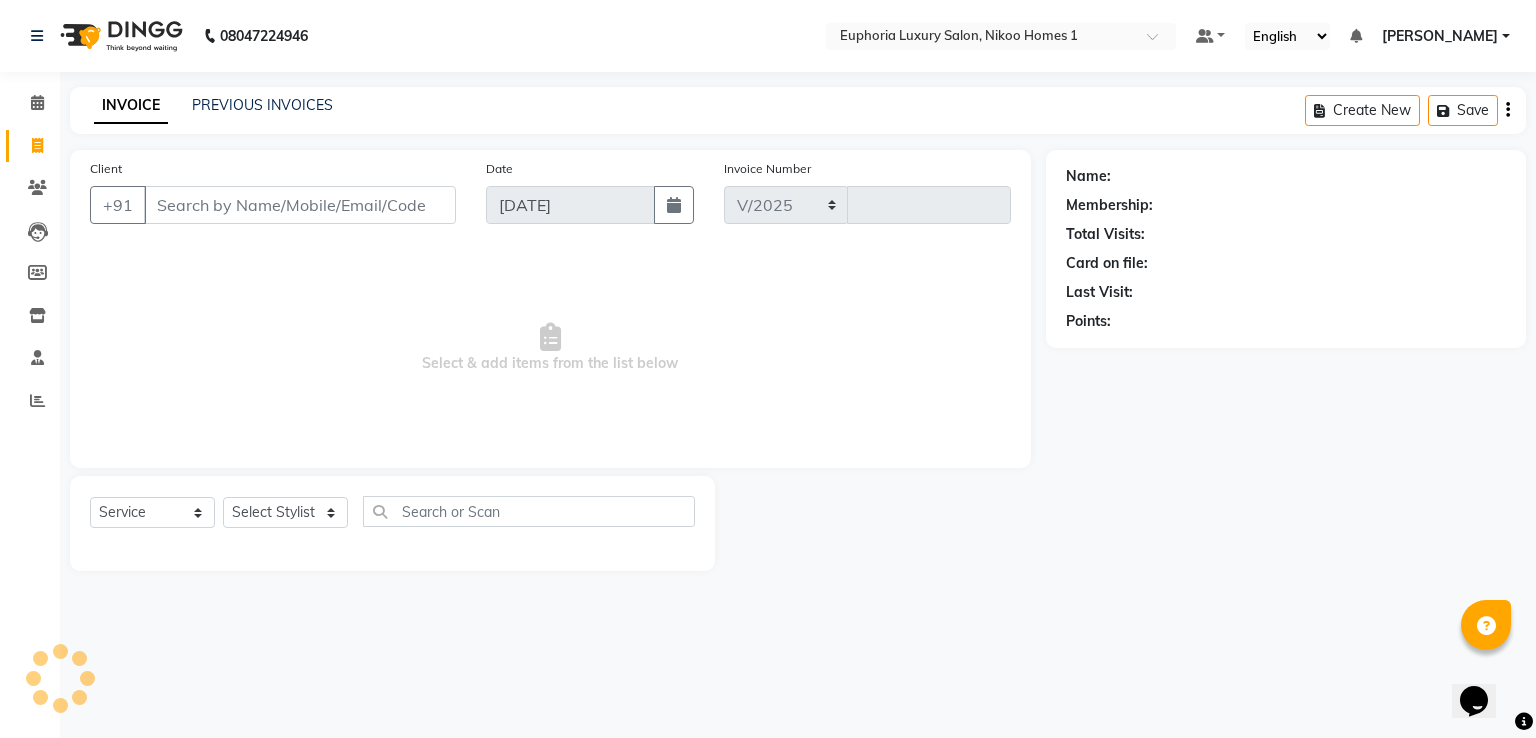 select on "7987" 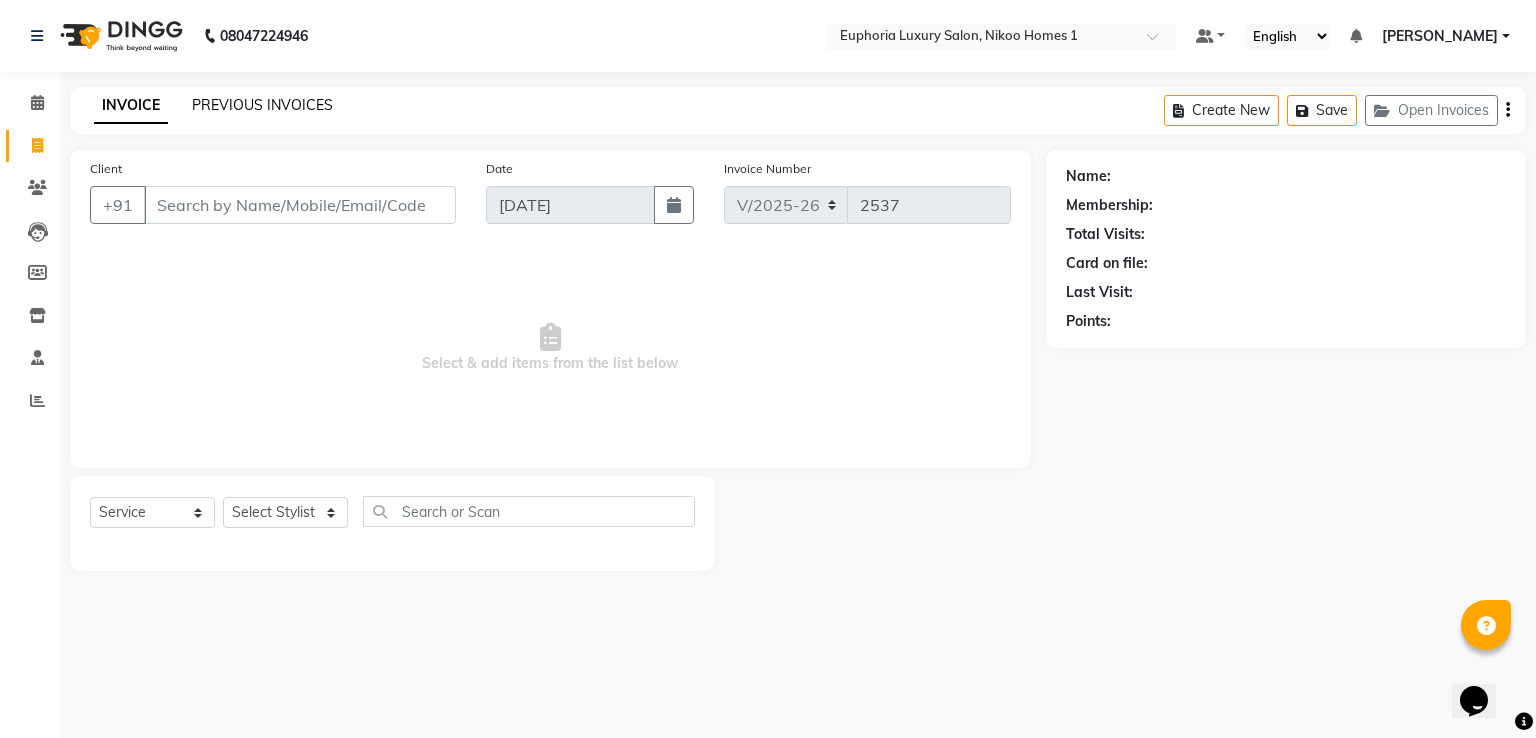 click on "PREVIOUS INVOICES" 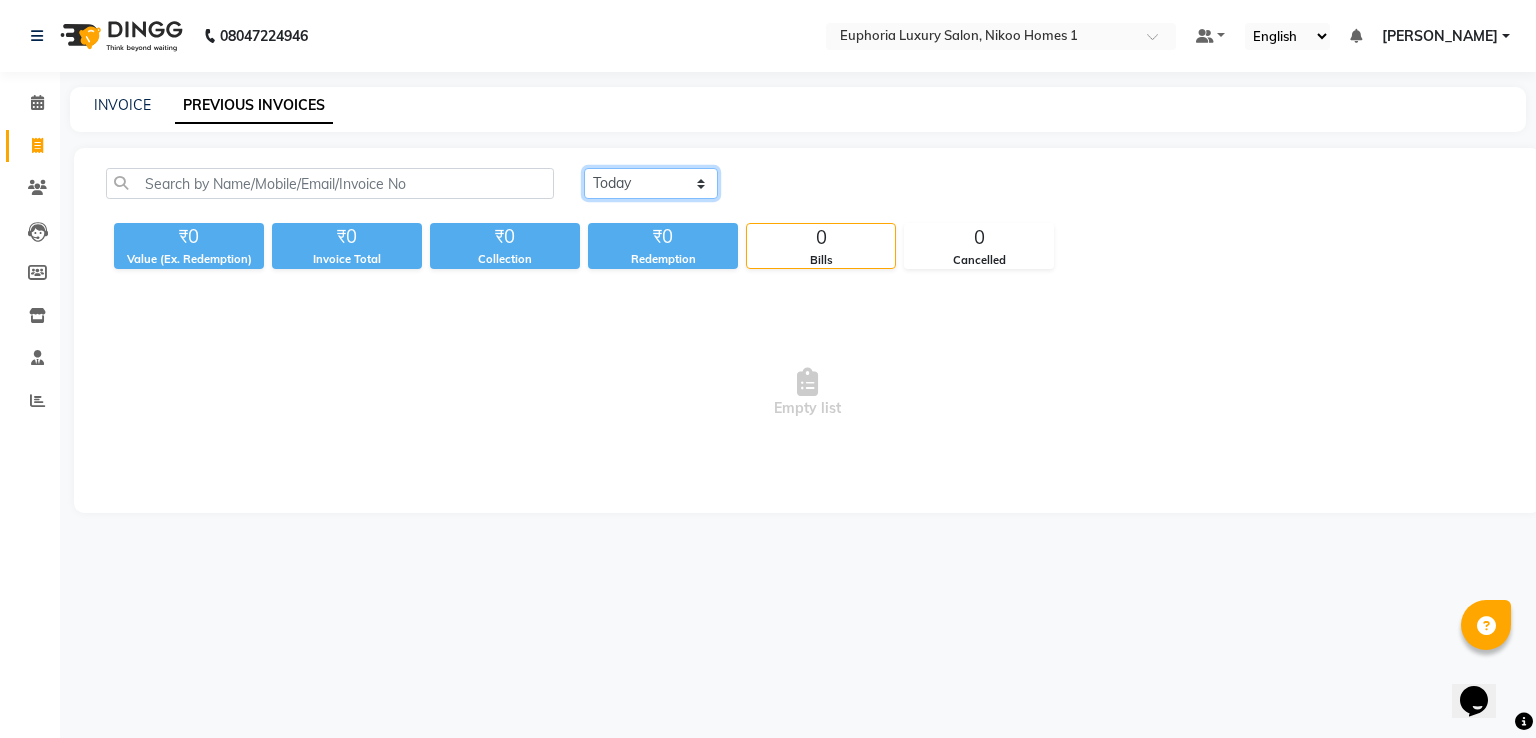 click on "[DATE] [DATE] Custom Range" 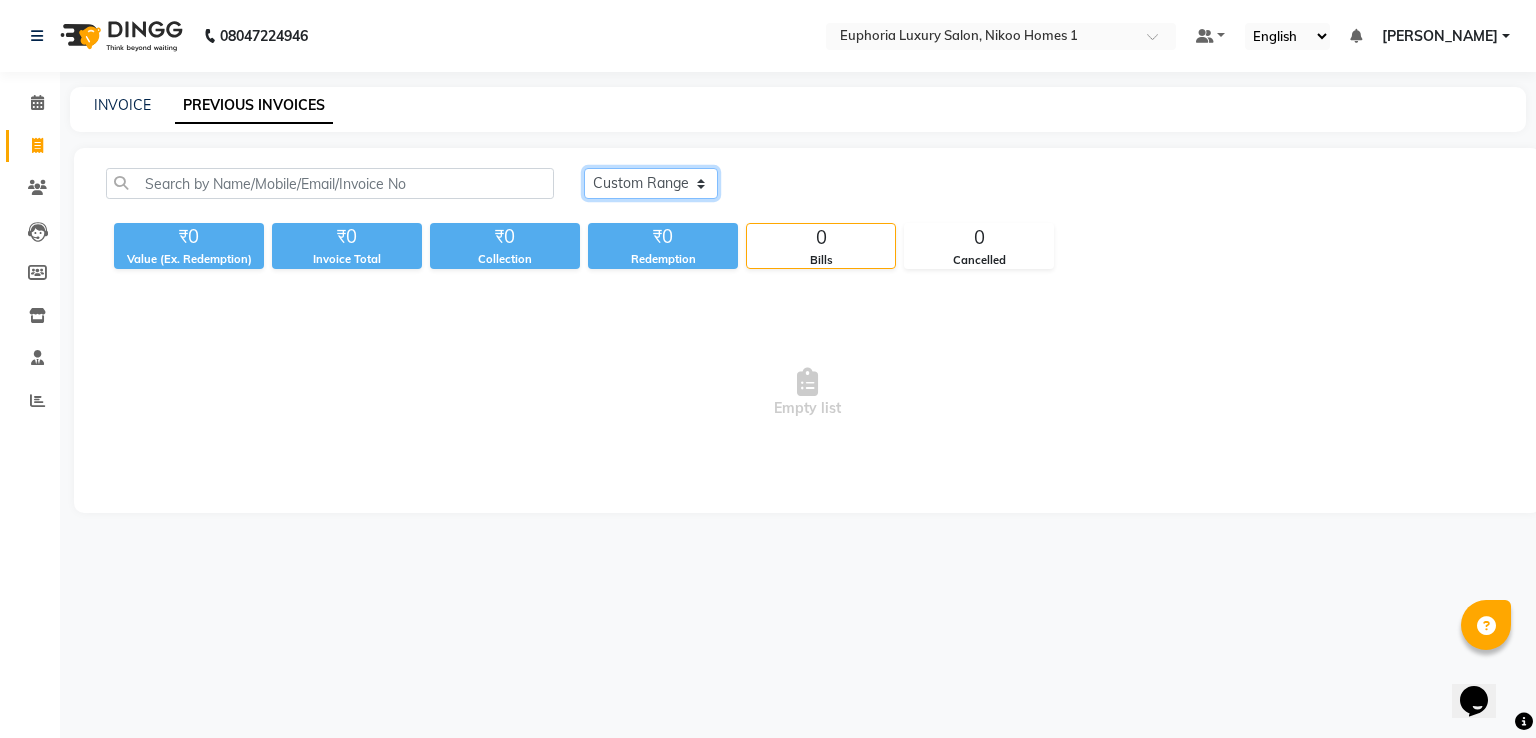 click on "[DATE] [DATE] Custom Range" 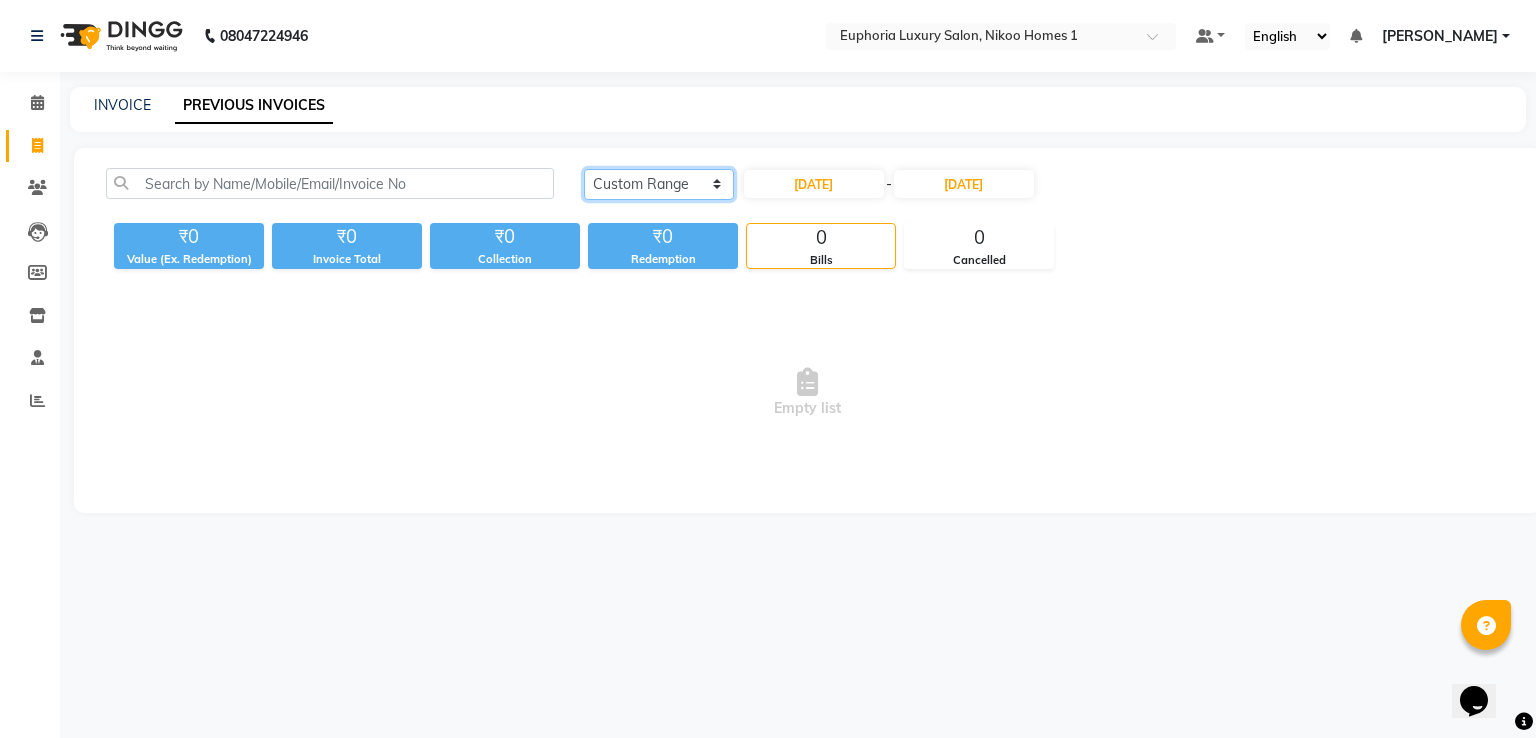 click on "[DATE] [DATE] Custom Range" 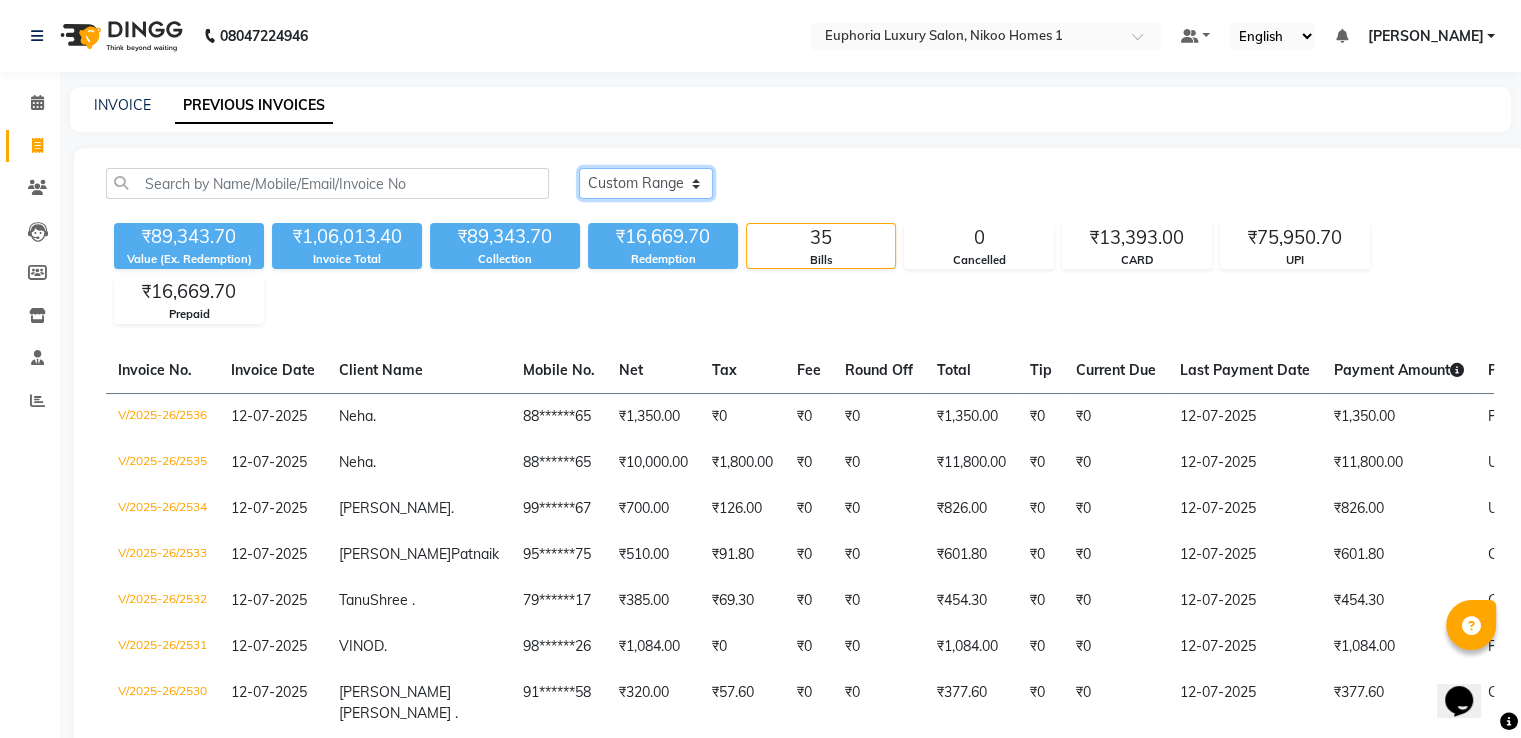 scroll, scrollTop: 644, scrollLeft: 0, axis: vertical 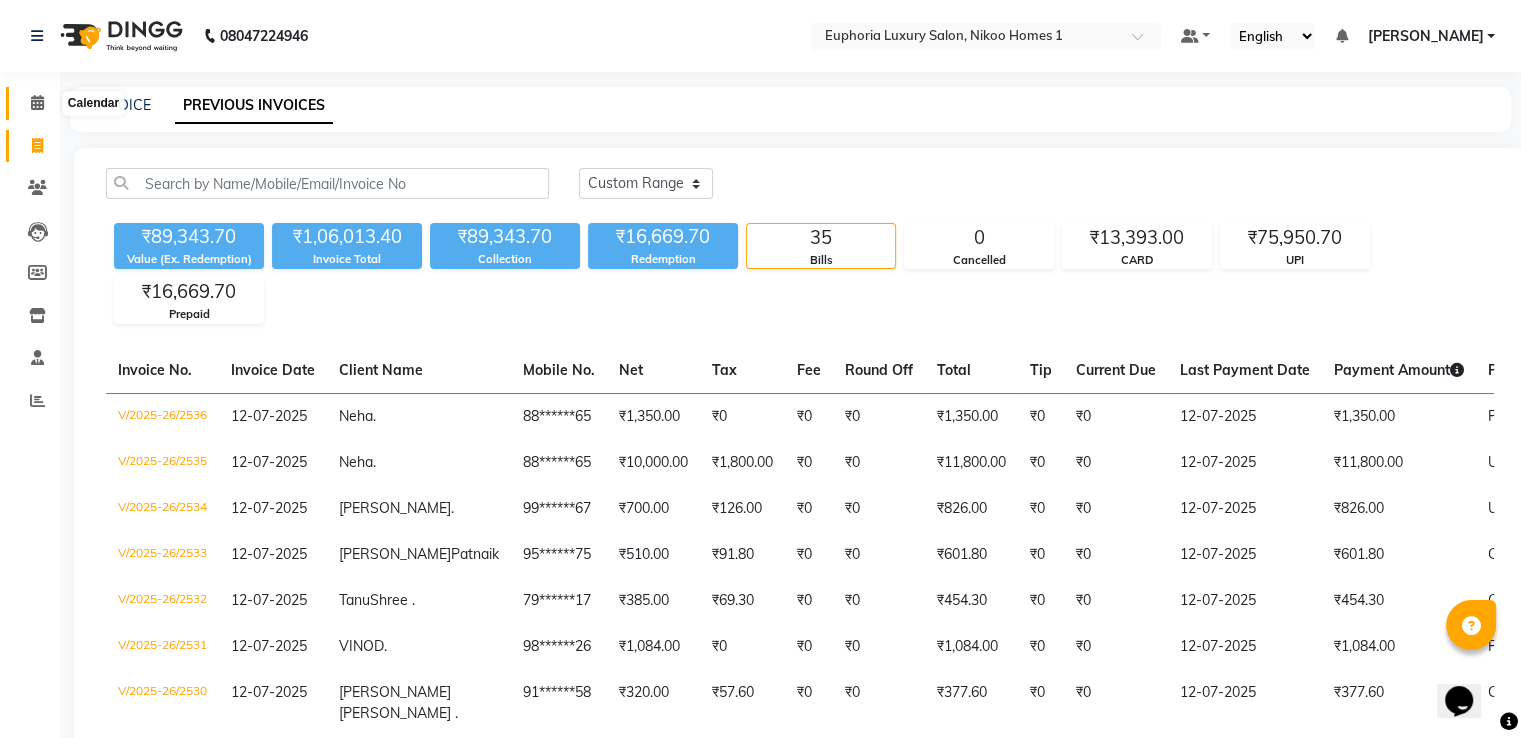 click 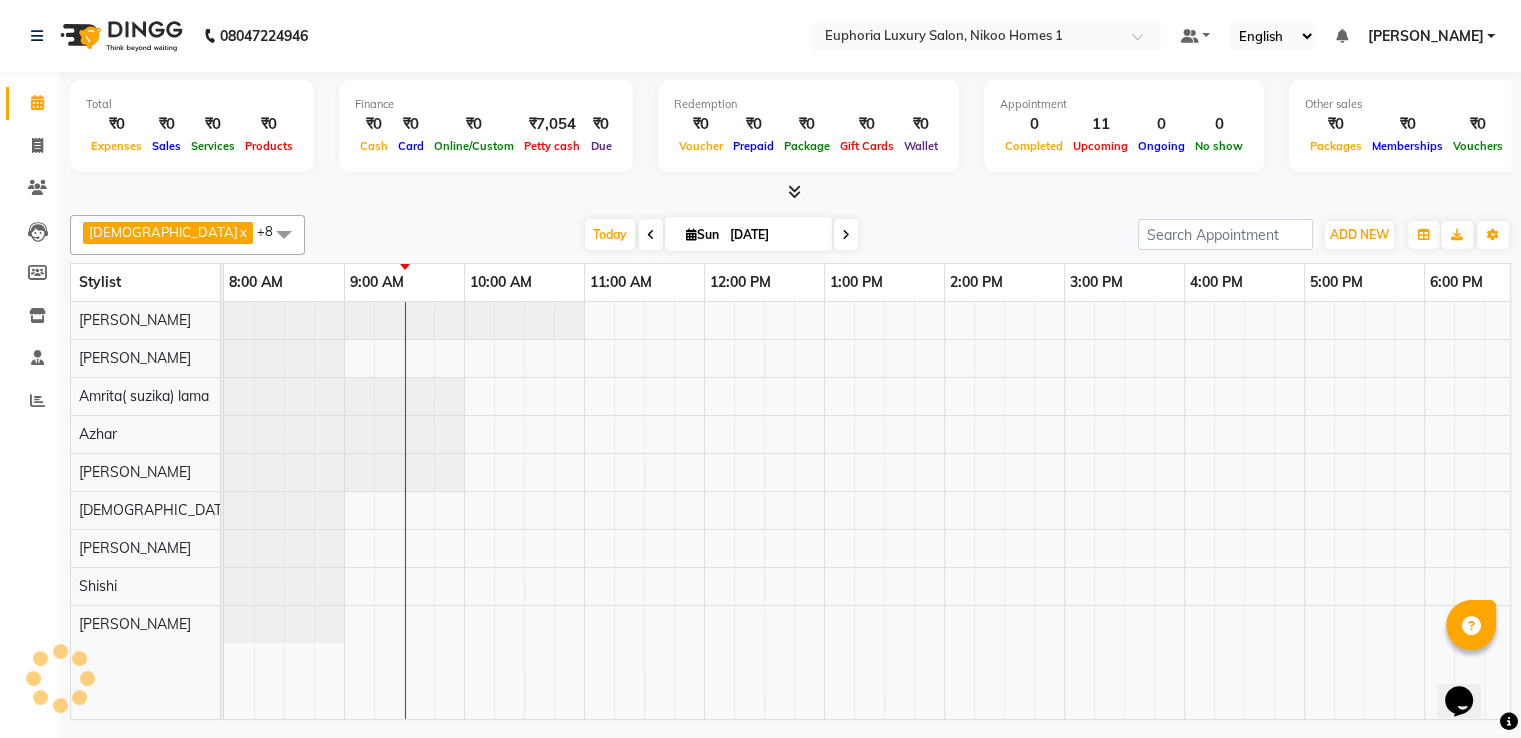 click 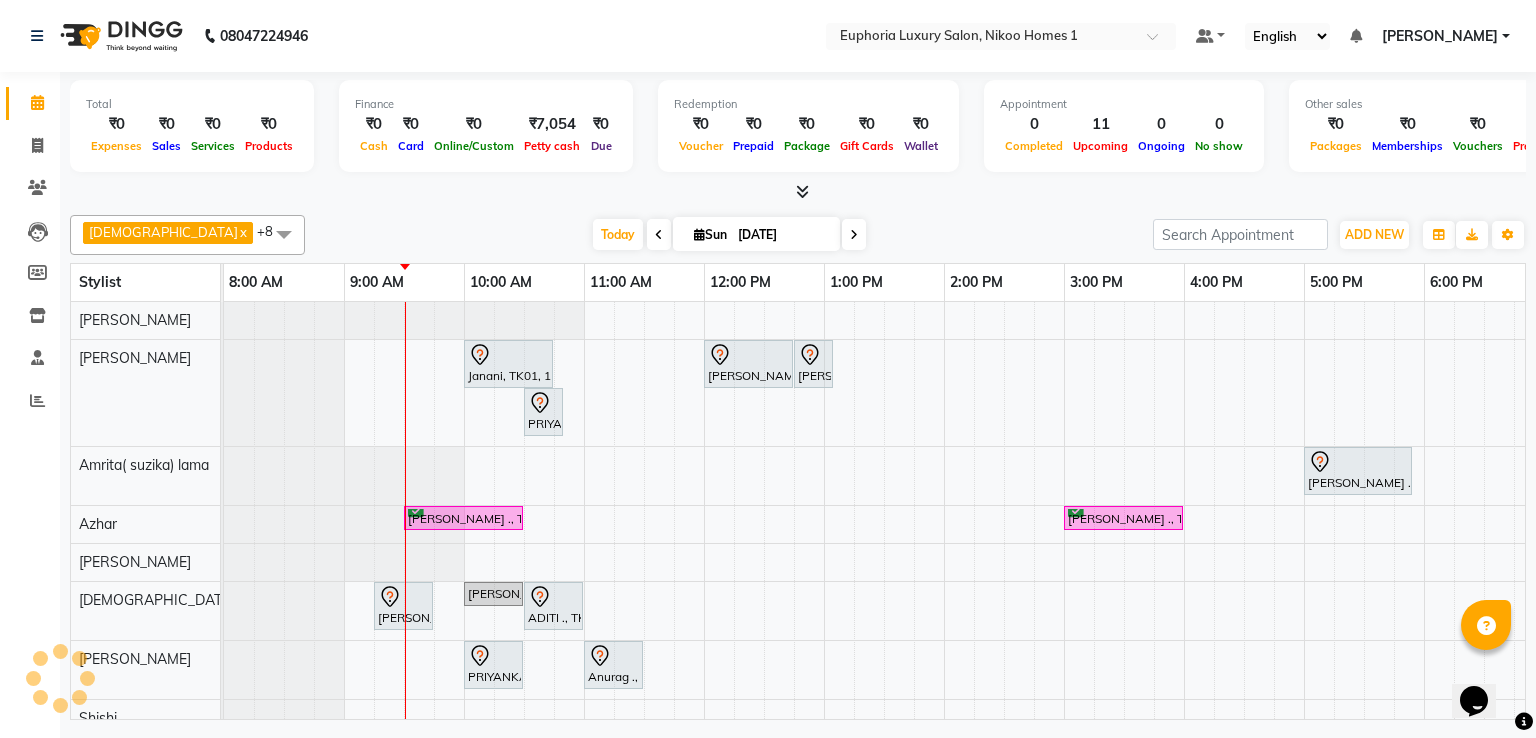 scroll, scrollTop: 0, scrollLeft: 0, axis: both 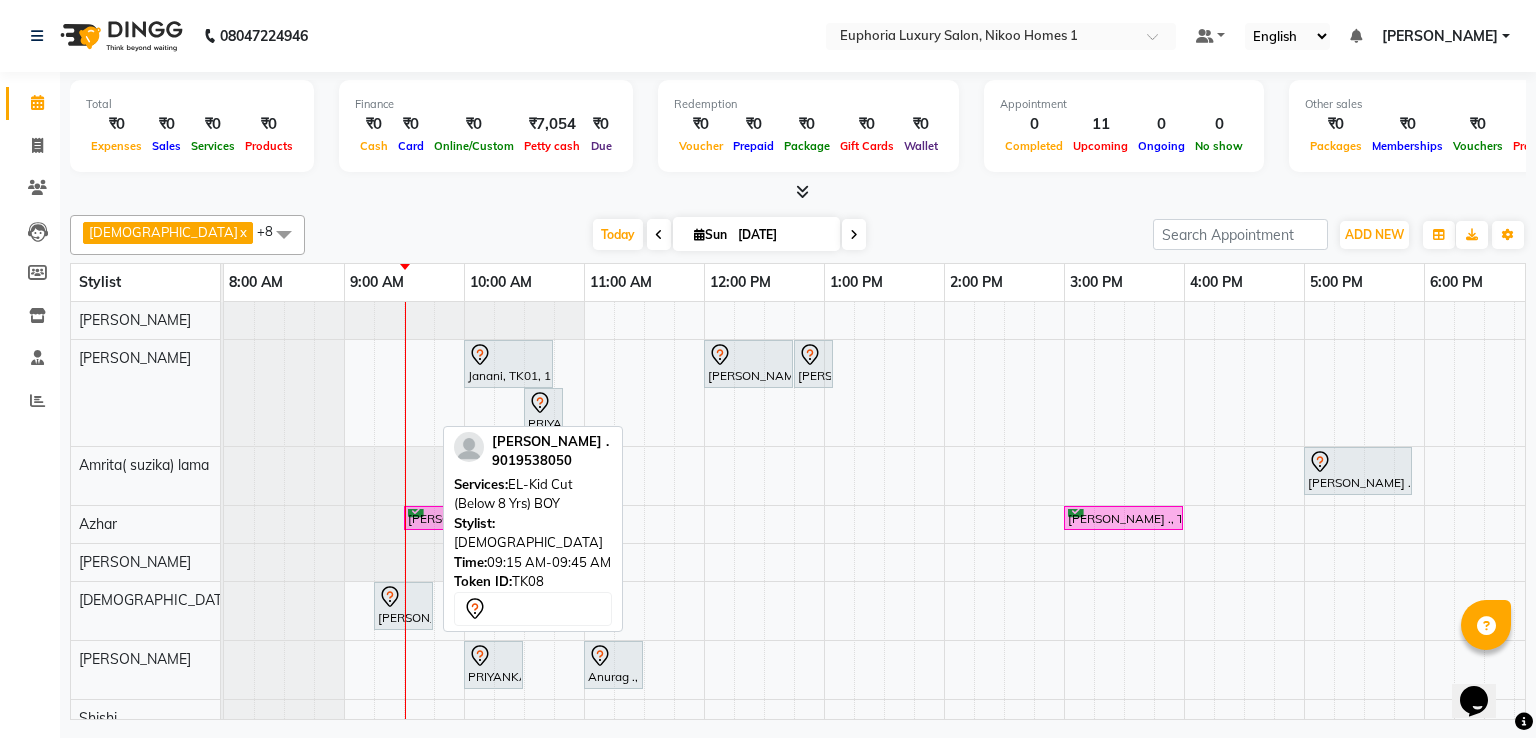 click at bounding box center [403, 597] 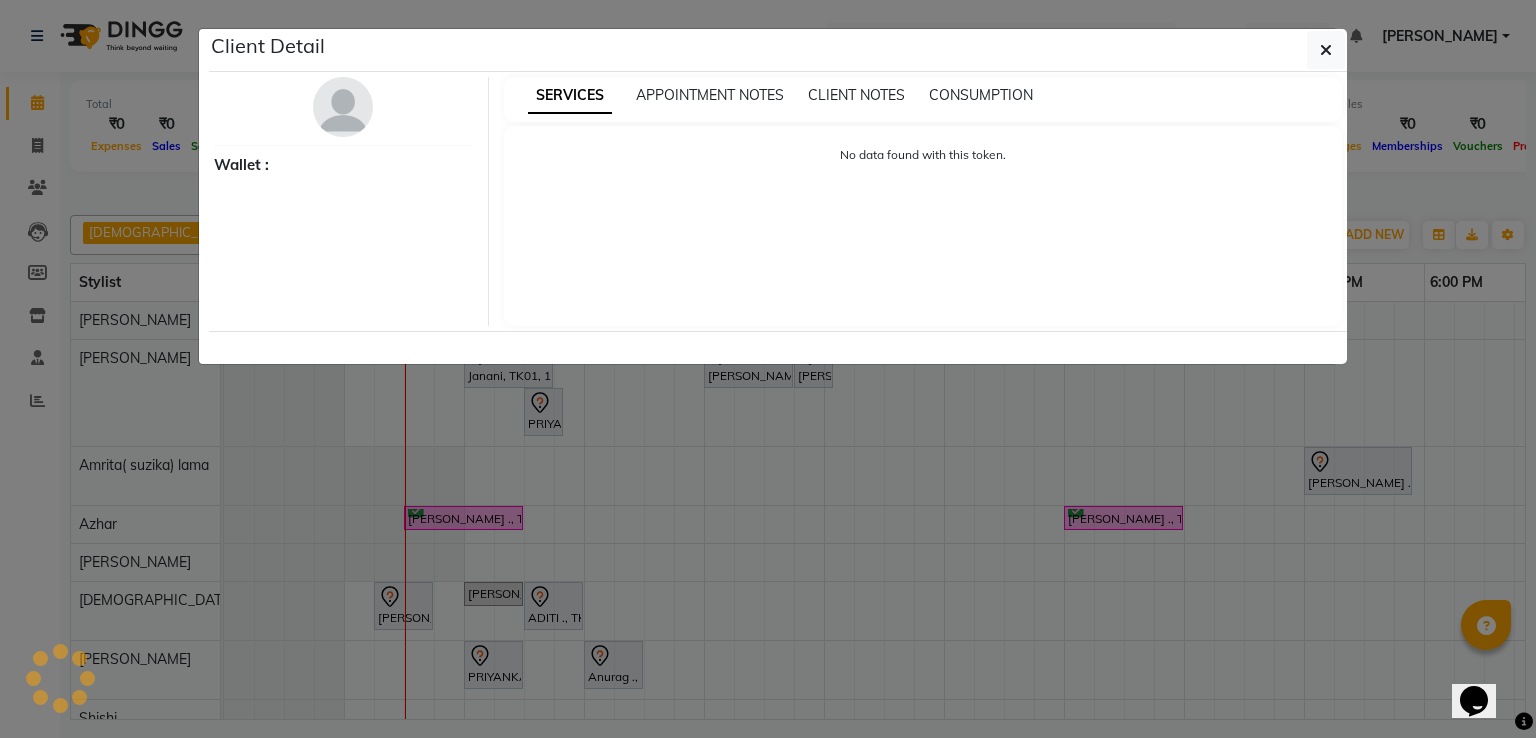 select on "7" 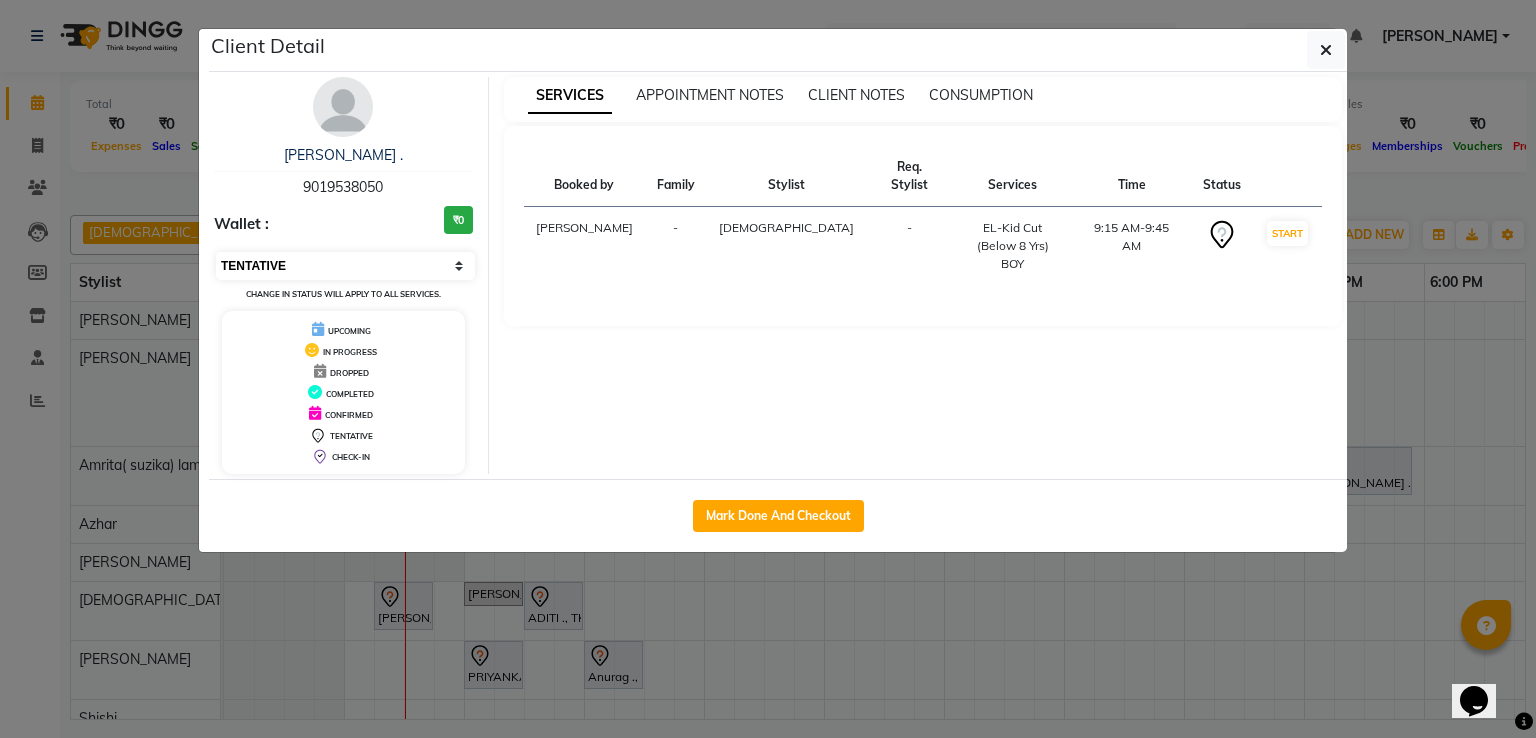 click on "Select IN SERVICE CONFIRMED TENTATIVE CHECK IN MARK DONE DROPPED UPCOMING" at bounding box center [345, 266] 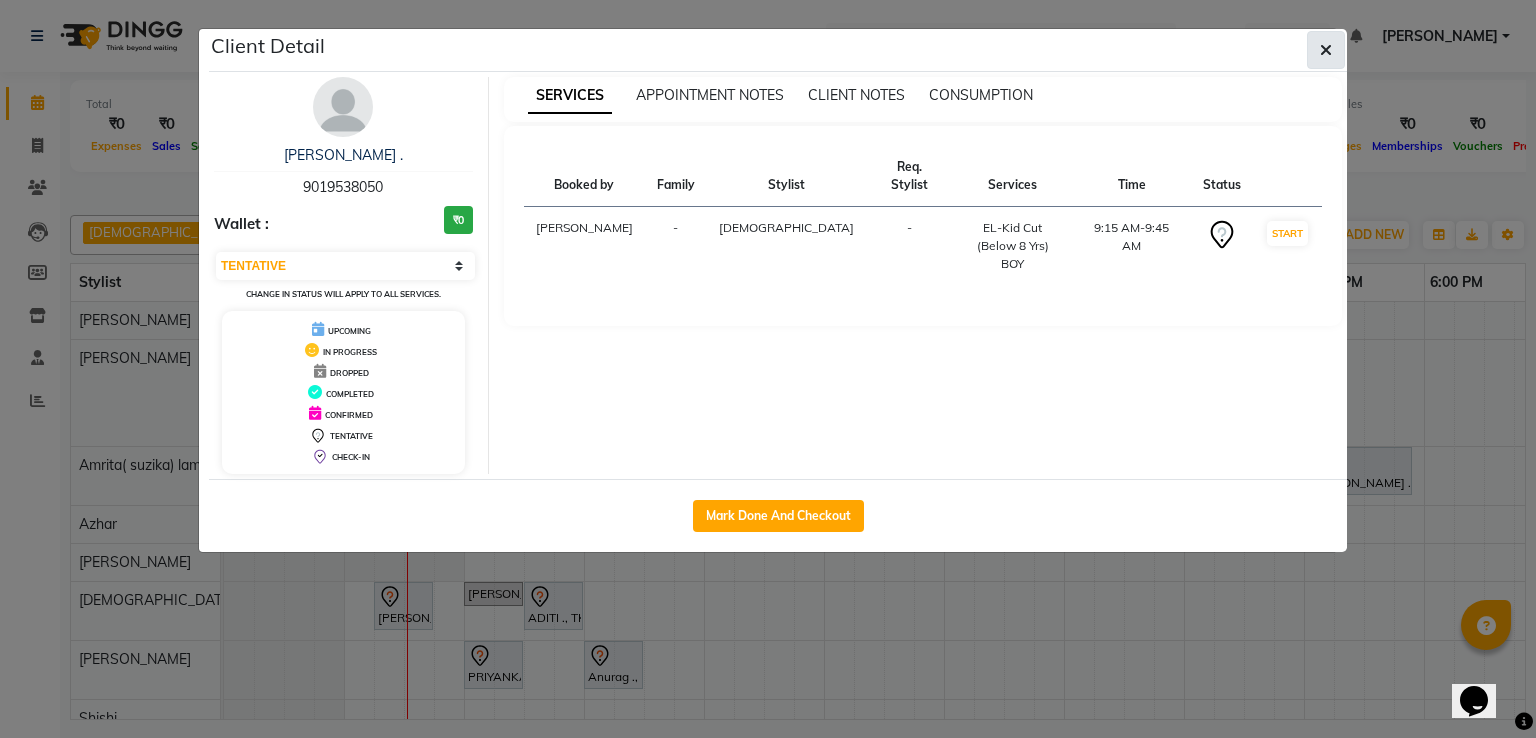 click 